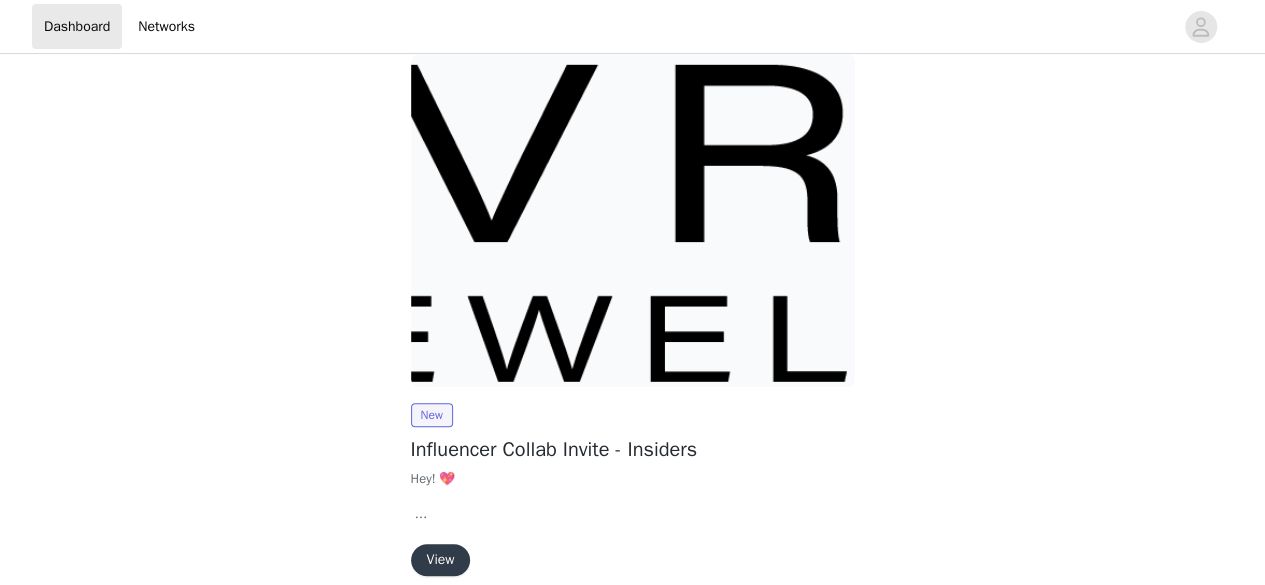 scroll, scrollTop: 260, scrollLeft: 0, axis: vertical 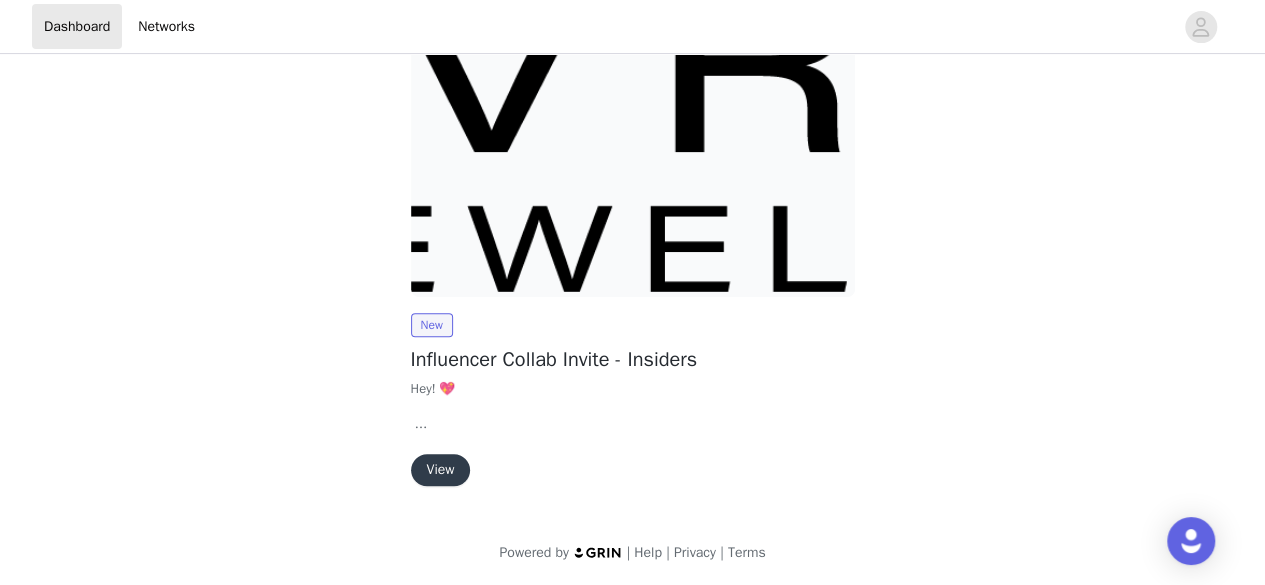 click on "View" at bounding box center (441, 470) 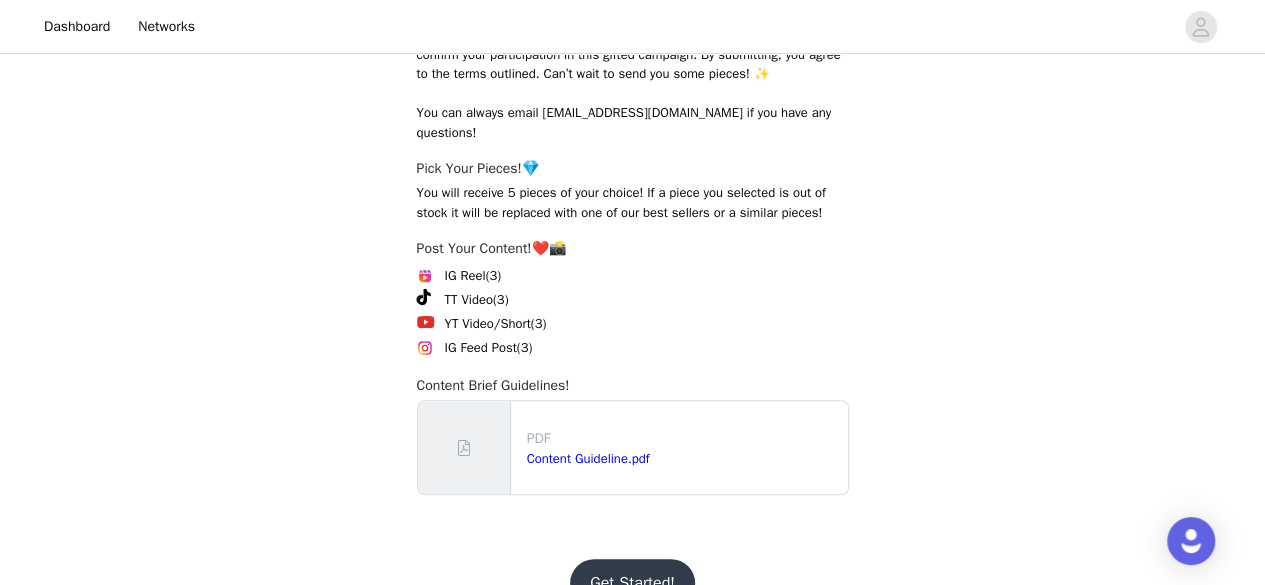 scroll, scrollTop: 438, scrollLeft: 0, axis: vertical 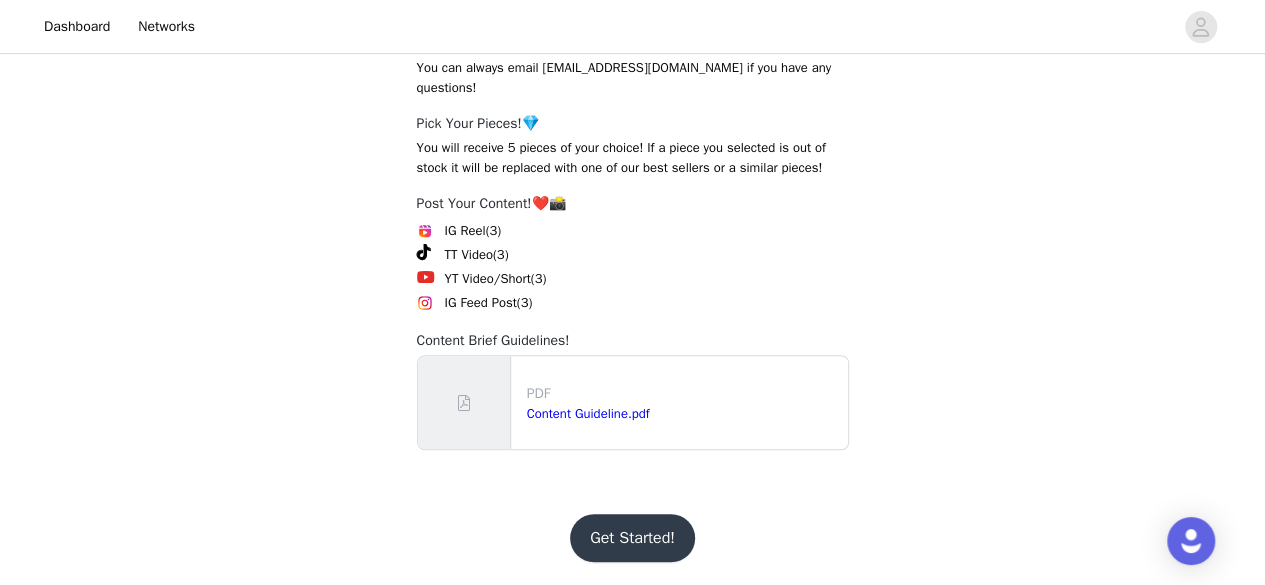 click on "Get Started!" at bounding box center (632, 538) 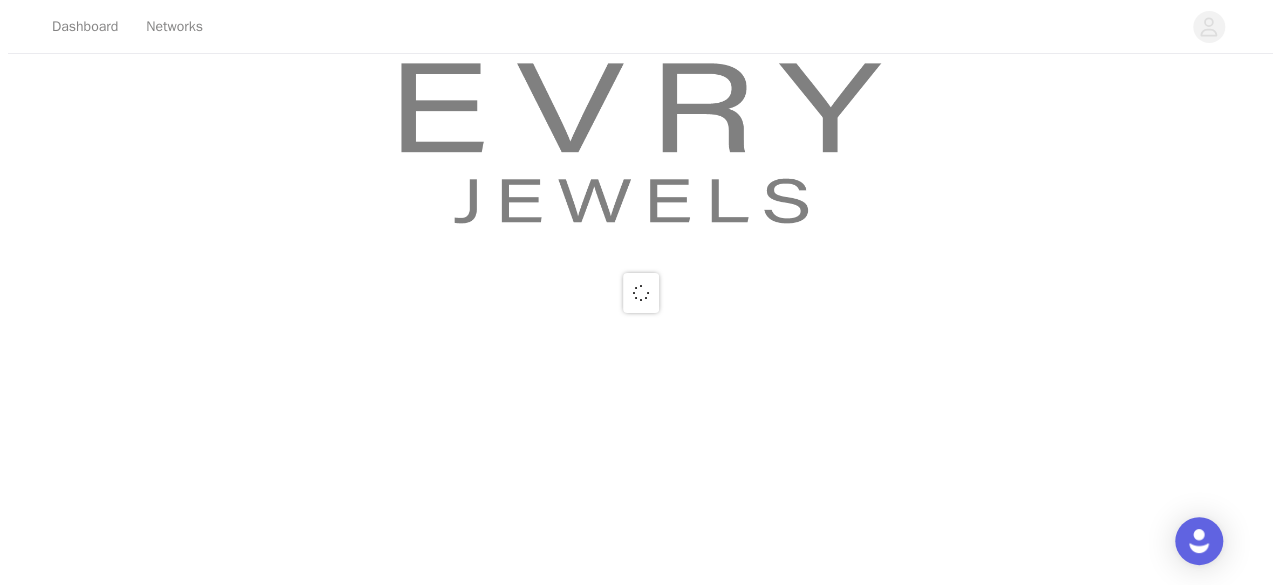 scroll, scrollTop: 0, scrollLeft: 0, axis: both 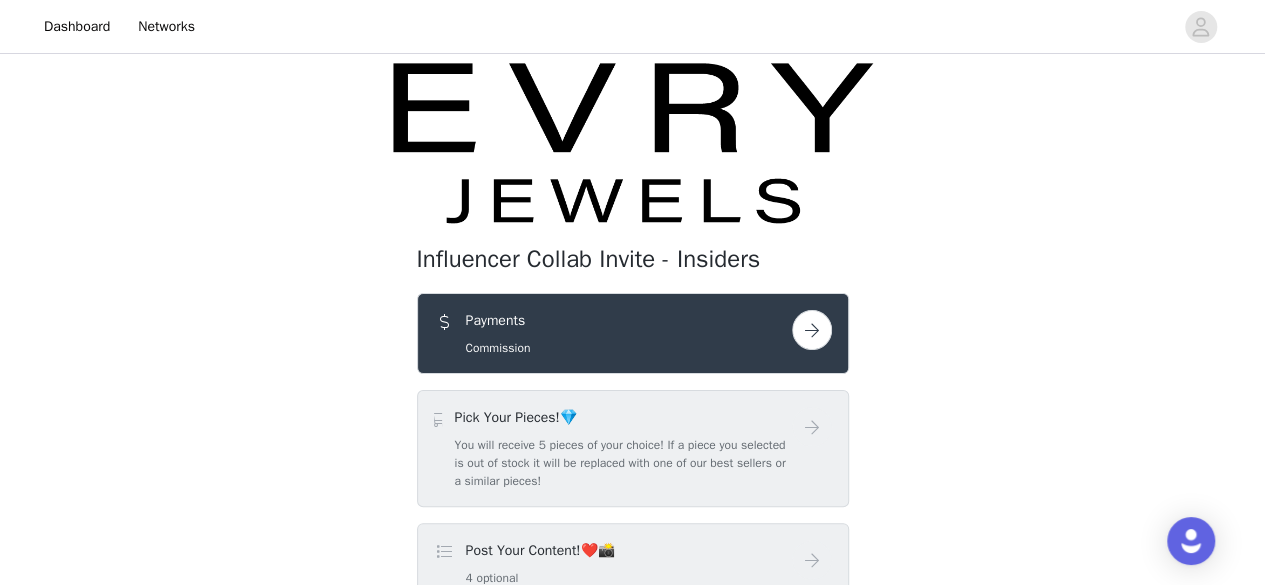 click at bounding box center (812, 330) 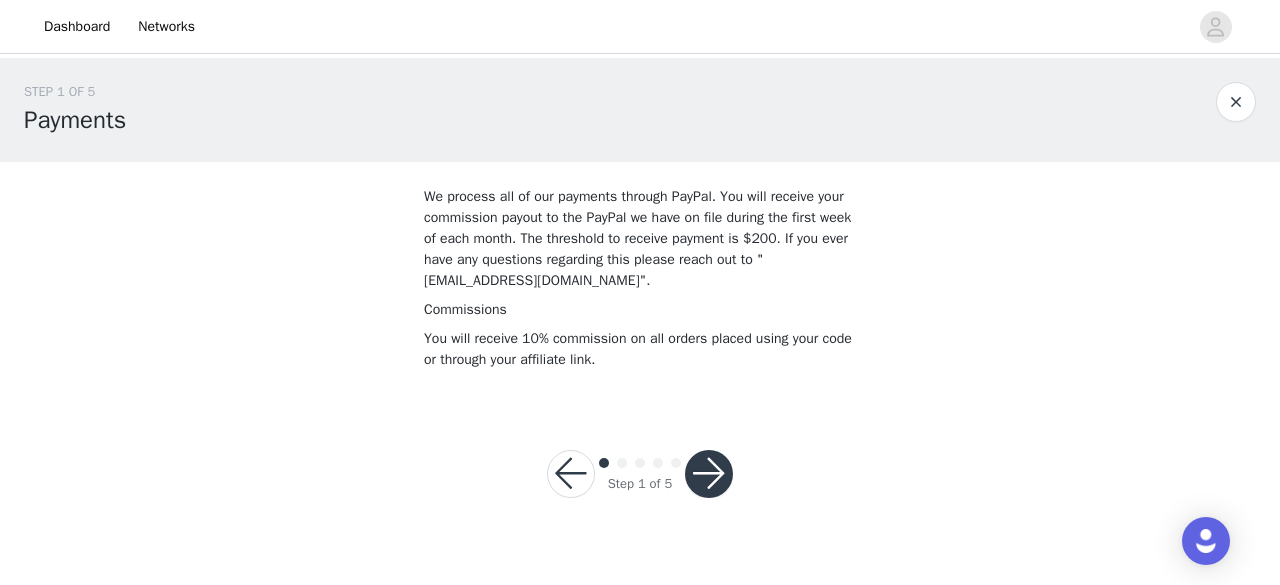 click at bounding box center [709, 474] 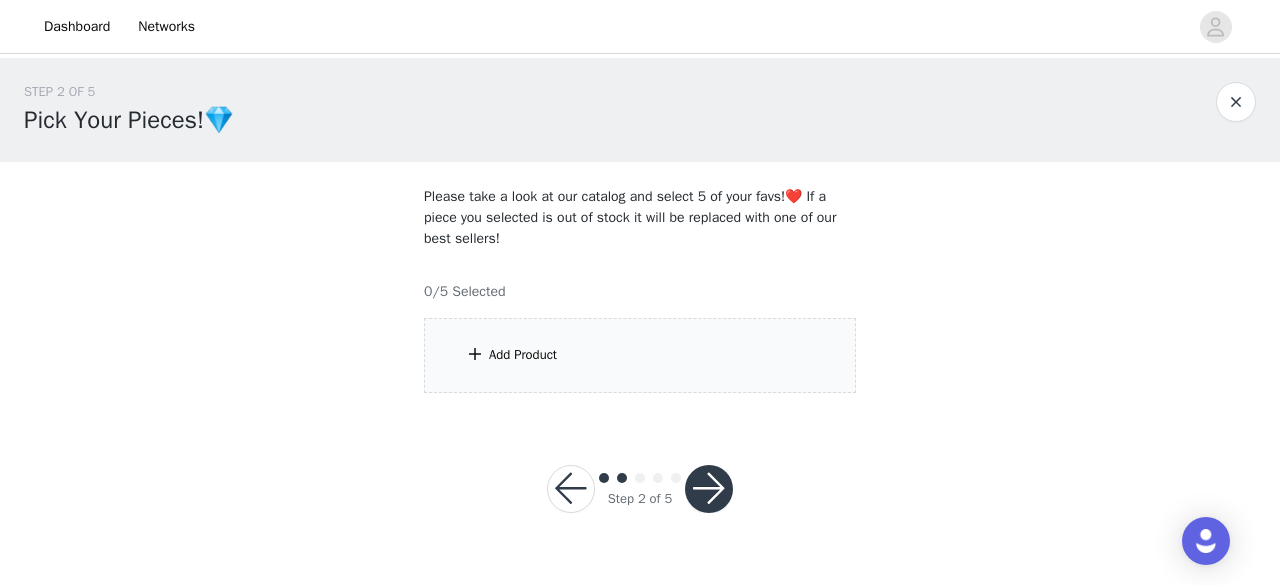 click on "Add Product" at bounding box center [523, 355] 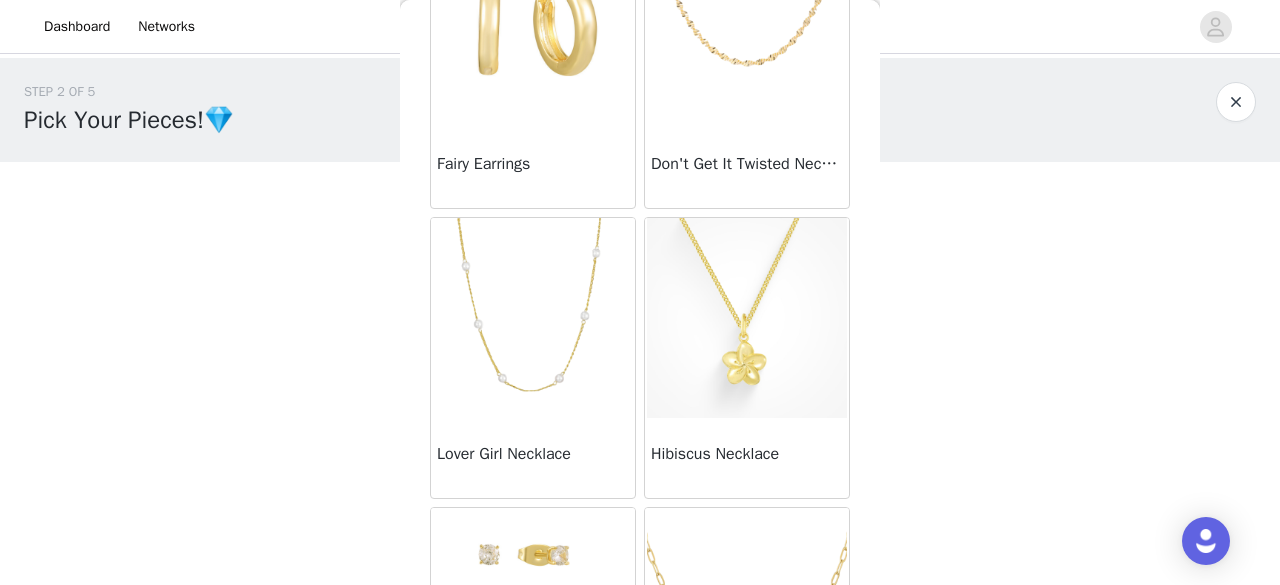 scroll, scrollTop: 754, scrollLeft: 0, axis: vertical 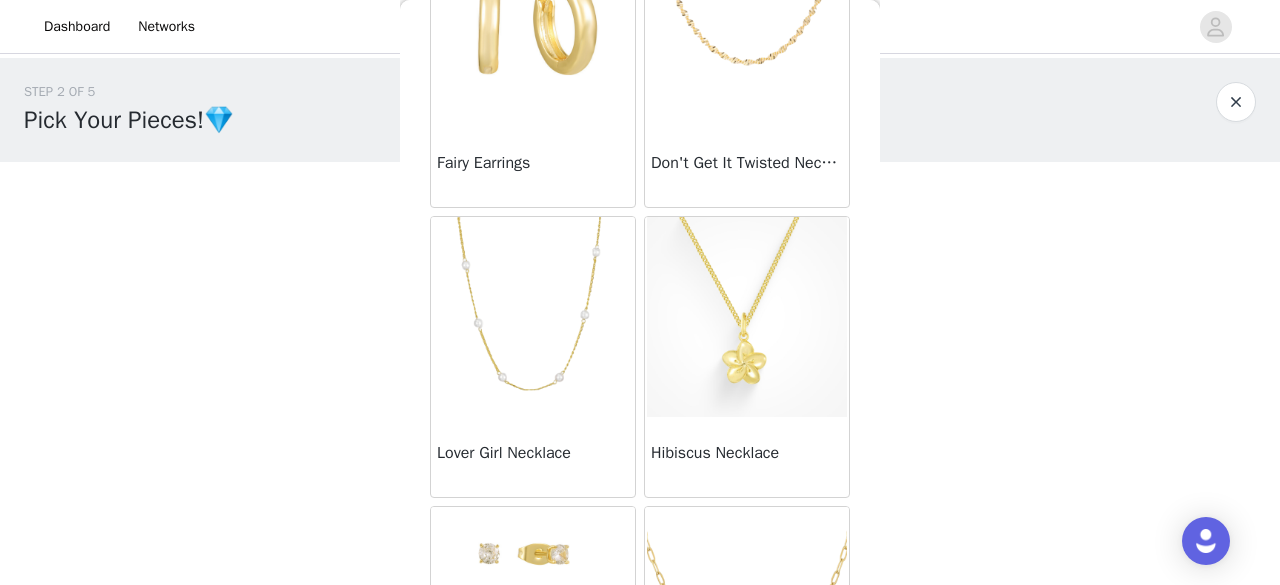 click on "Lover Girl Necklace" at bounding box center [533, 457] 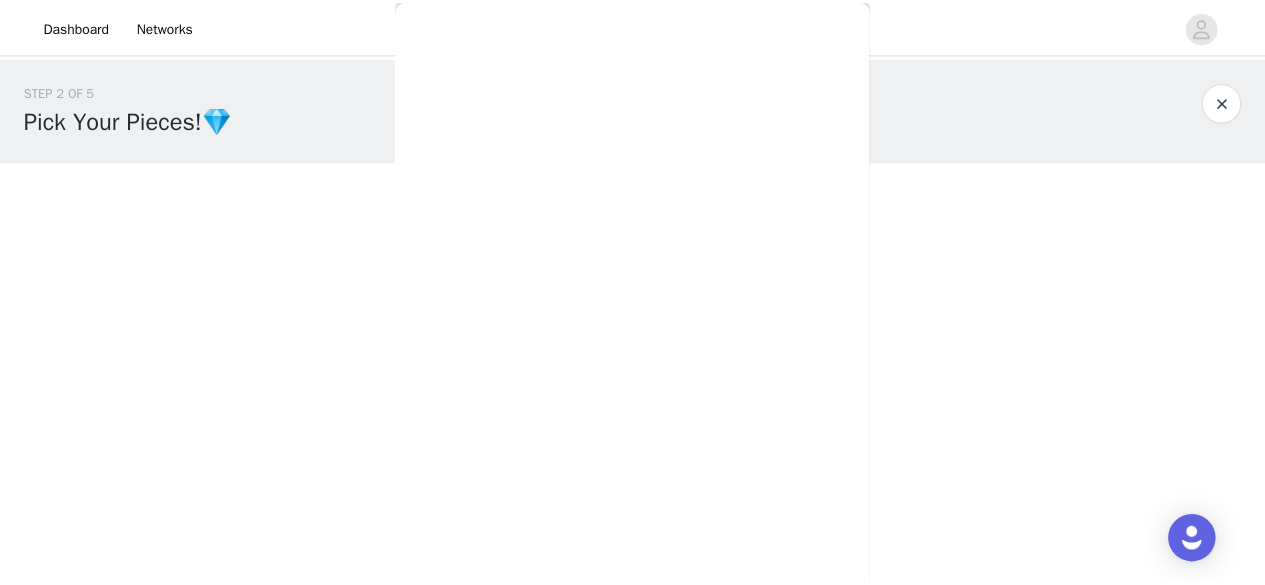 scroll, scrollTop: 273, scrollLeft: 0, axis: vertical 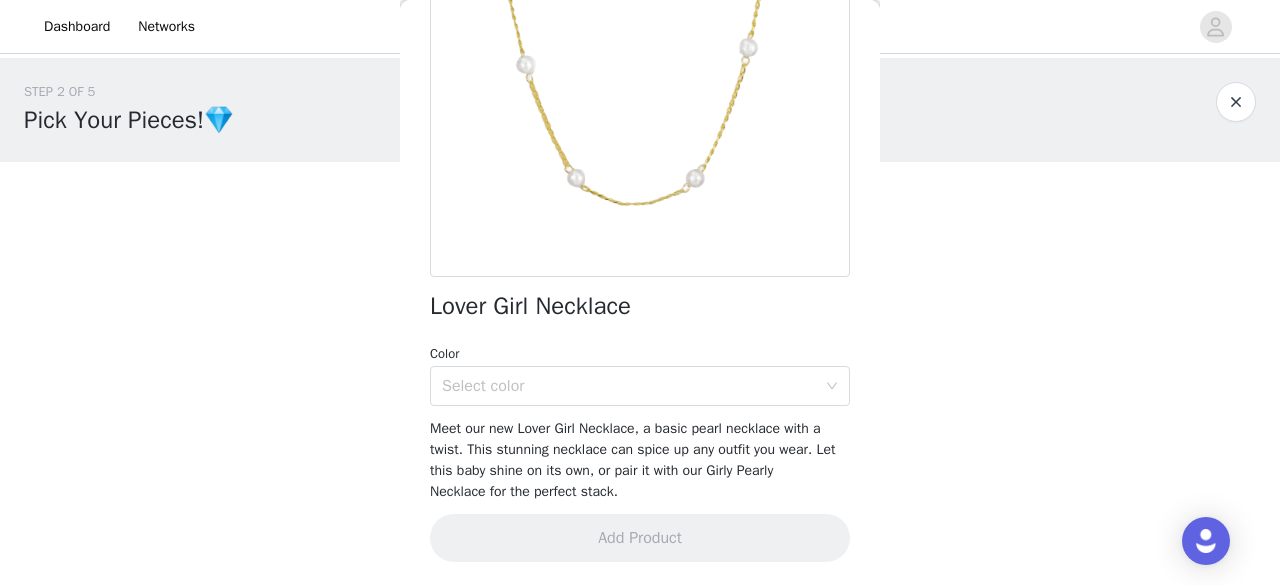 click on "Select color" at bounding box center [629, 386] 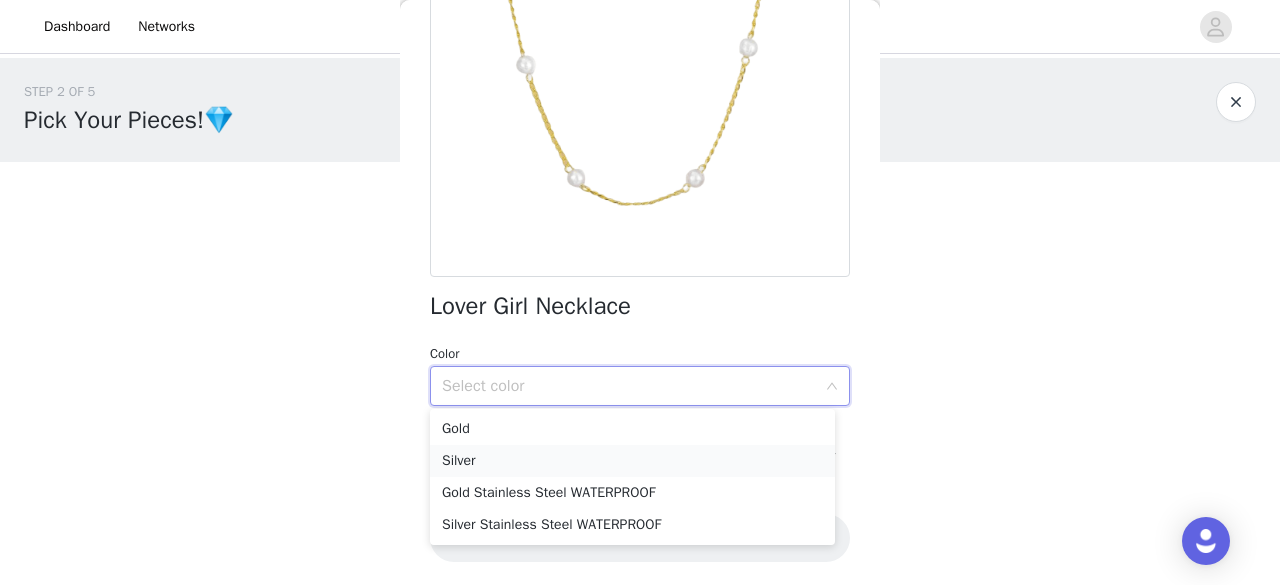 click on "Silver" at bounding box center [632, 461] 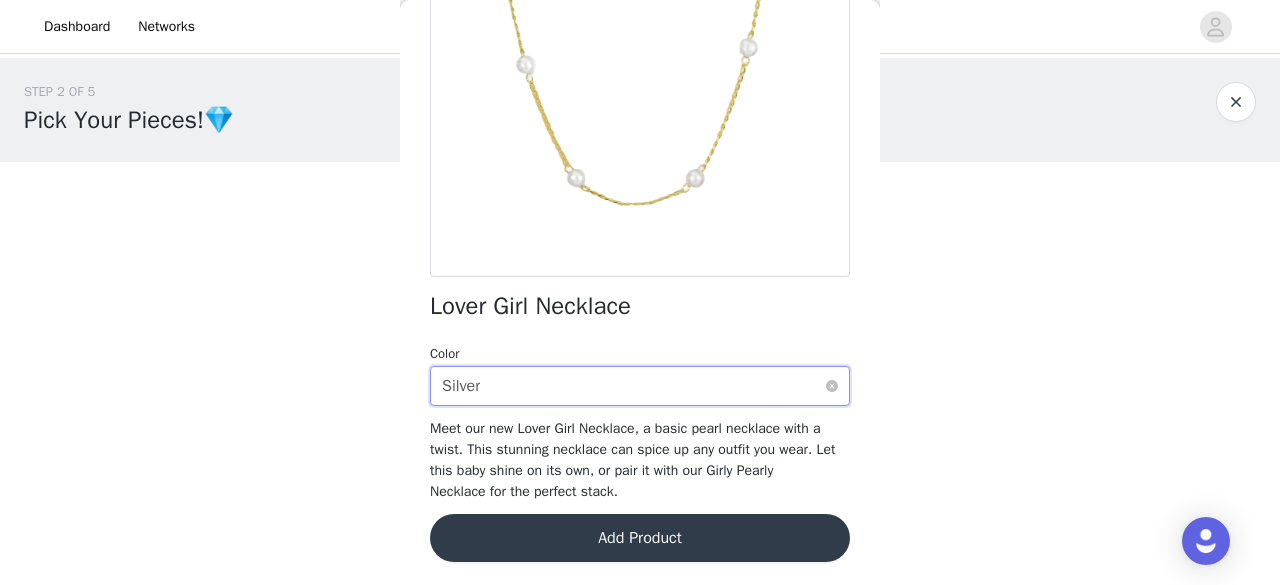 click on "Select color Silver" at bounding box center (633, 386) 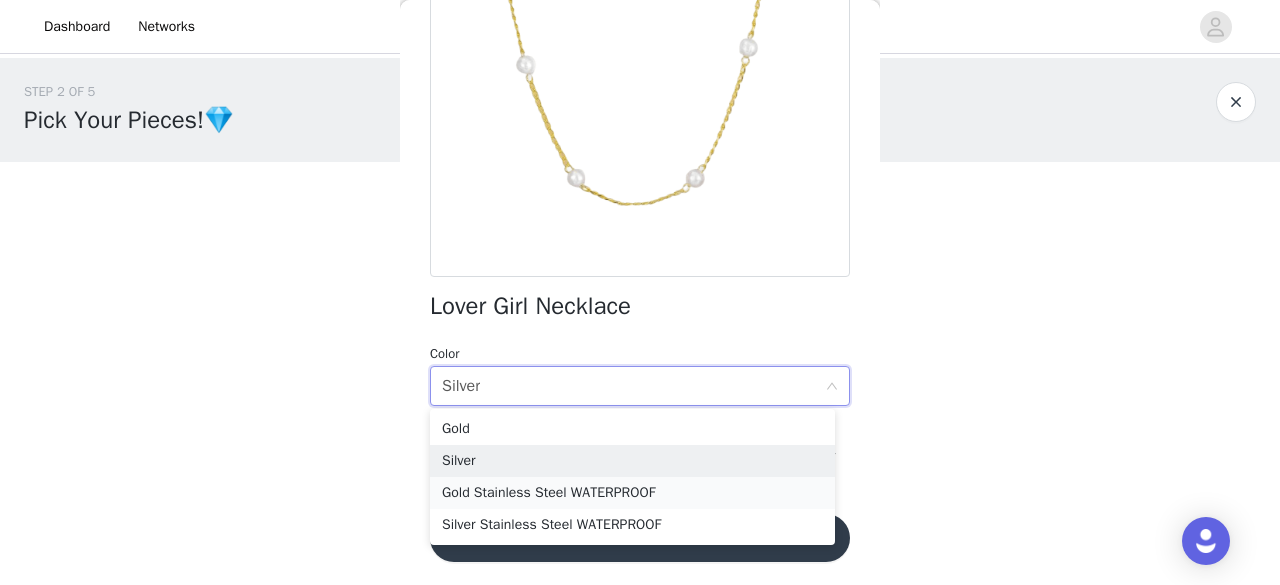 click on "Gold Stainless Steel WATERPROOF" at bounding box center (632, 493) 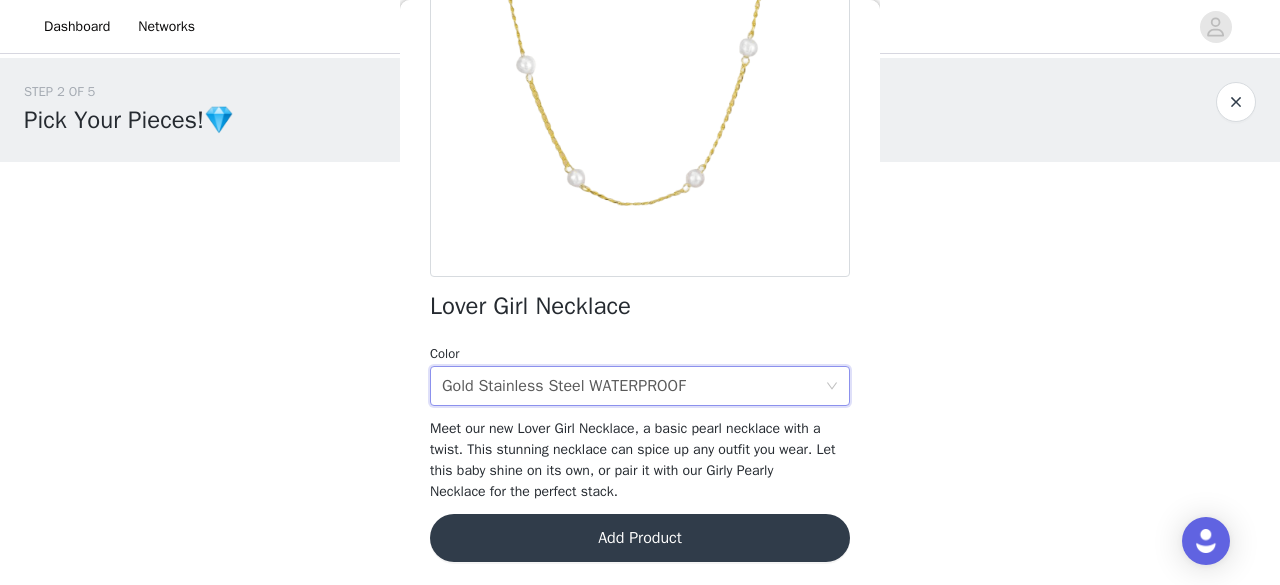 click on "Add Product" at bounding box center [640, 538] 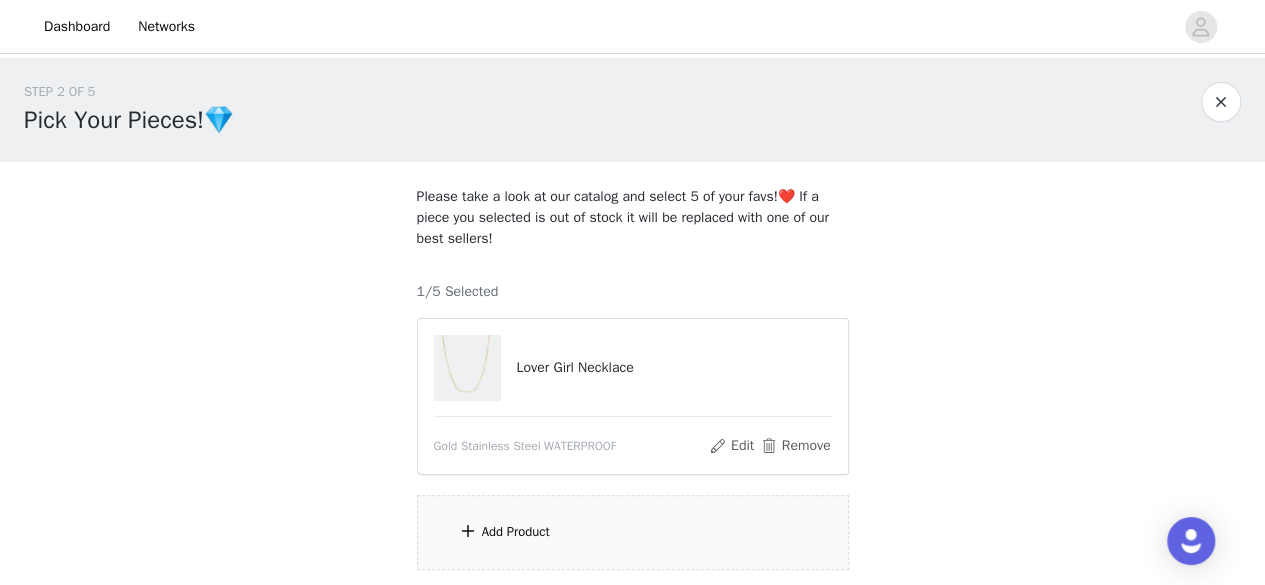 scroll, scrollTop: 54, scrollLeft: 0, axis: vertical 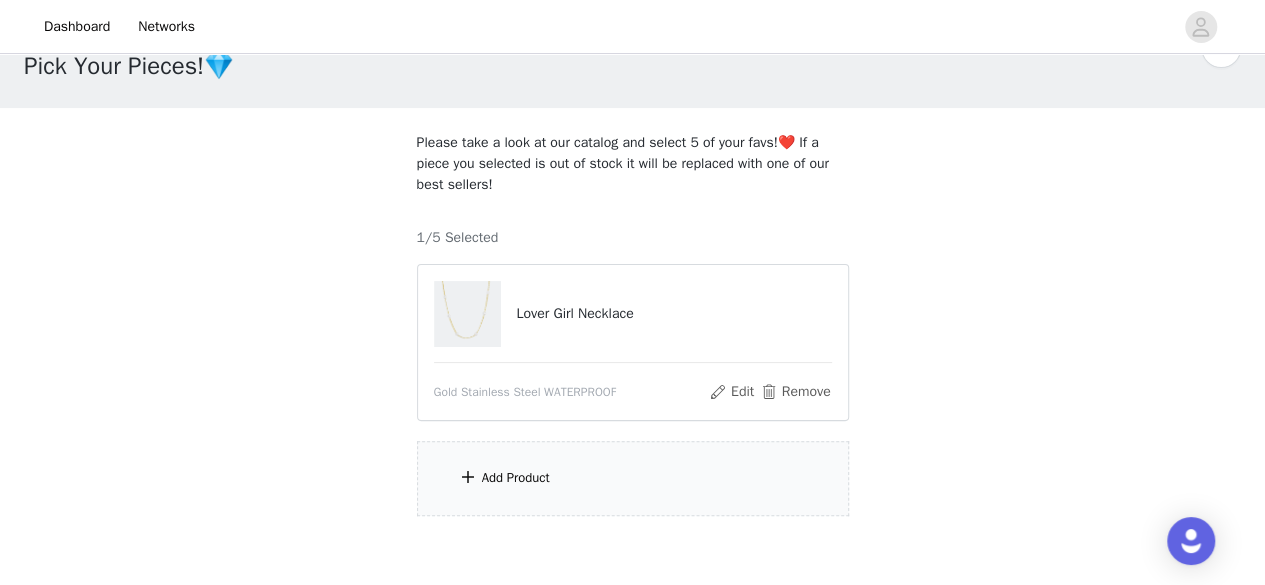 click on "Add Product" at bounding box center (516, 478) 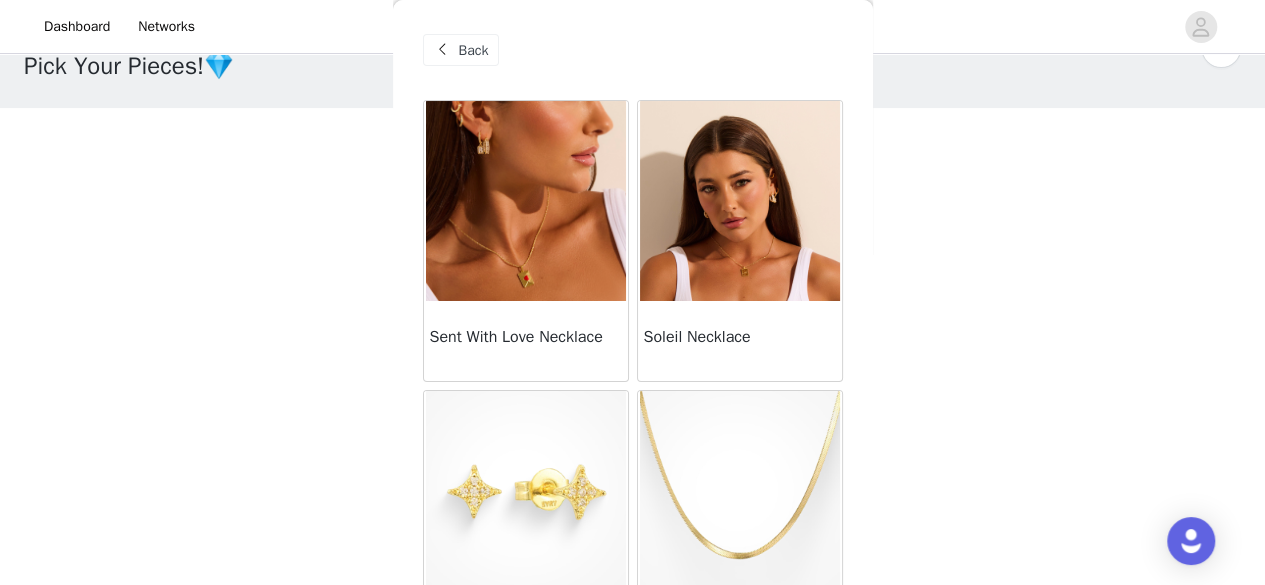 click at bounding box center (526, 491) 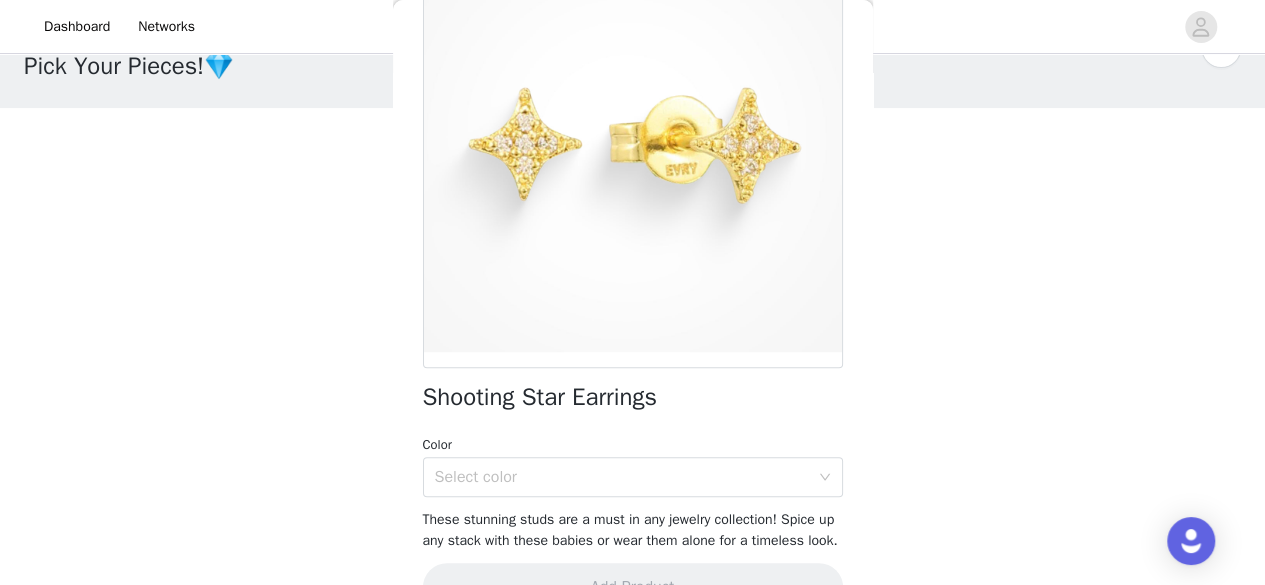 scroll, scrollTop: 252, scrollLeft: 0, axis: vertical 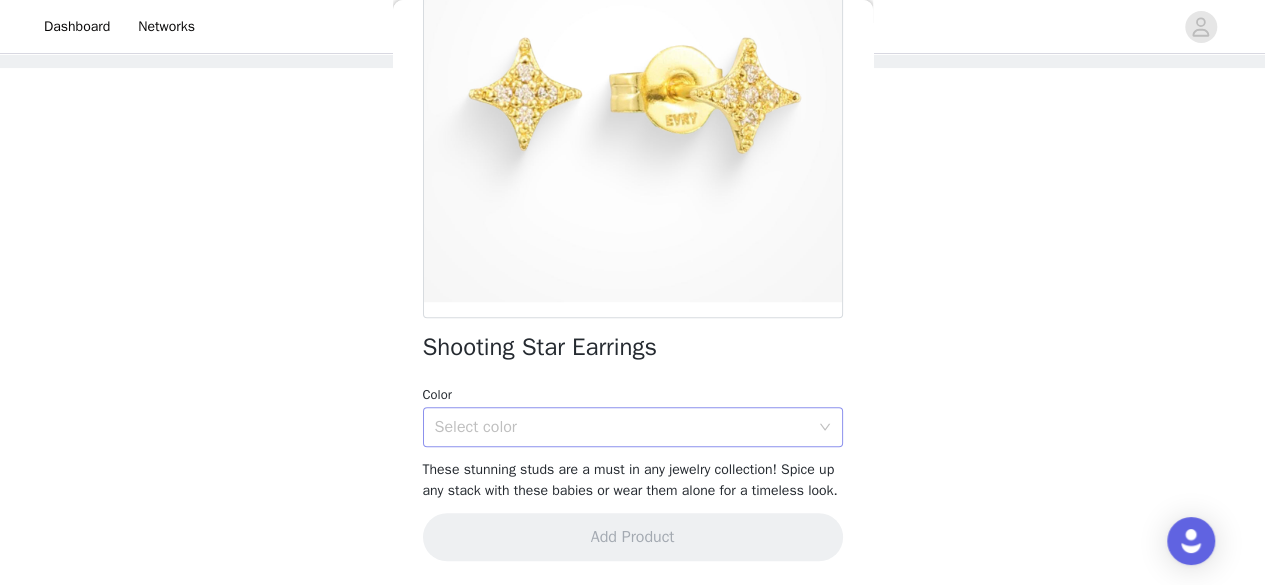 click on "Select color" at bounding box center (622, 427) 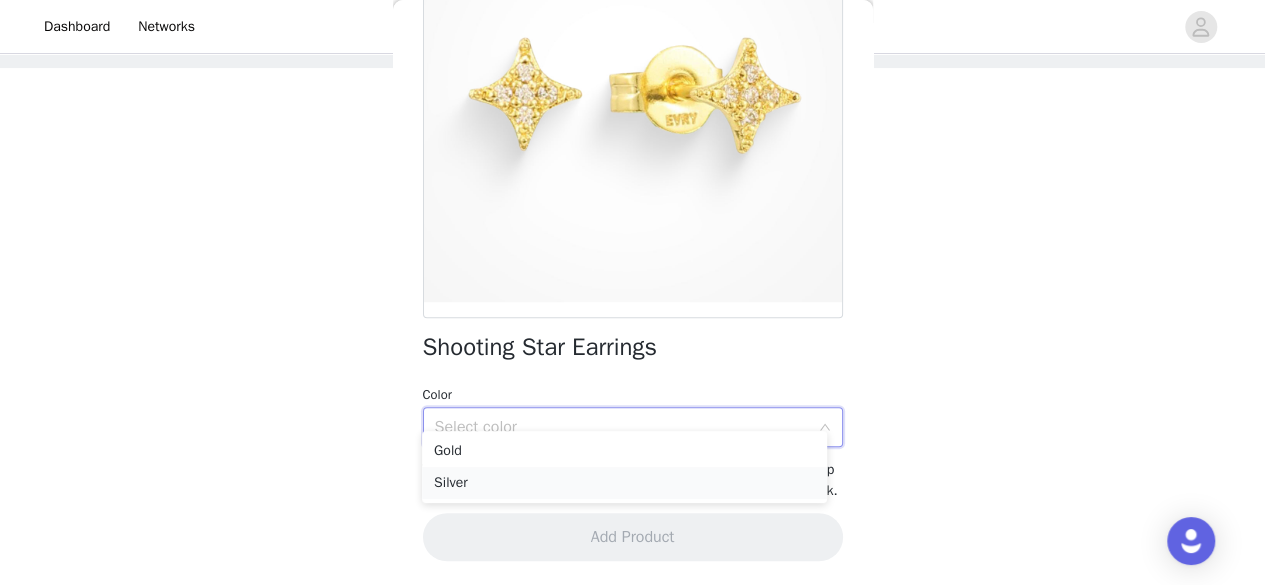 click on "Silver" at bounding box center [624, 483] 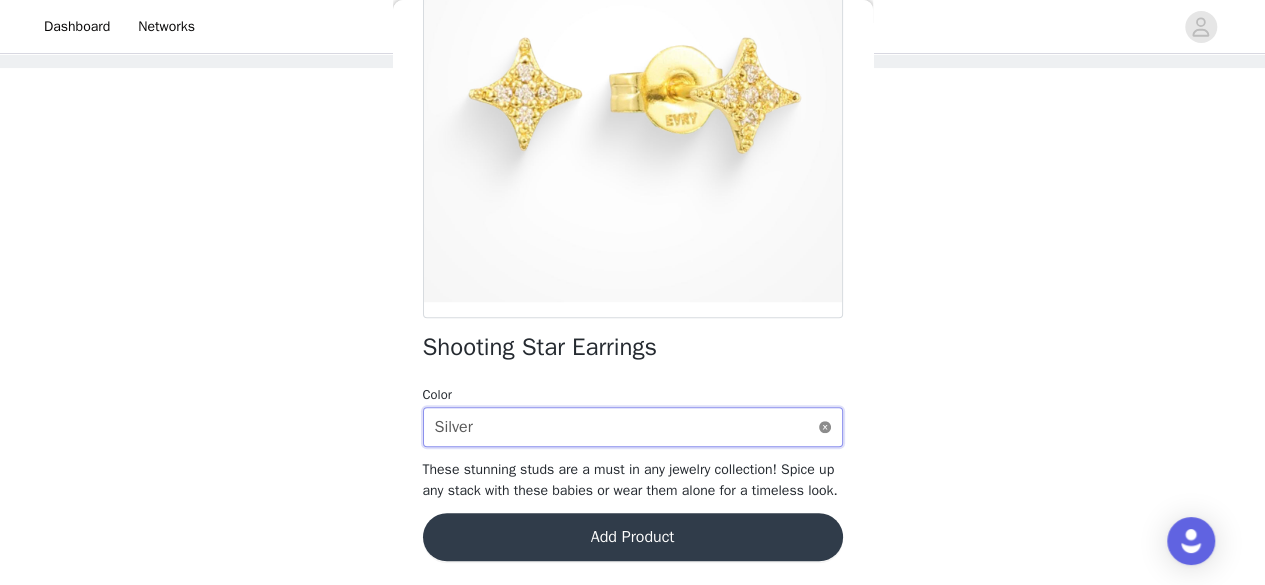 click 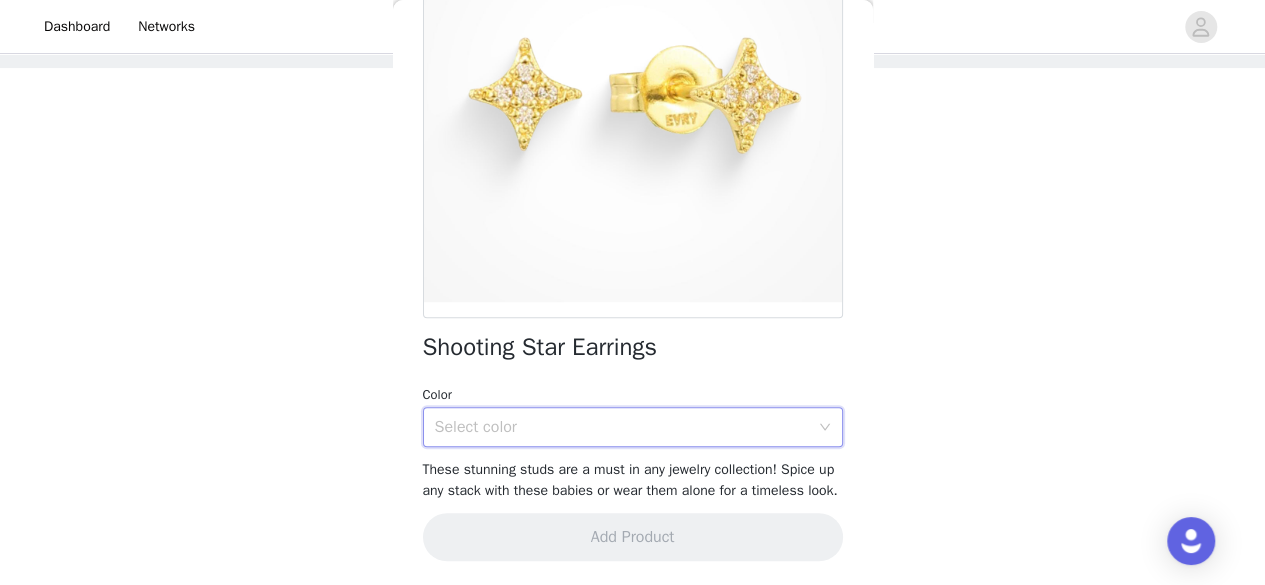 click on "Select color" at bounding box center (622, 427) 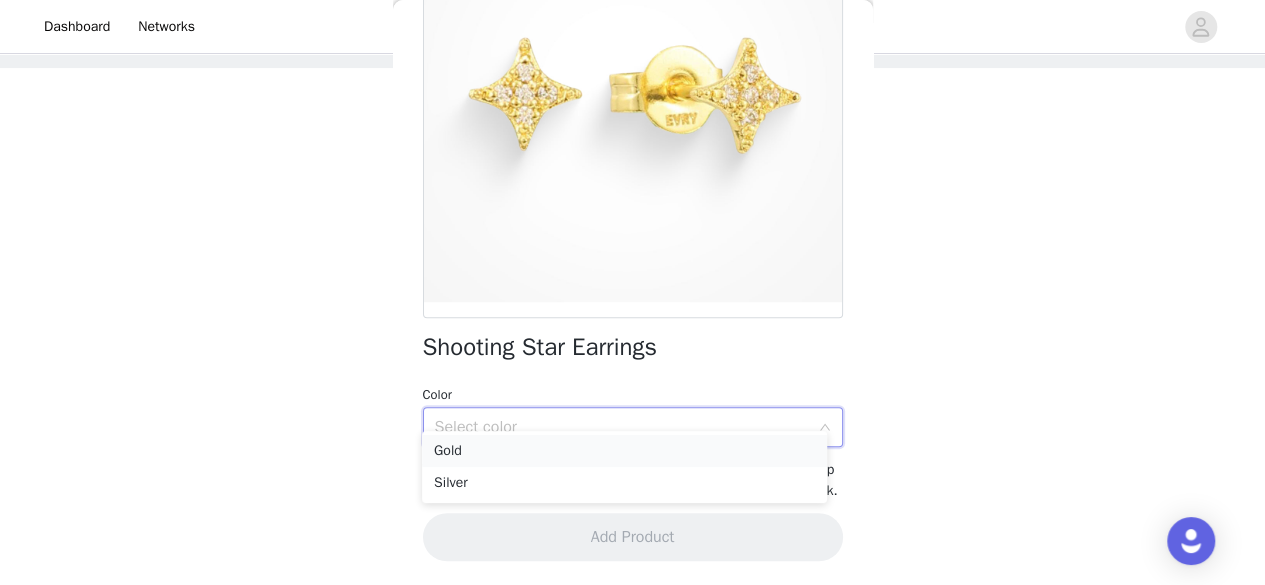 click on "Gold" at bounding box center [624, 451] 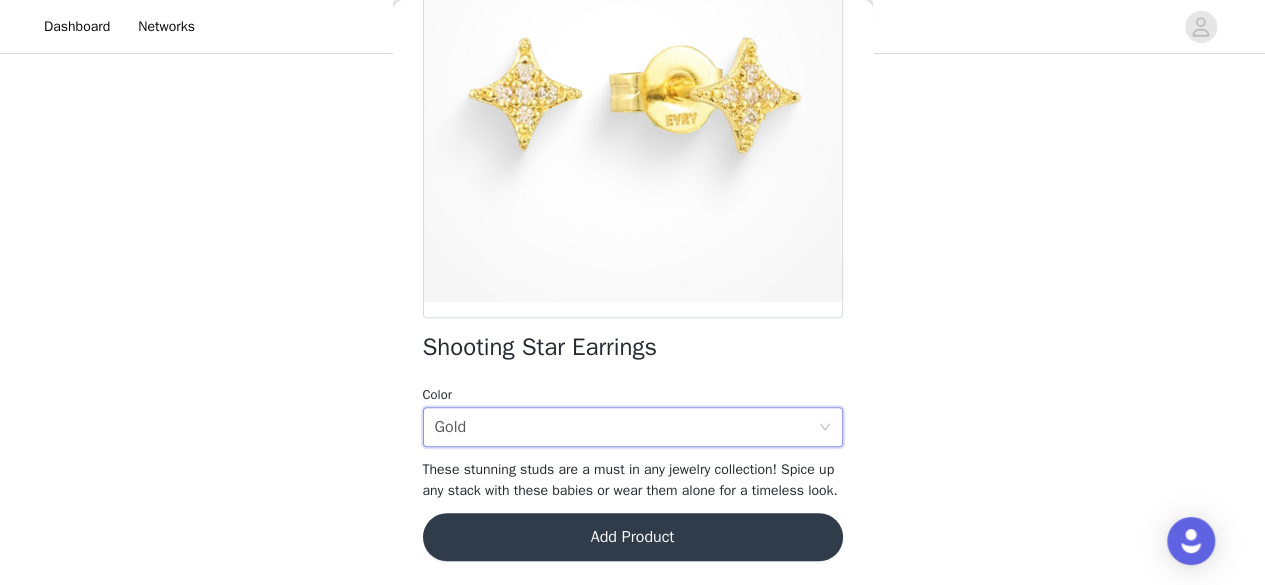 scroll, scrollTop: 151, scrollLeft: 0, axis: vertical 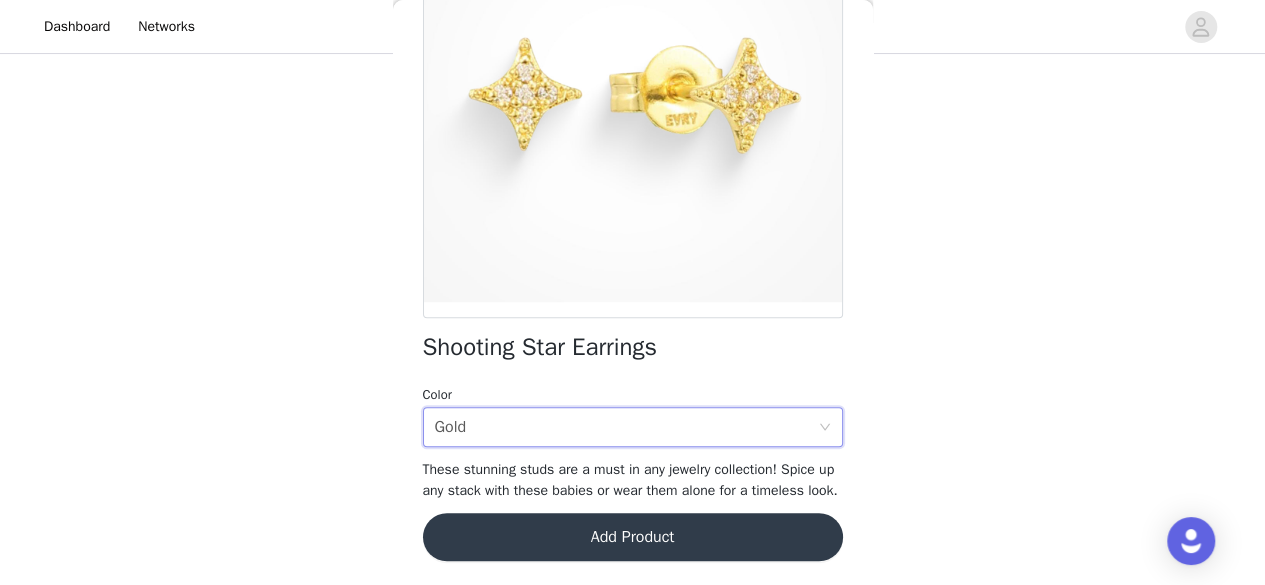 click on "Add Product" at bounding box center [633, 537] 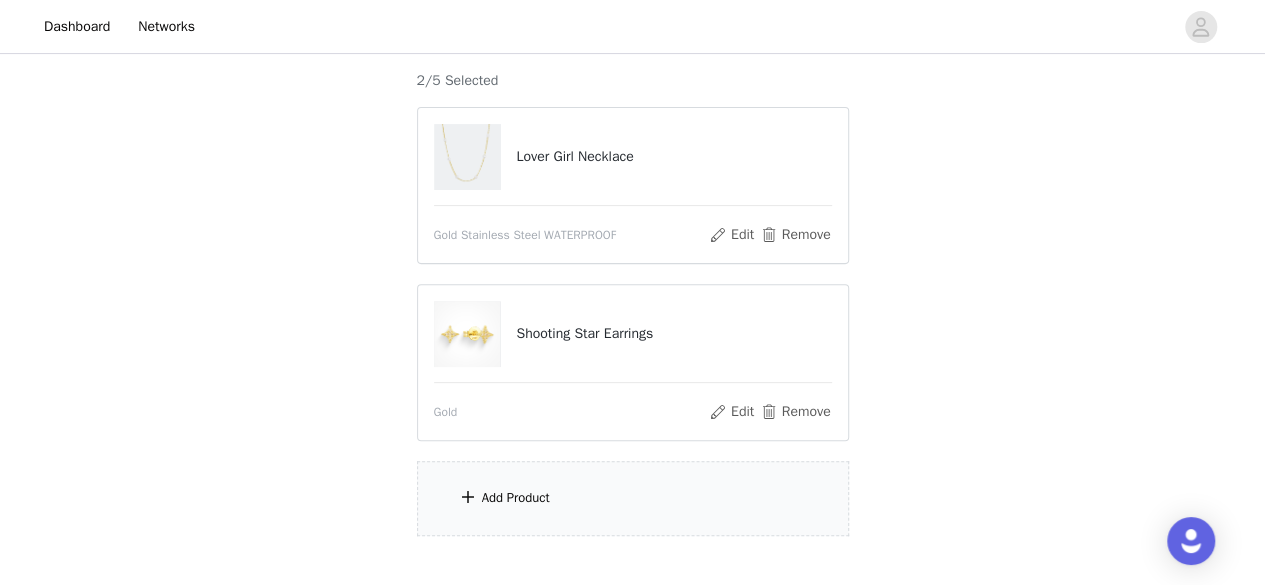 scroll, scrollTop: 327, scrollLeft: 0, axis: vertical 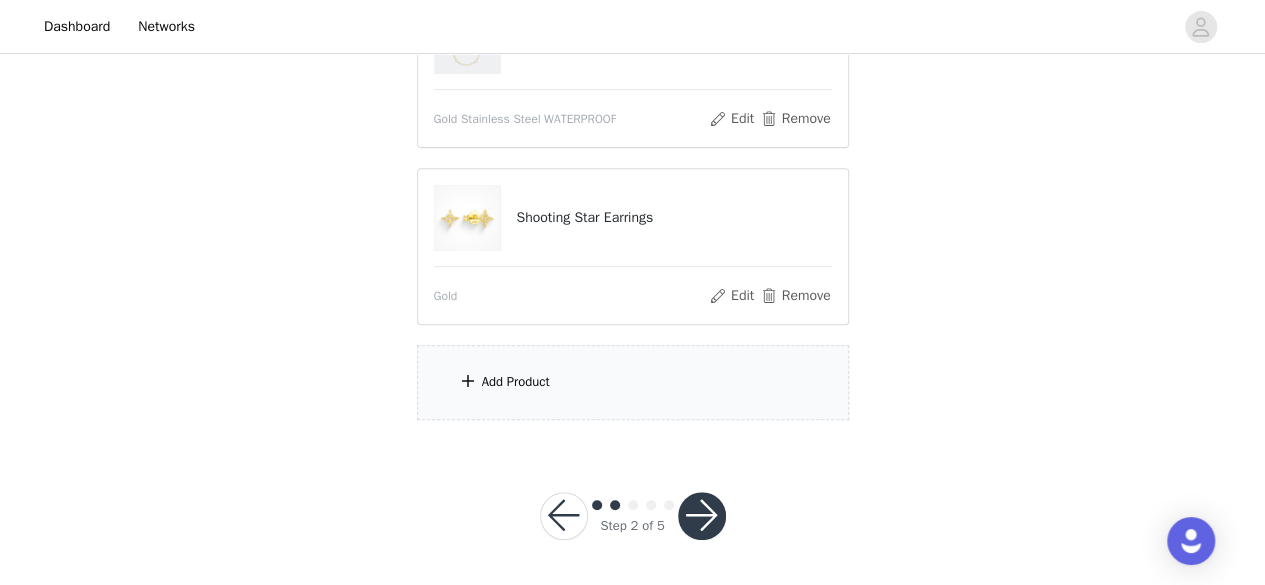 click on "Add Product" at bounding box center [633, 382] 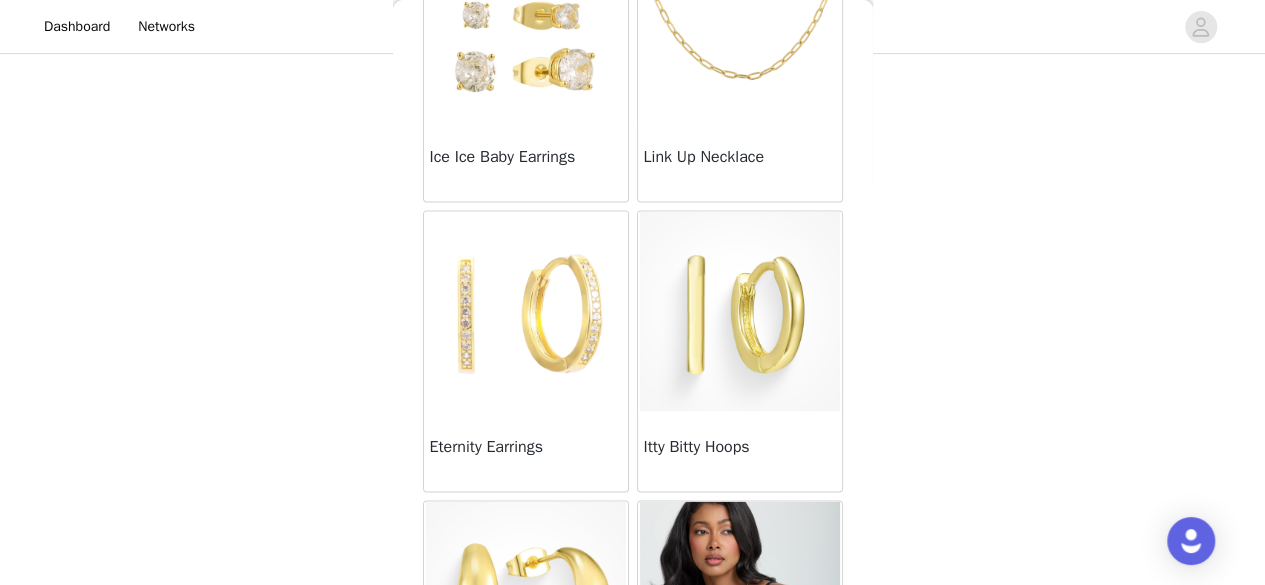 scroll, scrollTop: 1536, scrollLeft: 0, axis: vertical 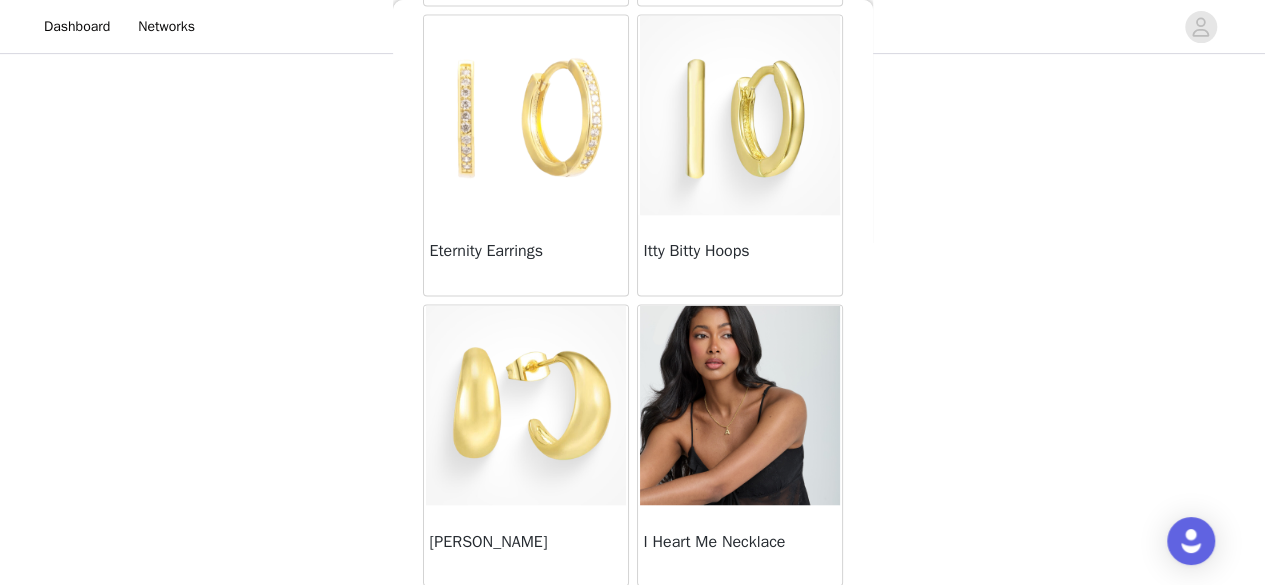 click on "I Heart Me Necklace" at bounding box center [740, 541] 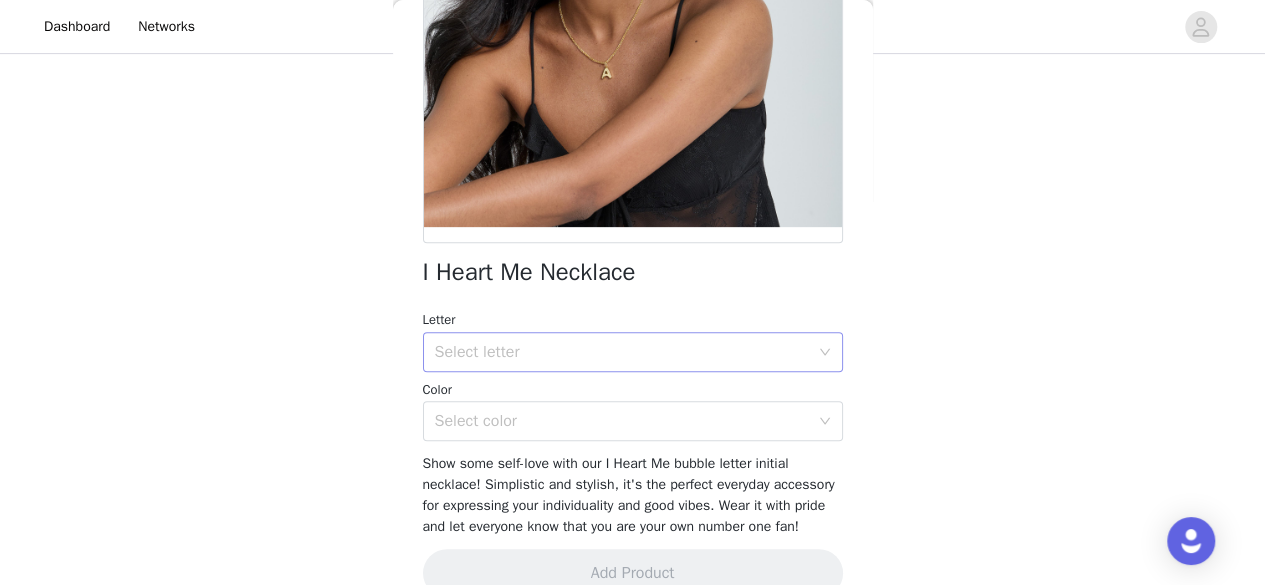 scroll, scrollTop: 306, scrollLeft: 0, axis: vertical 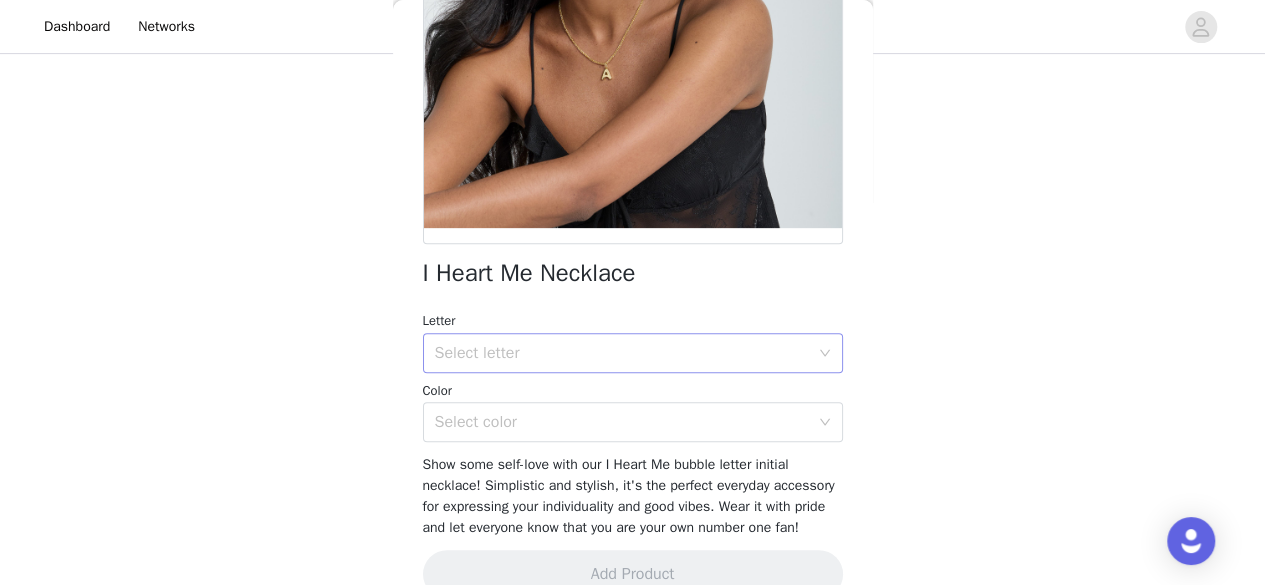 click on "Select letter" at bounding box center [633, 353] 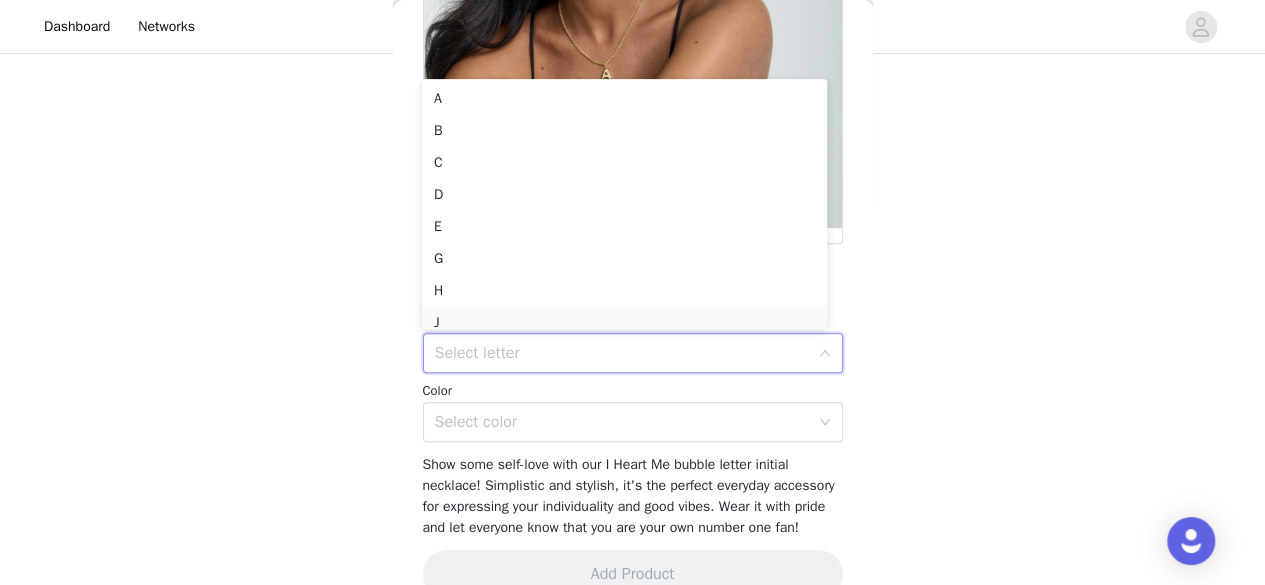 scroll, scrollTop: 10, scrollLeft: 0, axis: vertical 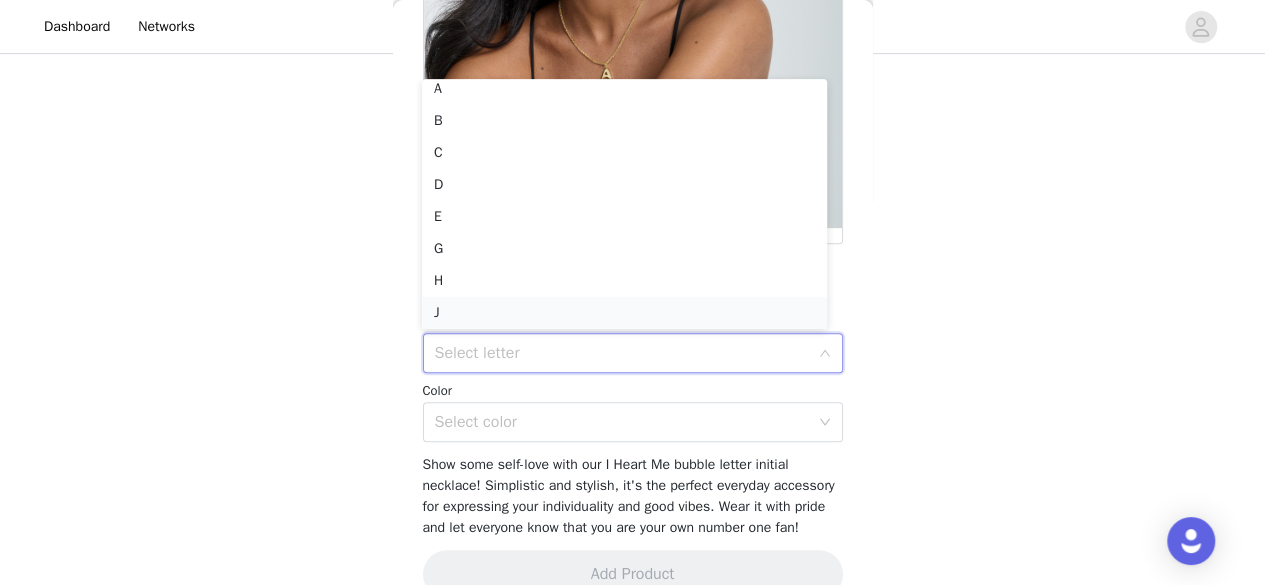 click on "J" at bounding box center [624, 313] 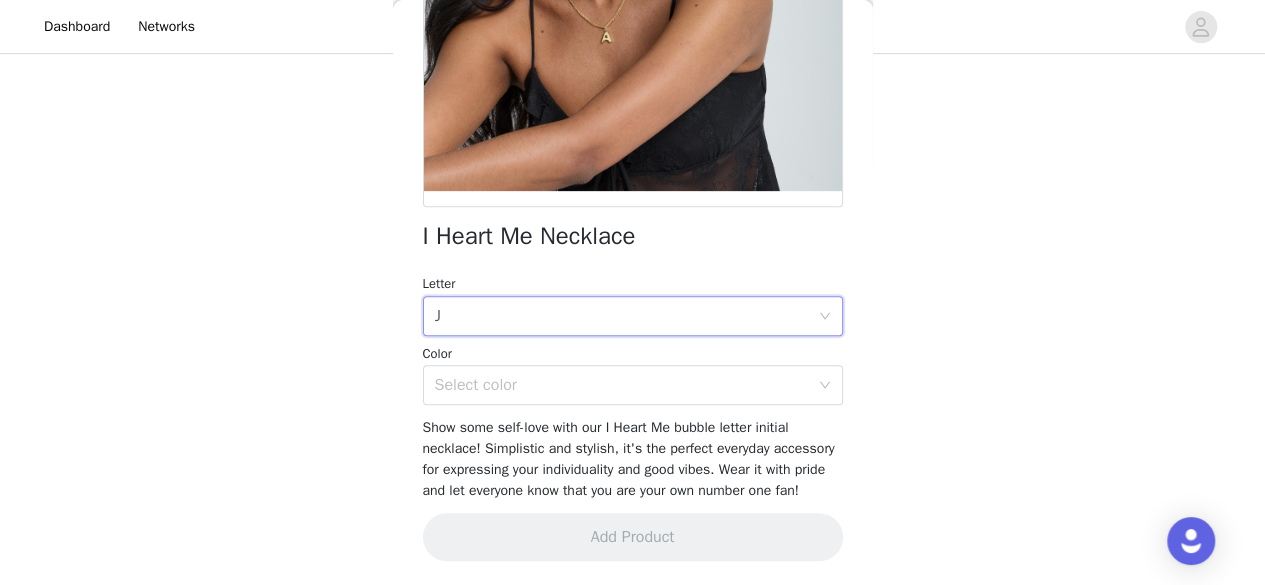 scroll, scrollTop: 352, scrollLeft: 0, axis: vertical 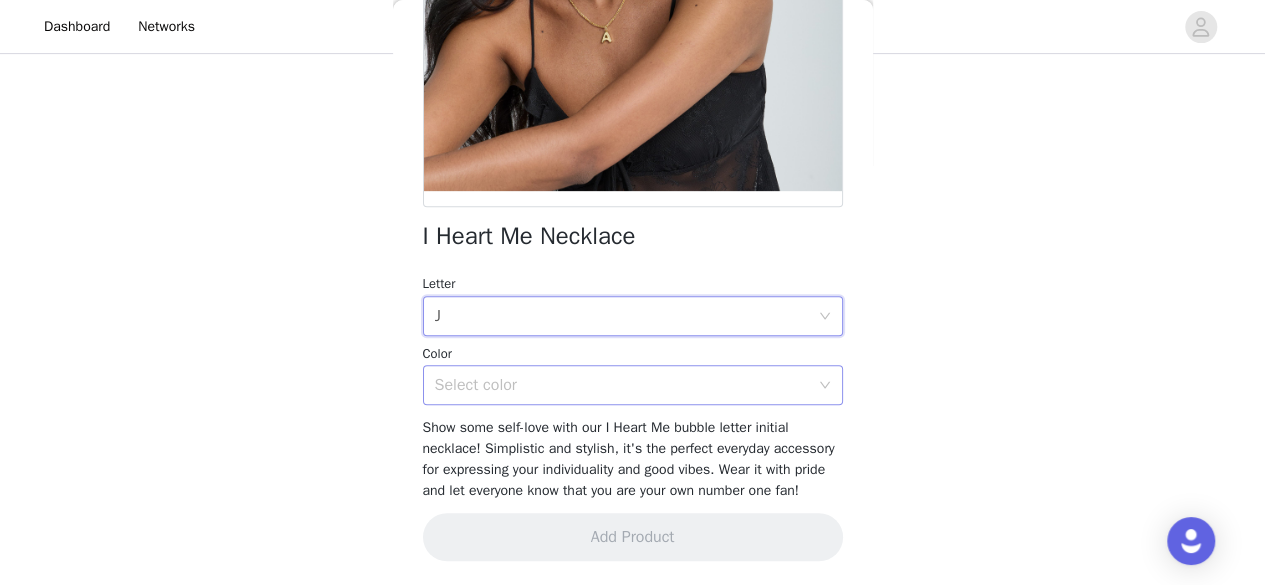 click on "Select color" at bounding box center (626, 385) 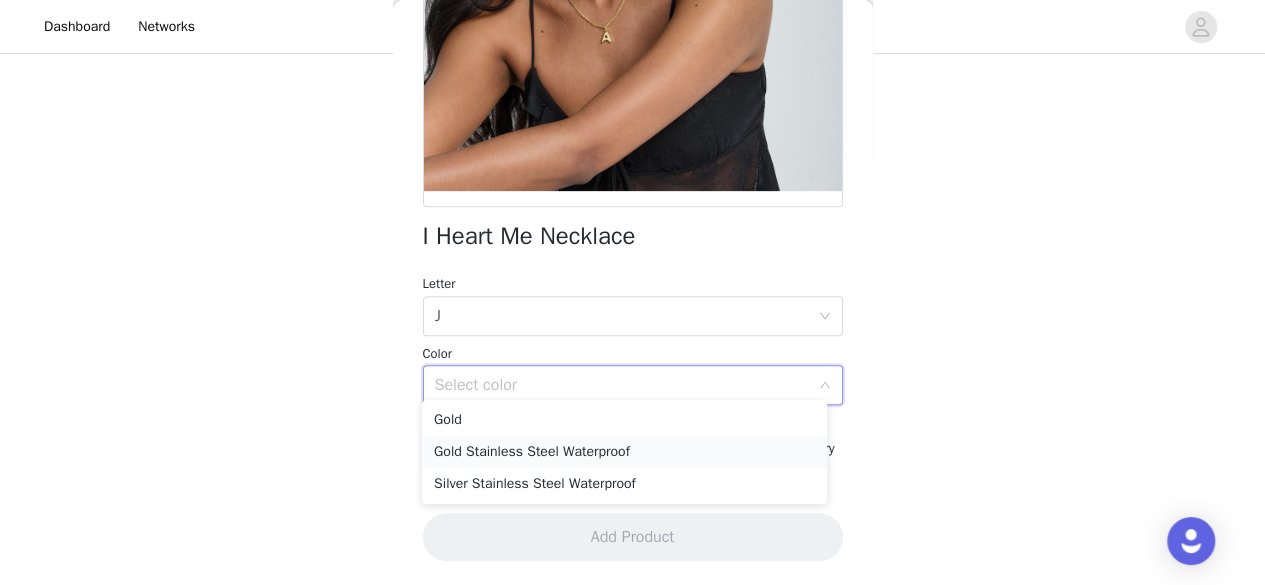 click on "Gold Stainless Steel Waterproof" at bounding box center [624, 452] 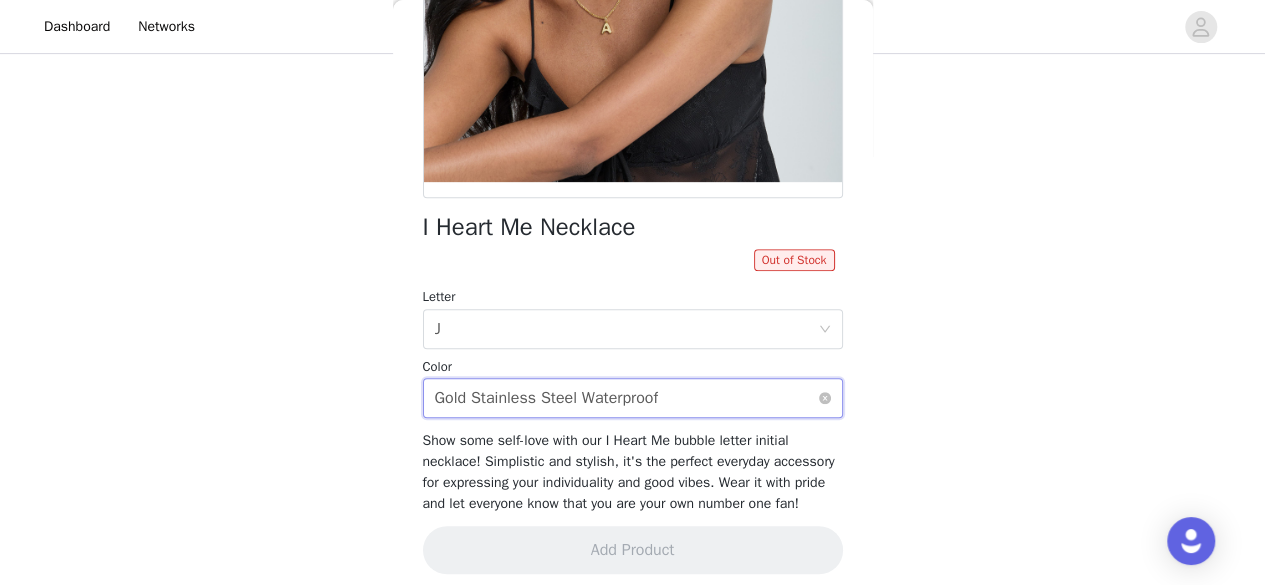 click on "Select color Gold Stainless Steel Waterproof" at bounding box center (626, 398) 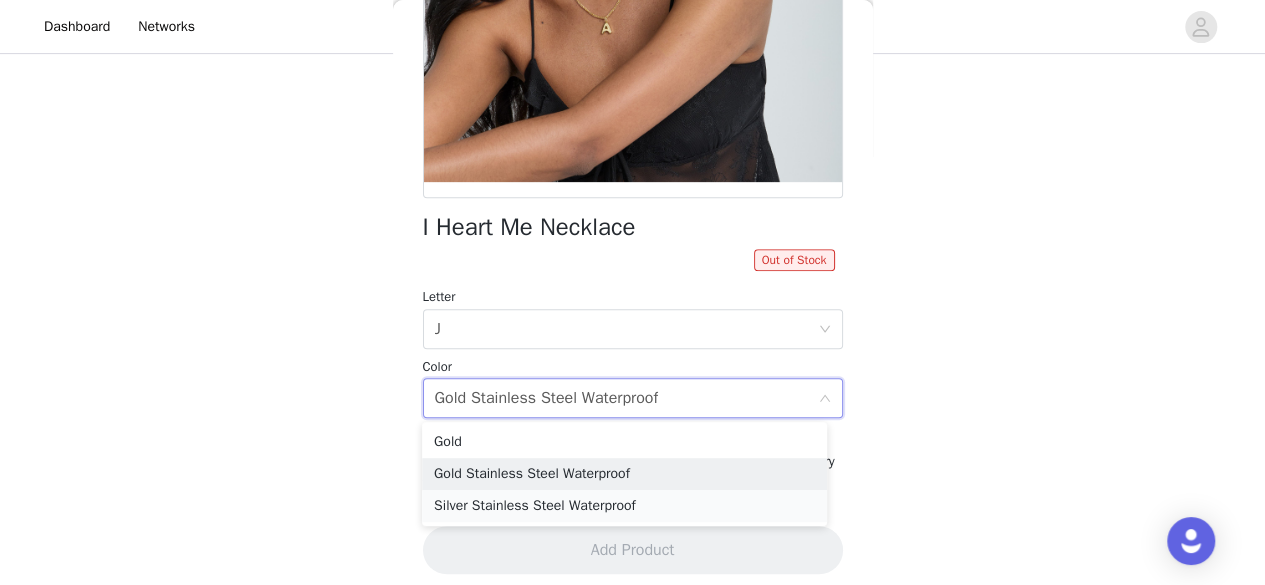 click on "Silver Stainless Steel Waterproof" at bounding box center [624, 506] 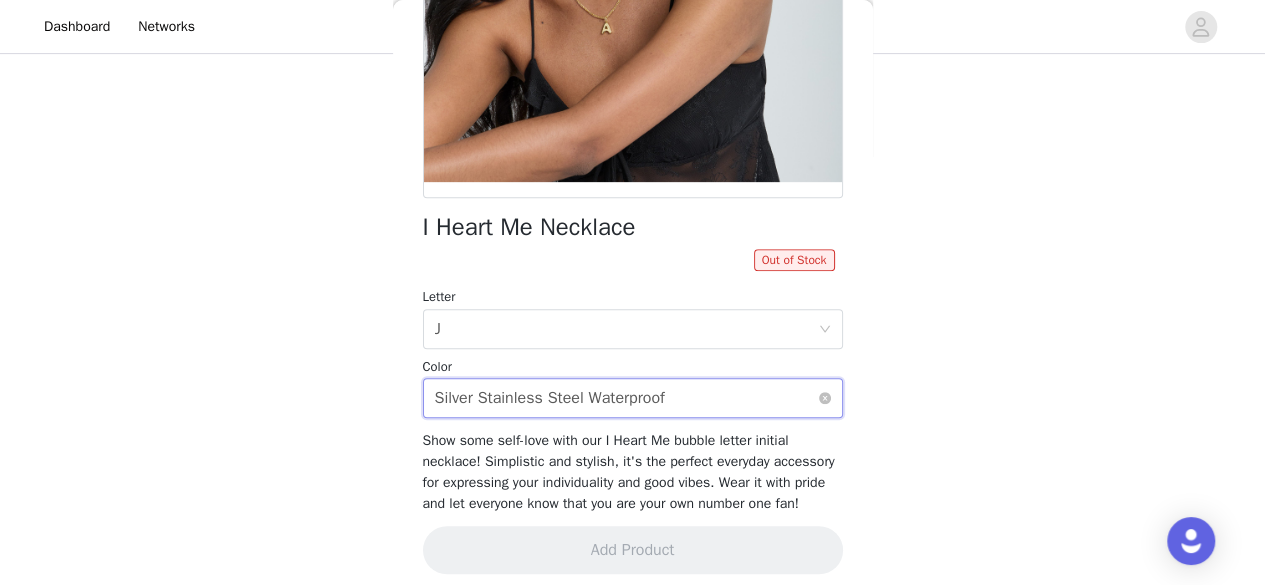 click on "Select color Silver Stainless Steel Waterproof" at bounding box center (626, 398) 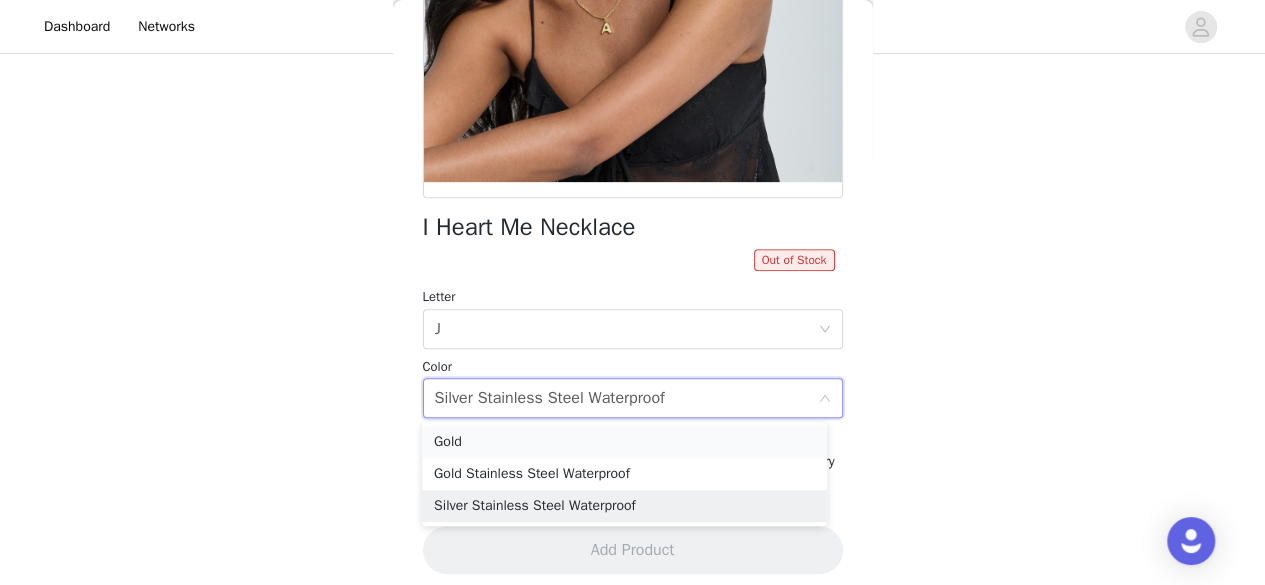 click on "Gold" at bounding box center (624, 442) 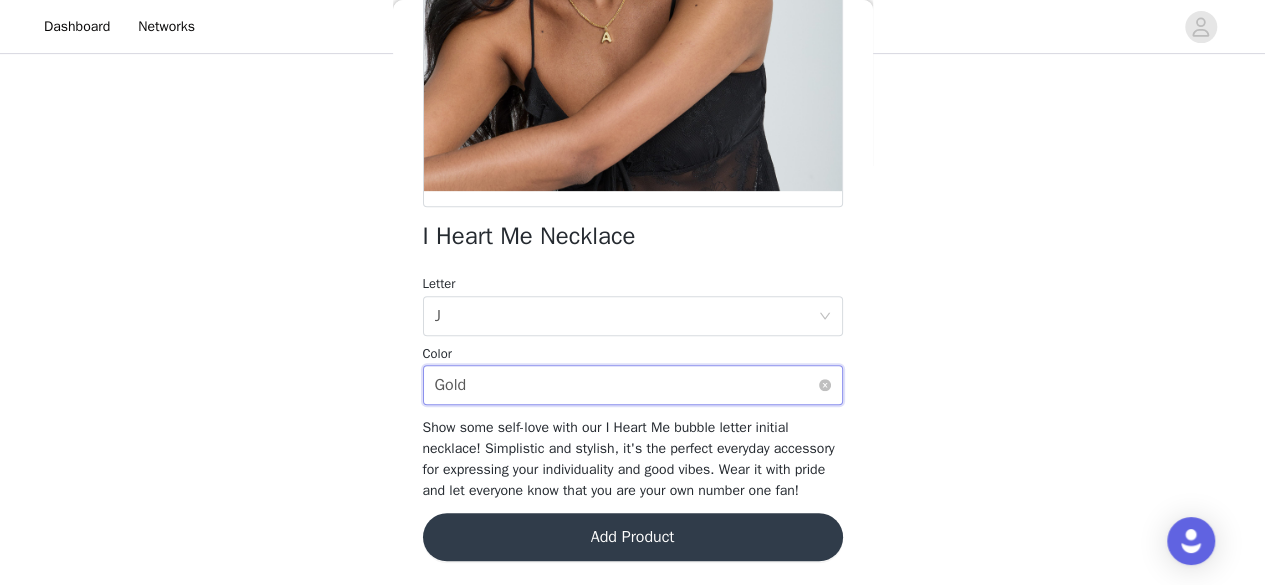 click on "Select color Gold" at bounding box center [626, 385] 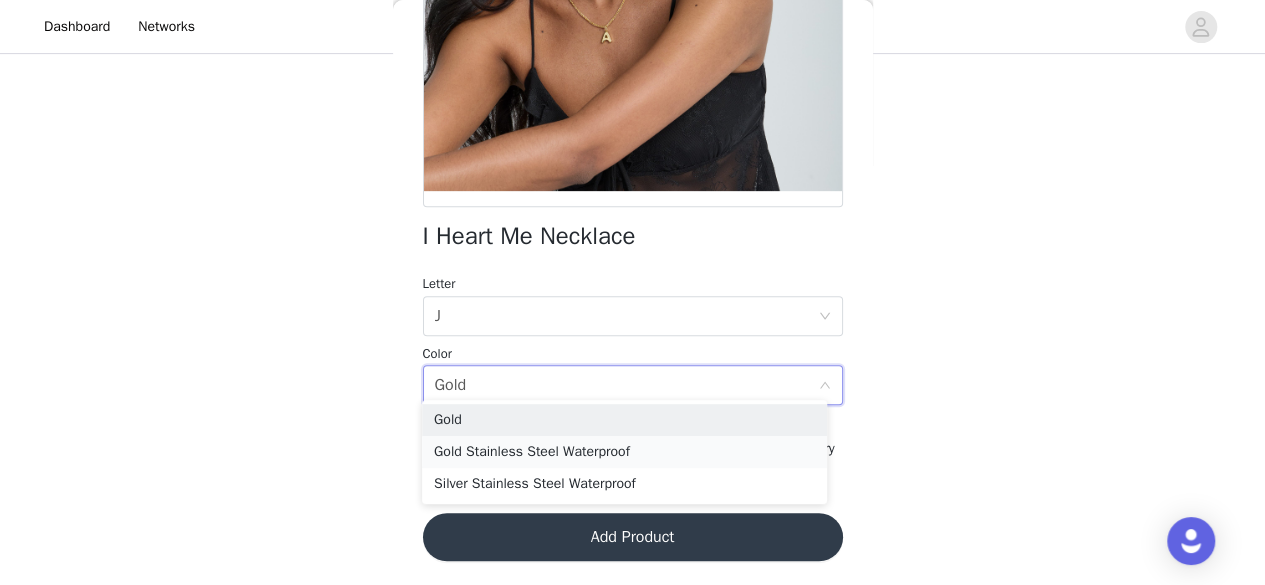 click on "Gold Stainless Steel Waterproof" at bounding box center (624, 452) 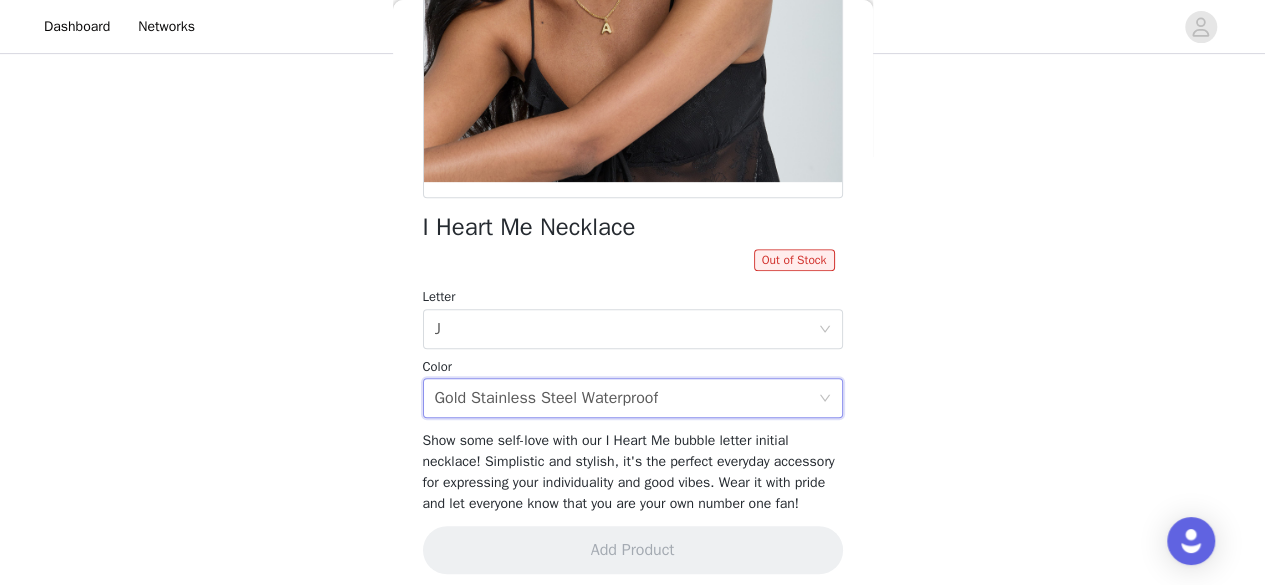 drag, startPoint x: 706, startPoint y: 385, endPoint x: 743, endPoint y: 207, distance: 181.80484 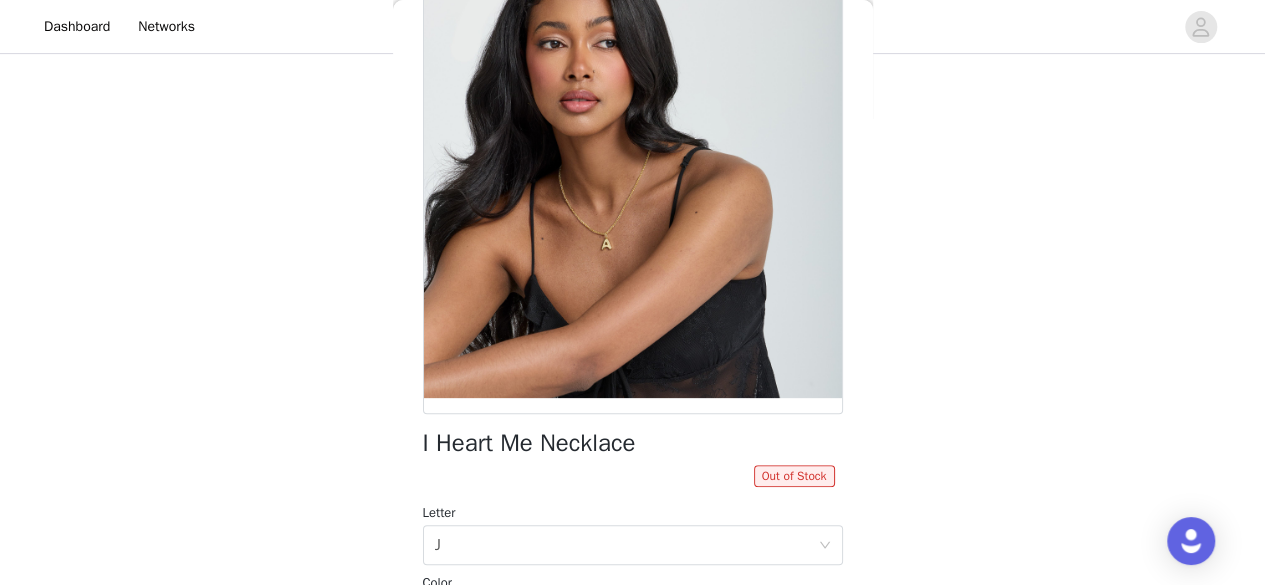 scroll, scrollTop: 0, scrollLeft: 0, axis: both 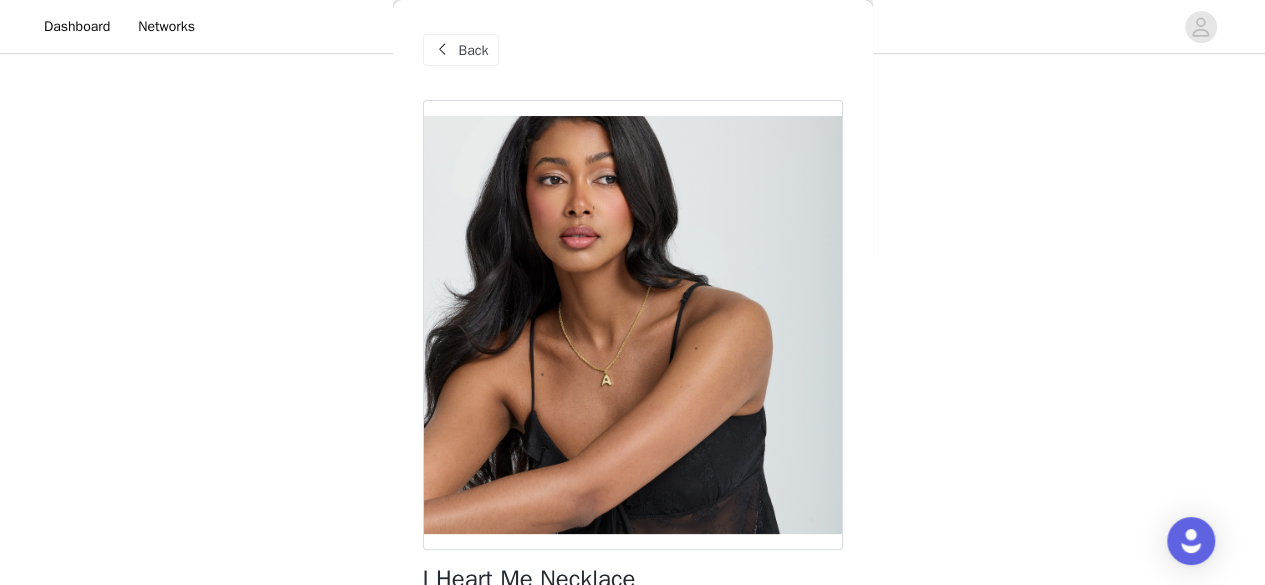 click on "Back" at bounding box center [474, 50] 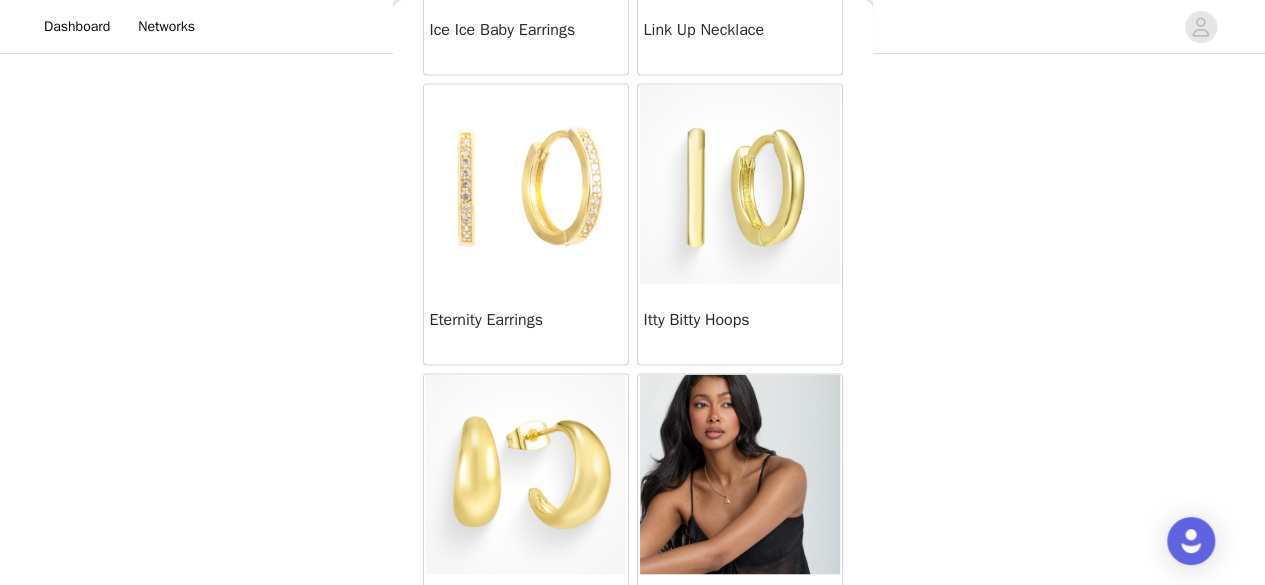 scroll, scrollTop: 1536, scrollLeft: 0, axis: vertical 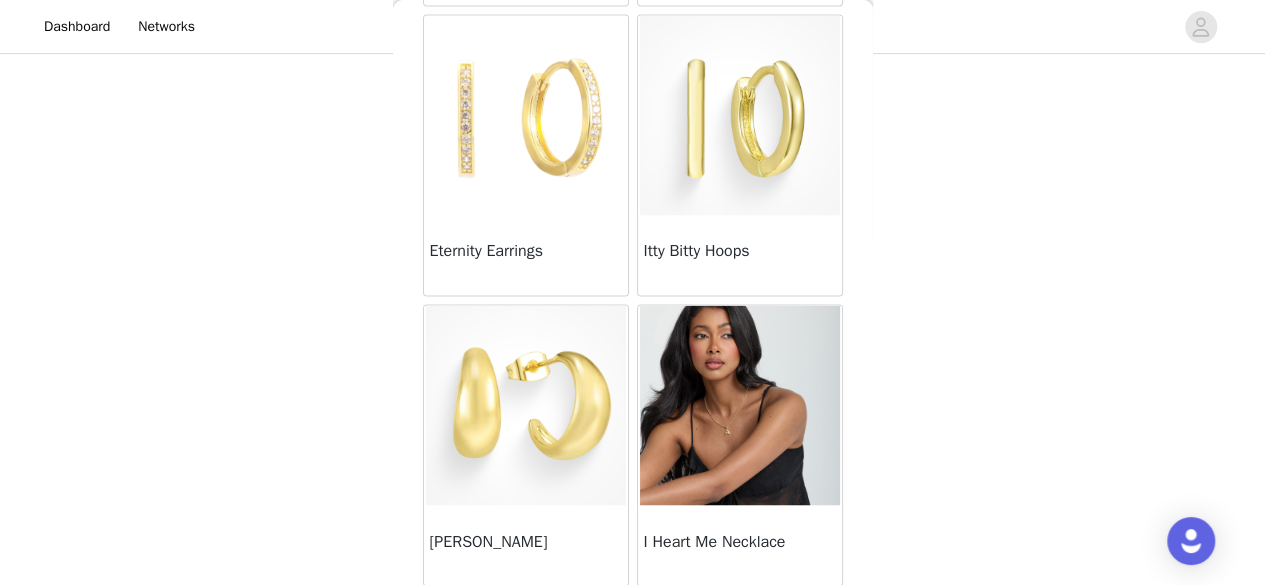 click on "[PERSON_NAME]" at bounding box center (526, 541) 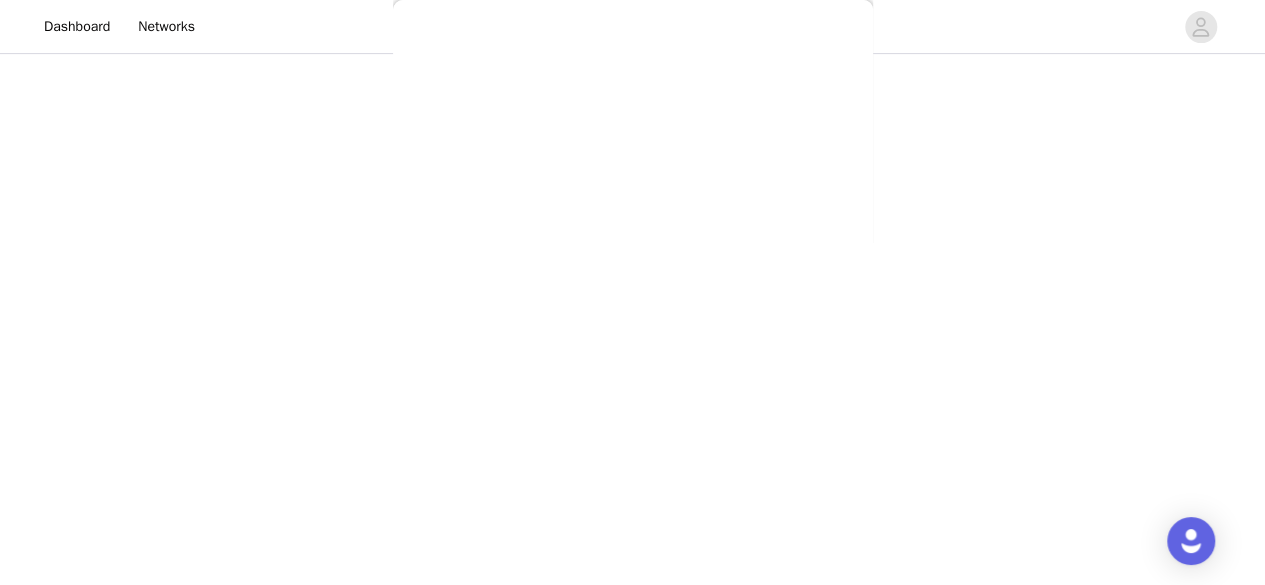 scroll, scrollTop: 364, scrollLeft: 0, axis: vertical 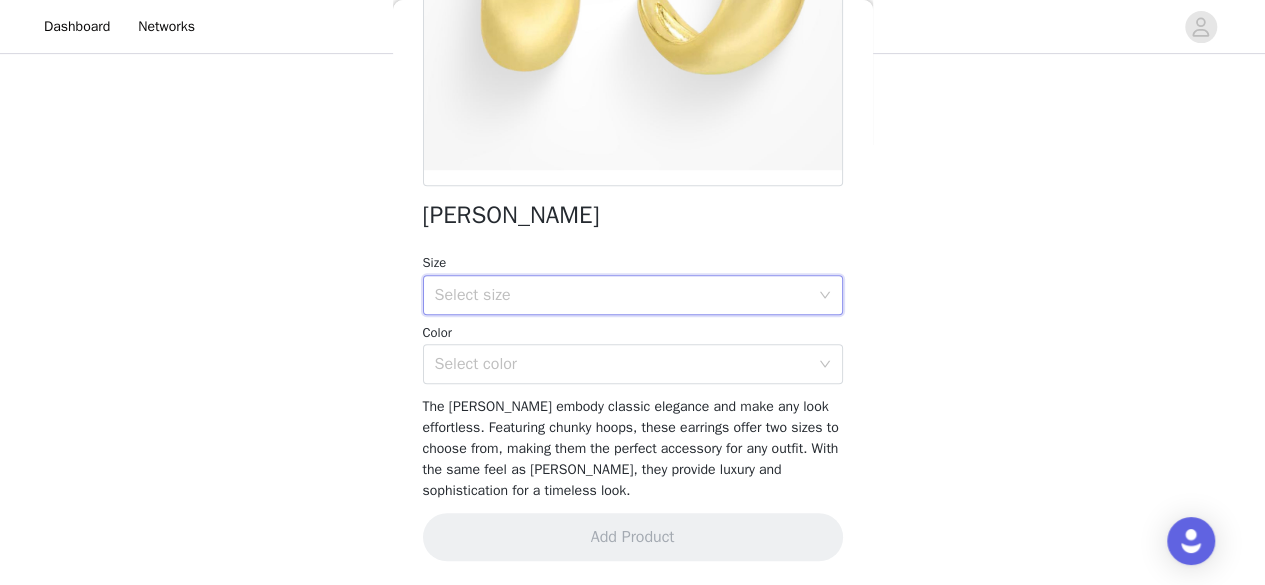 click on "Select size" at bounding box center [633, 295] 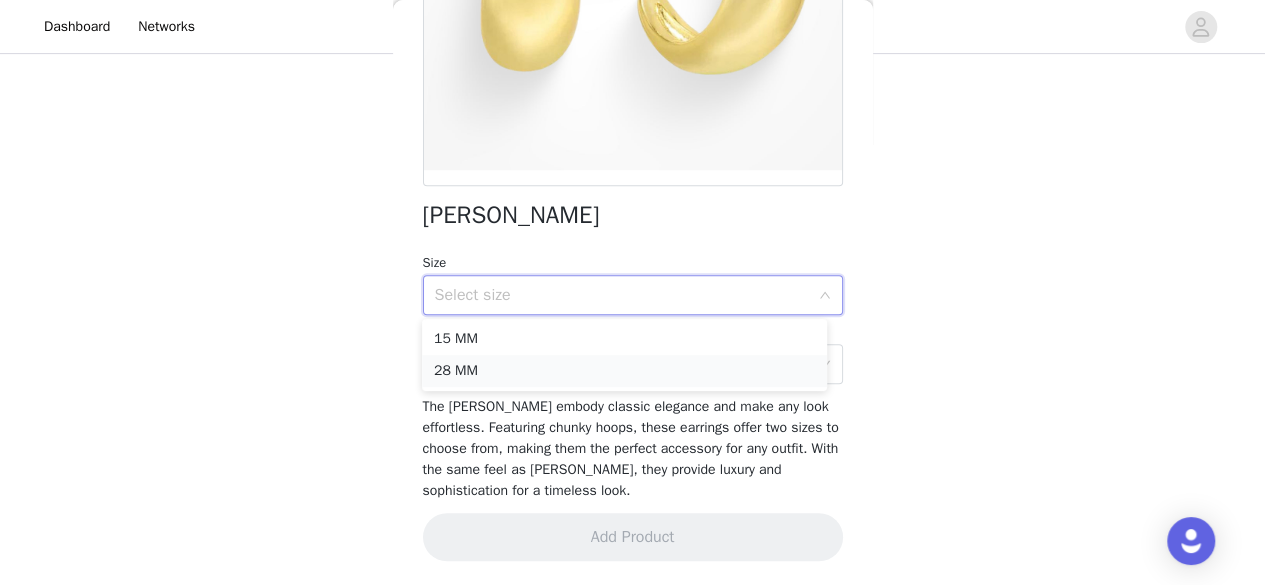 click on "28 MM" at bounding box center [624, 371] 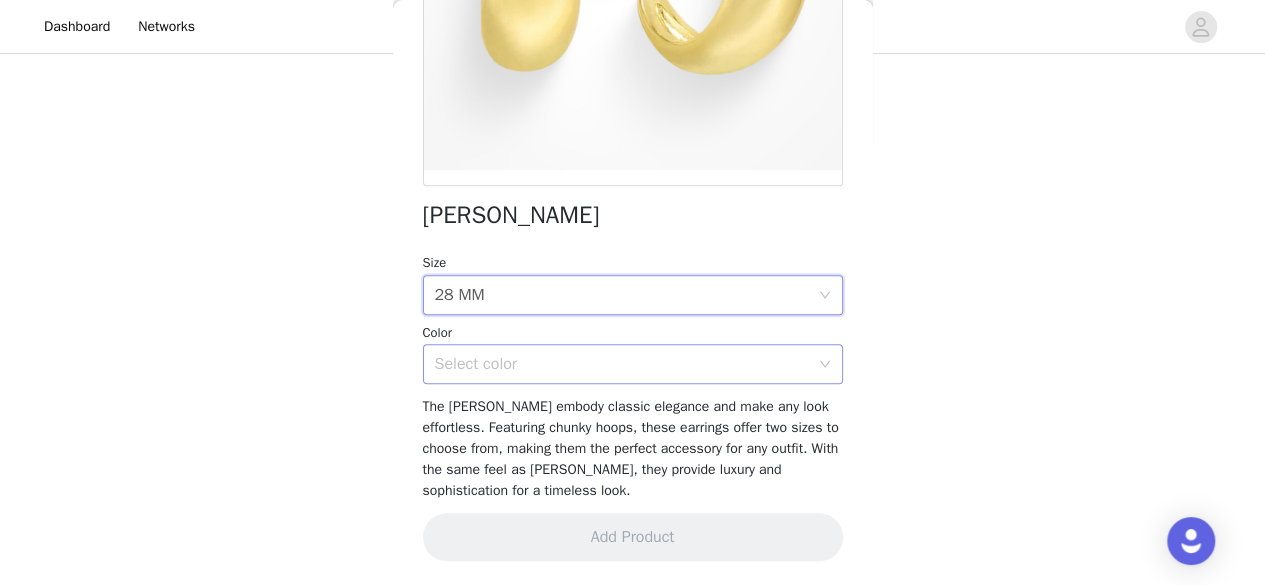 click on "Select color" at bounding box center (622, 364) 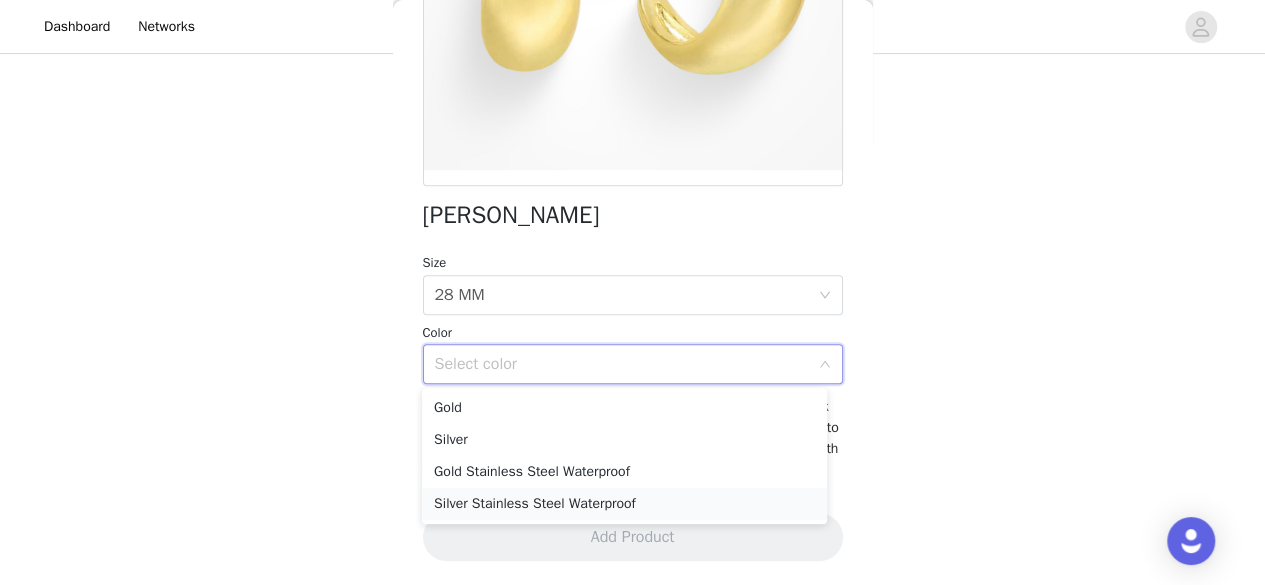click on "Silver Stainless Steel Waterproof" at bounding box center [624, 504] 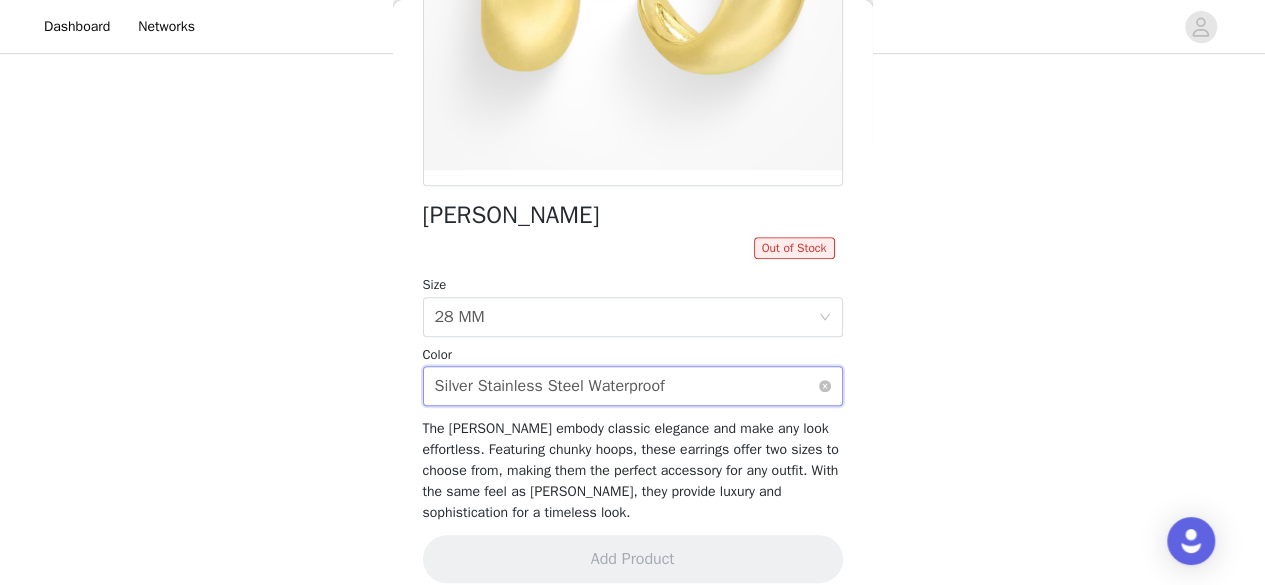 click on "Select color Silver Stainless Steel Waterproof" at bounding box center (626, 386) 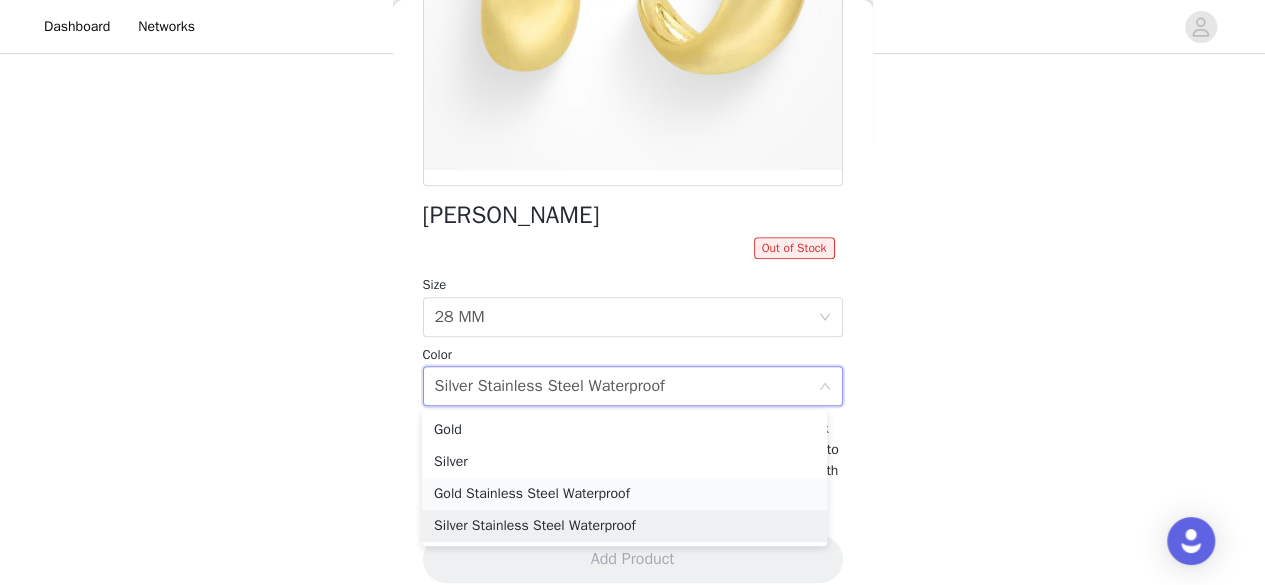 click on "Gold Stainless Steel Waterproof" at bounding box center (624, 494) 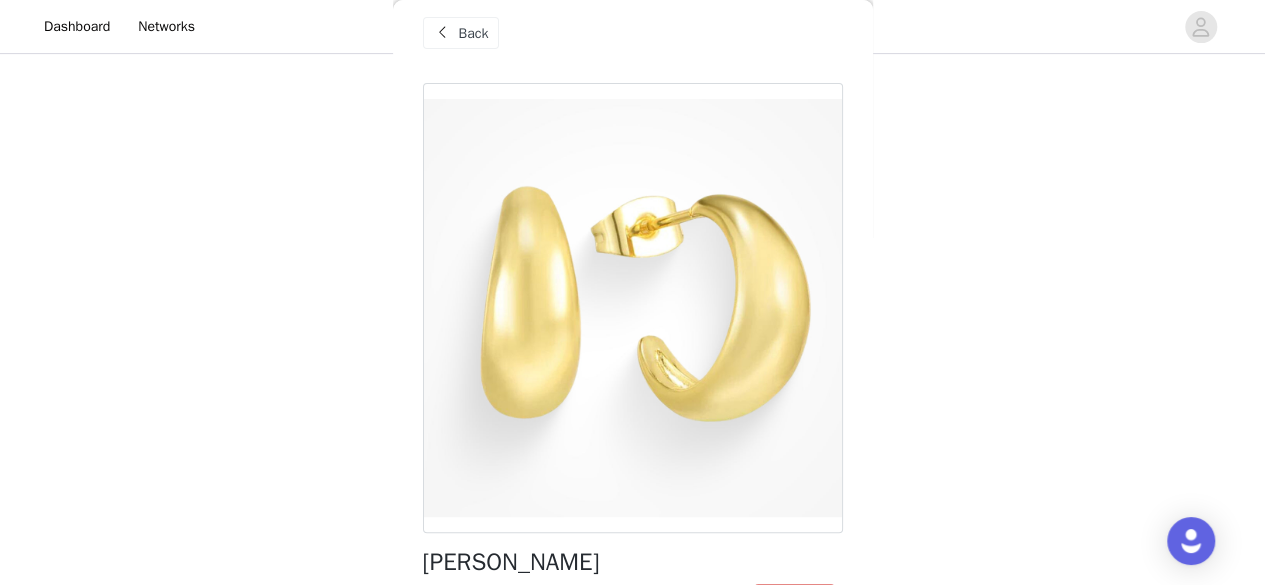 scroll, scrollTop: 0, scrollLeft: 0, axis: both 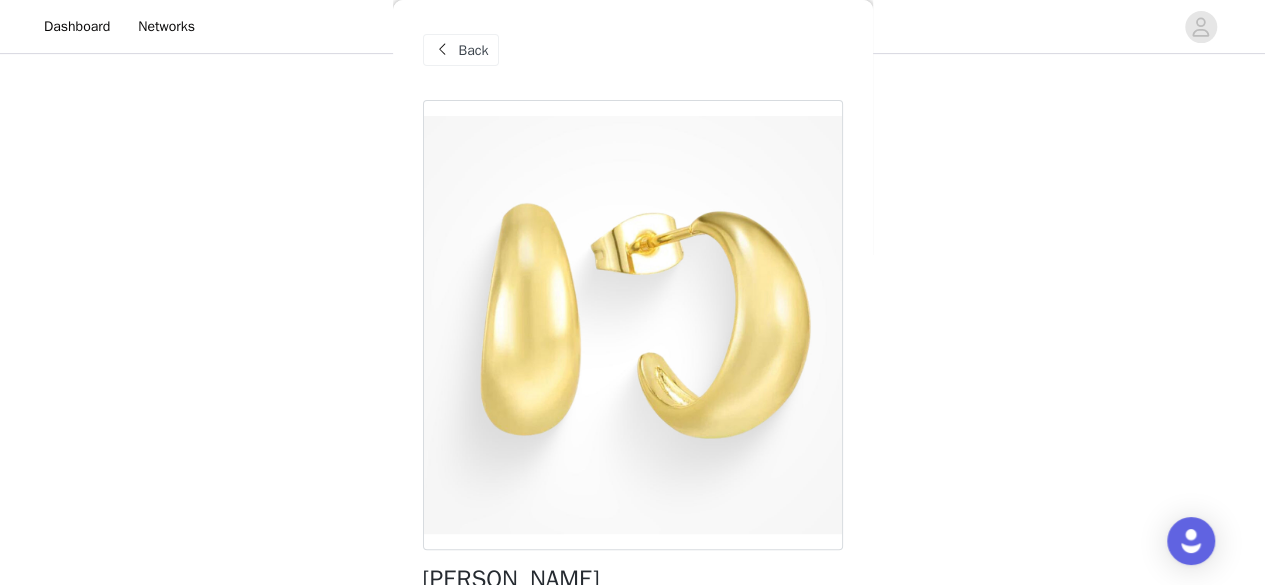 click on "Back" at bounding box center [461, 50] 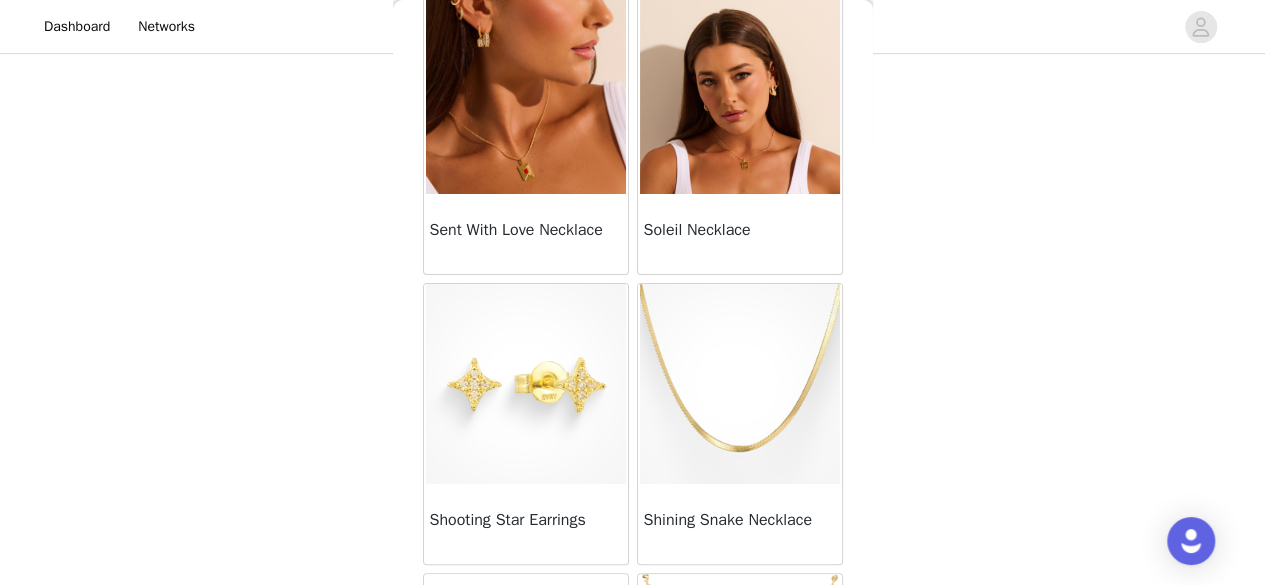scroll, scrollTop: 106, scrollLeft: 0, axis: vertical 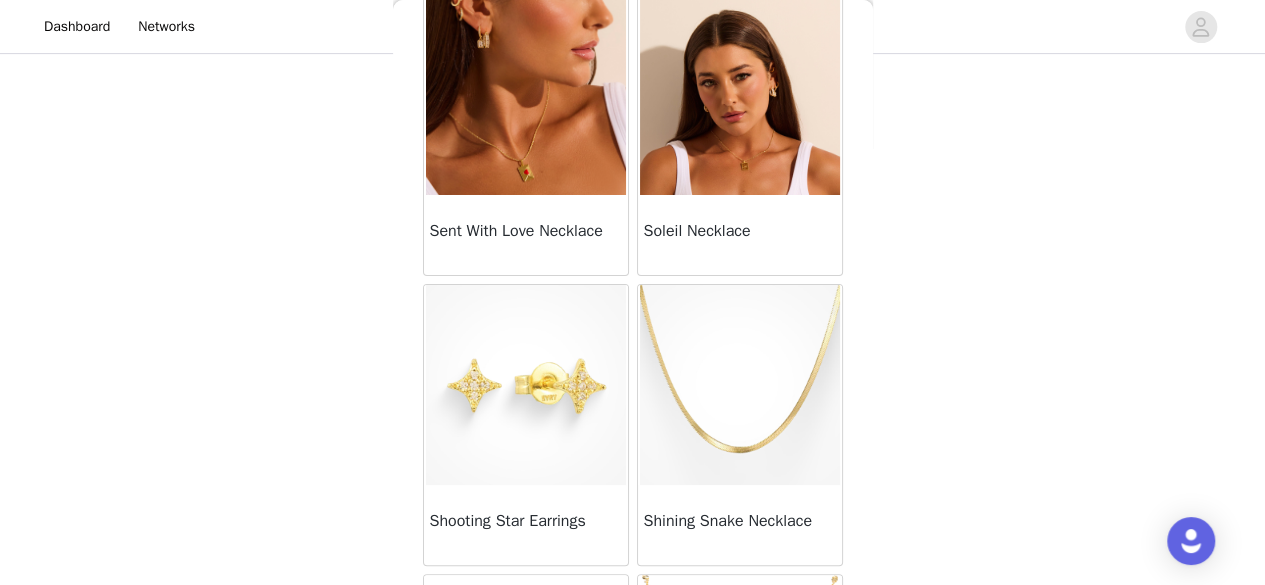 click on "Soleil Necklace" at bounding box center (740, 231) 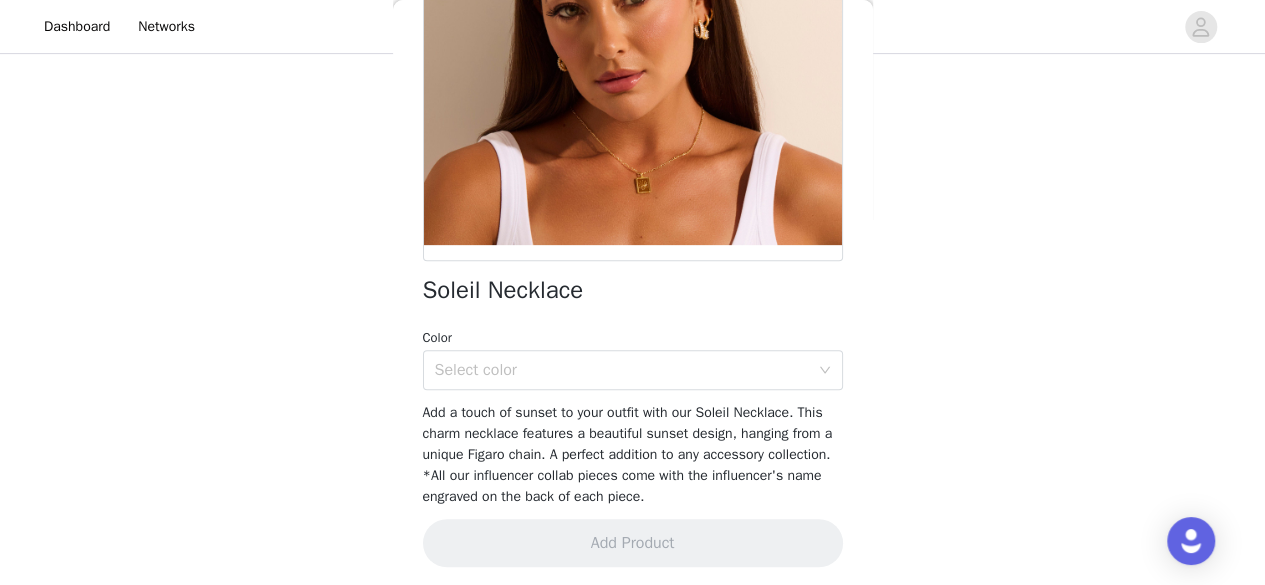 scroll, scrollTop: 290, scrollLeft: 0, axis: vertical 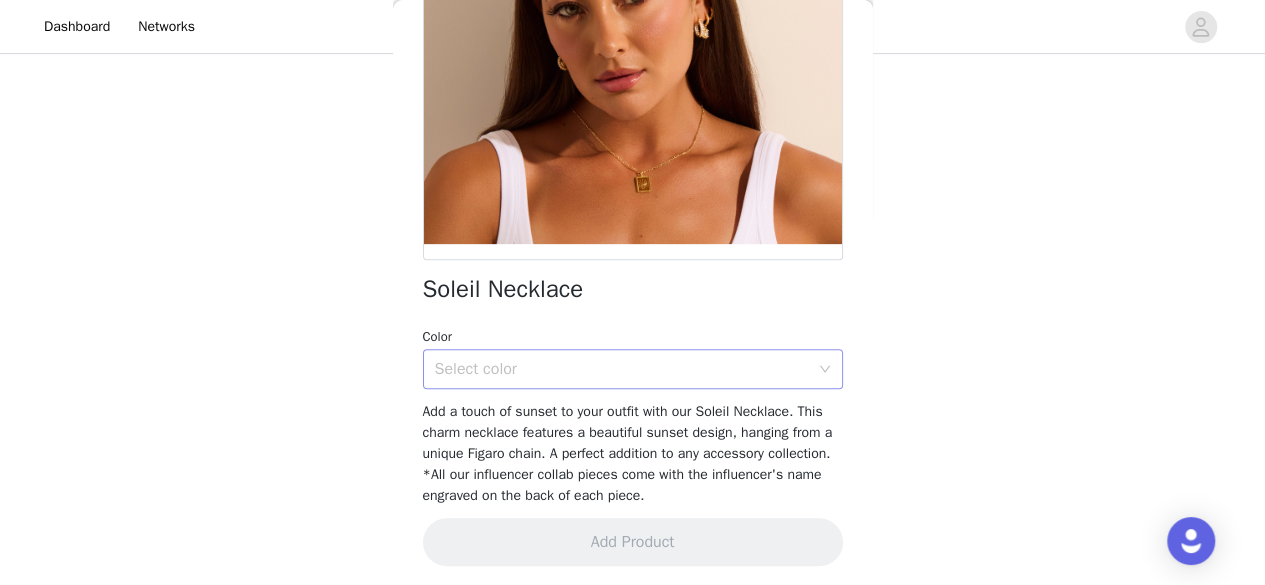click on "Select color" at bounding box center (622, 369) 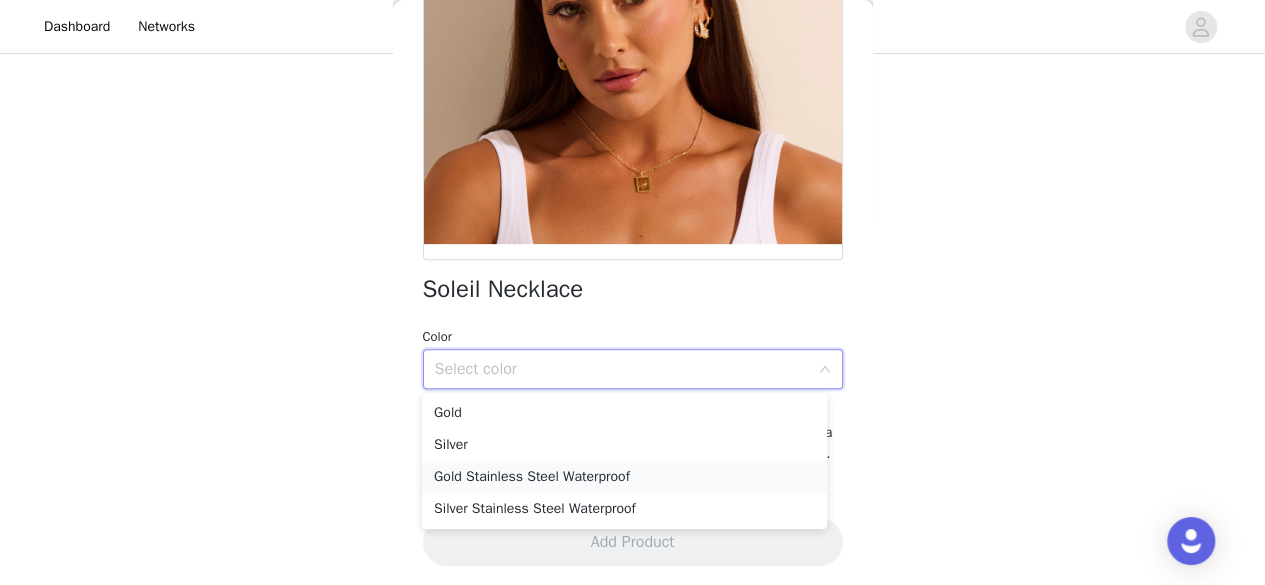 click on "Gold Stainless Steel Waterproof" at bounding box center [624, 477] 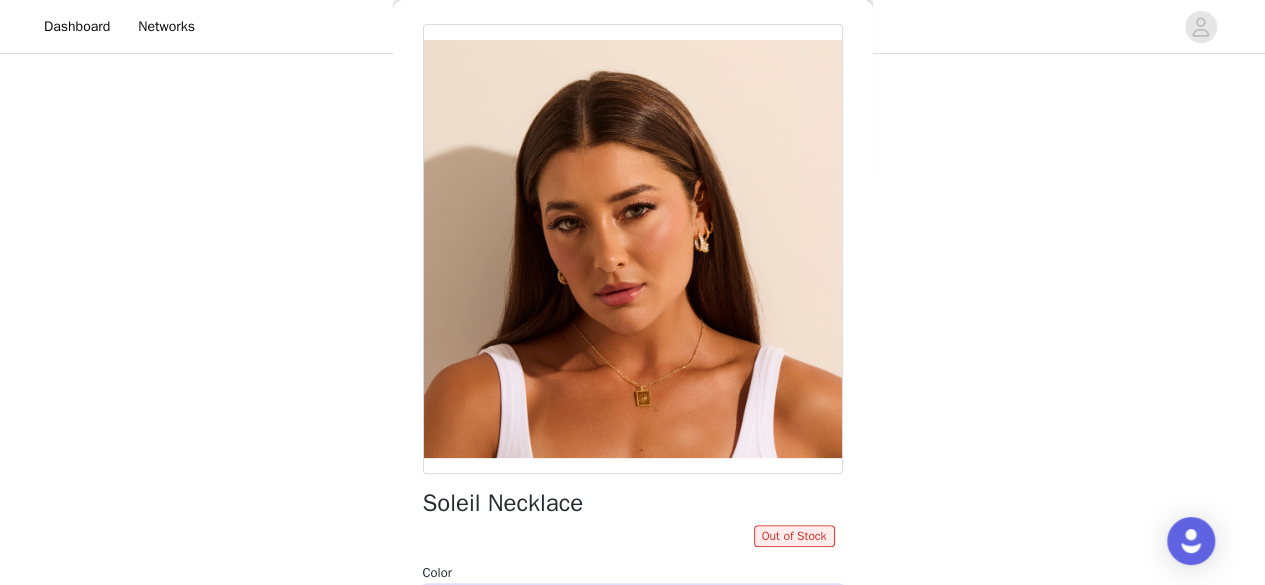 scroll, scrollTop: 0, scrollLeft: 0, axis: both 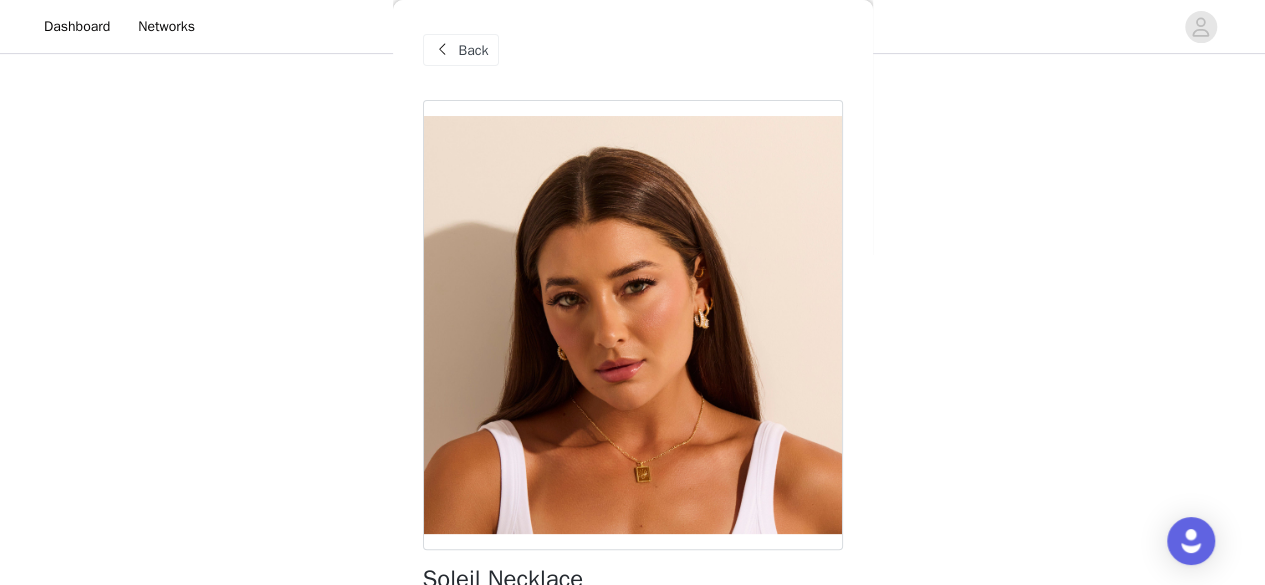 click on "Back" at bounding box center (474, 50) 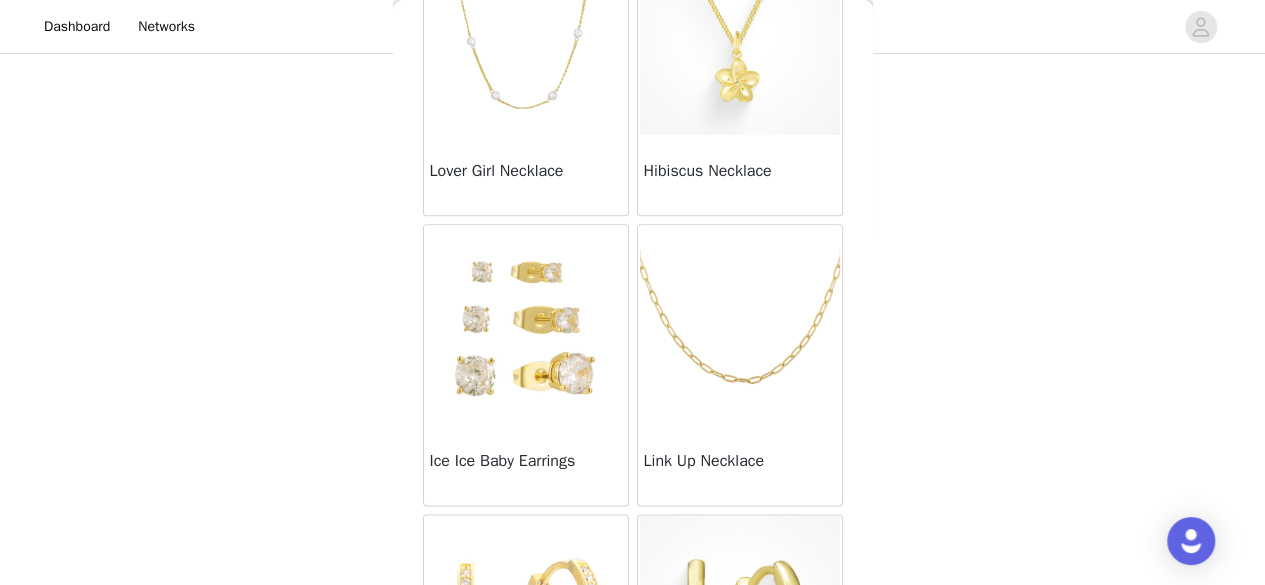 scroll, scrollTop: 1025, scrollLeft: 0, axis: vertical 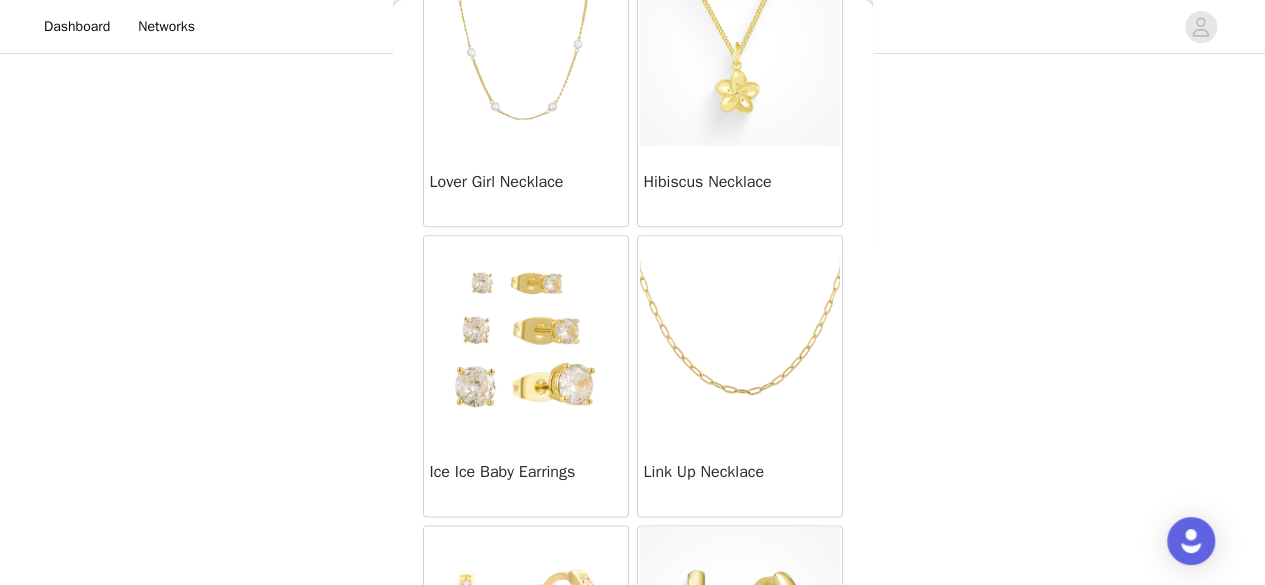 drag, startPoint x: 531, startPoint y: 308, endPoint x: 490, endPoint y: 403, distance: 103.4698 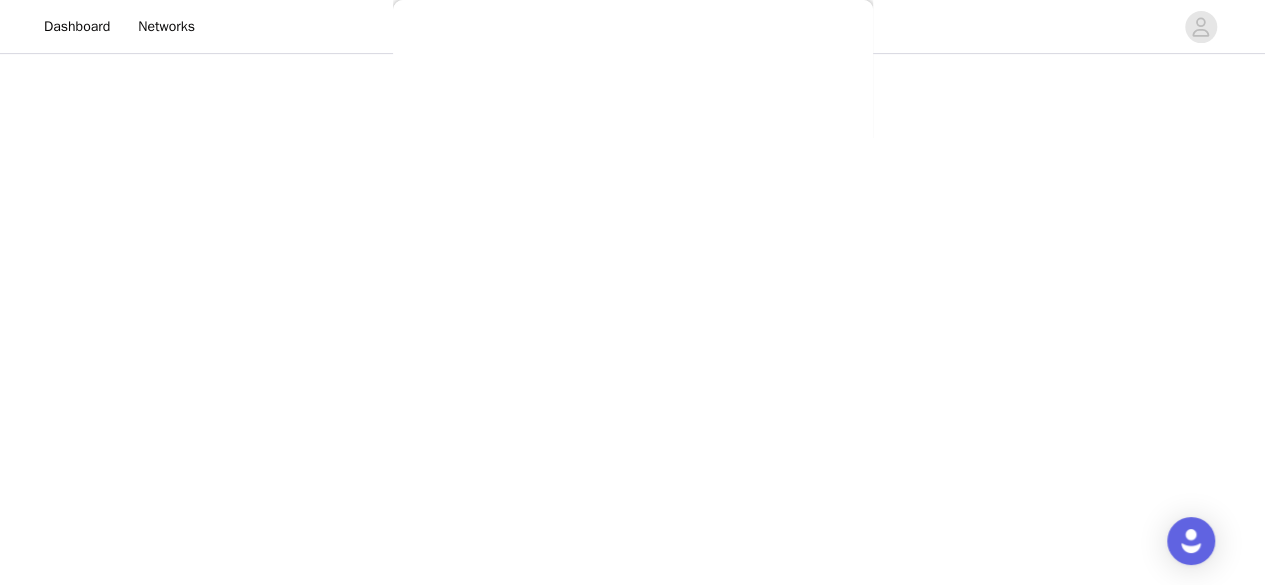 scroll, scrollTop: 391, scrollLeft: 0, axis: vertical 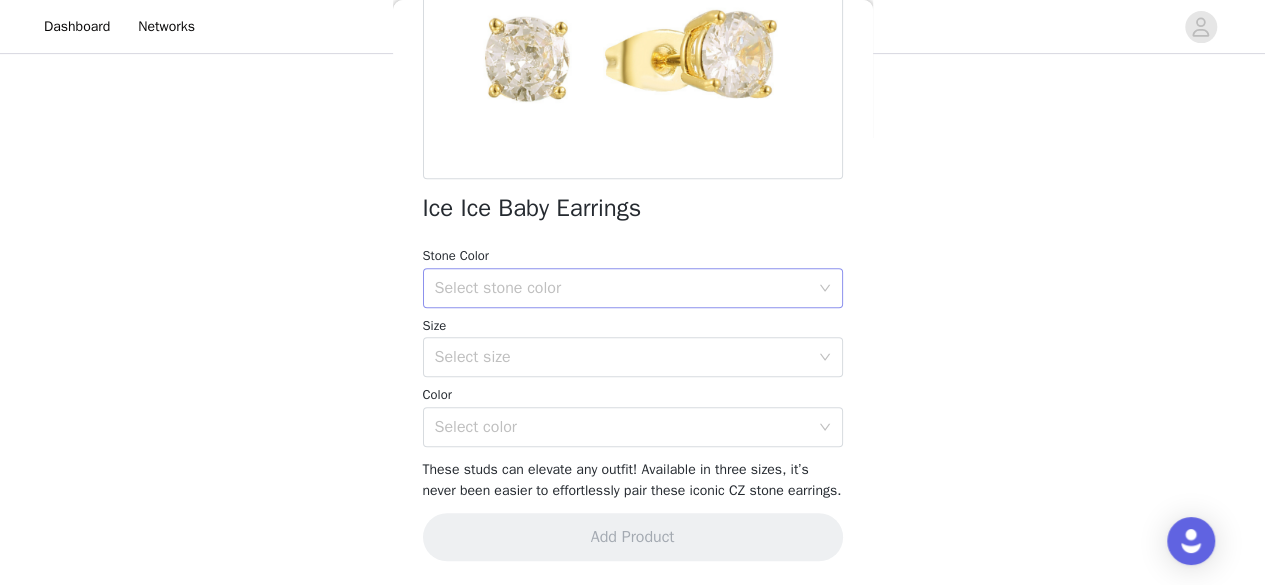 click on "Select stone color" at bounding box center [622, 288] 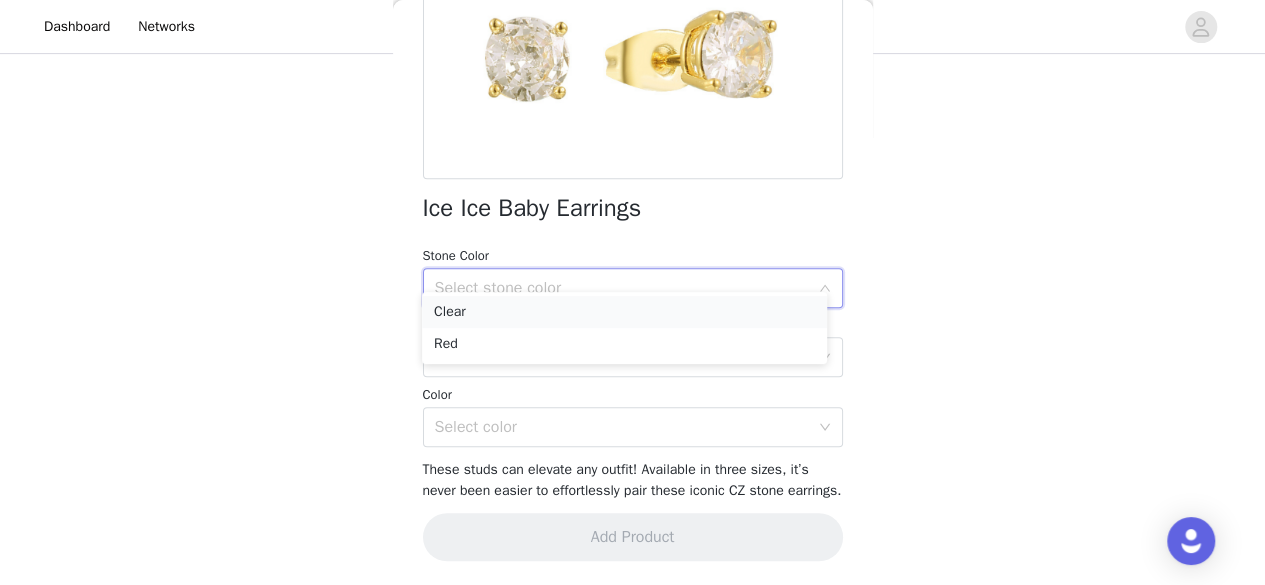 click on "Clear" at bounding box center [624, 312] 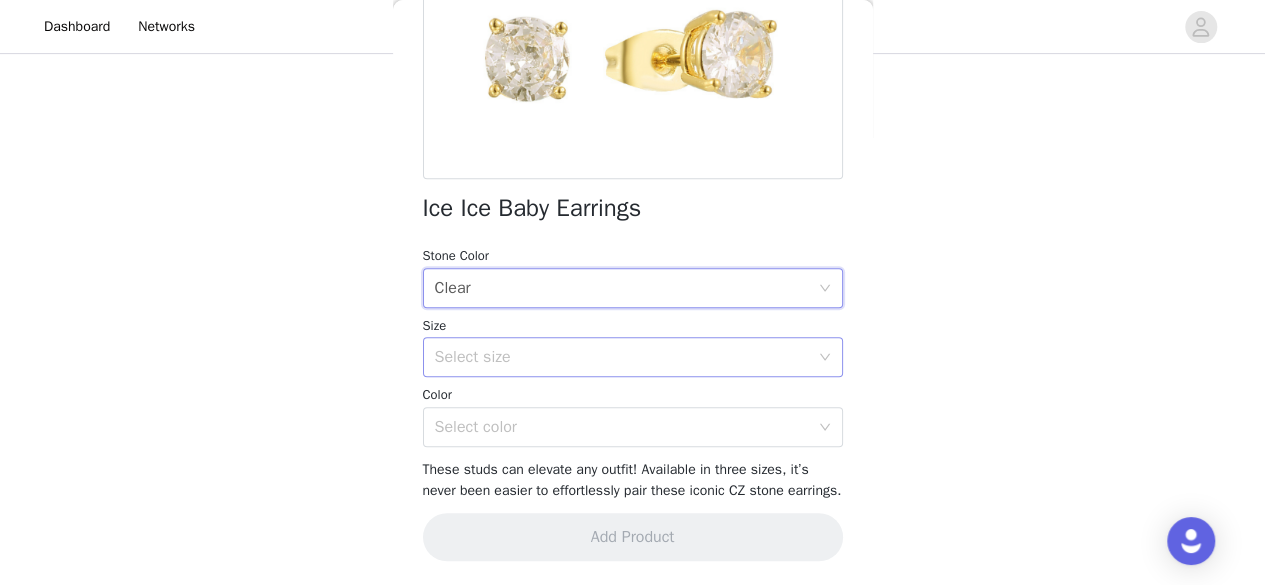 click on "Select size" at bounding box center (622, 357) 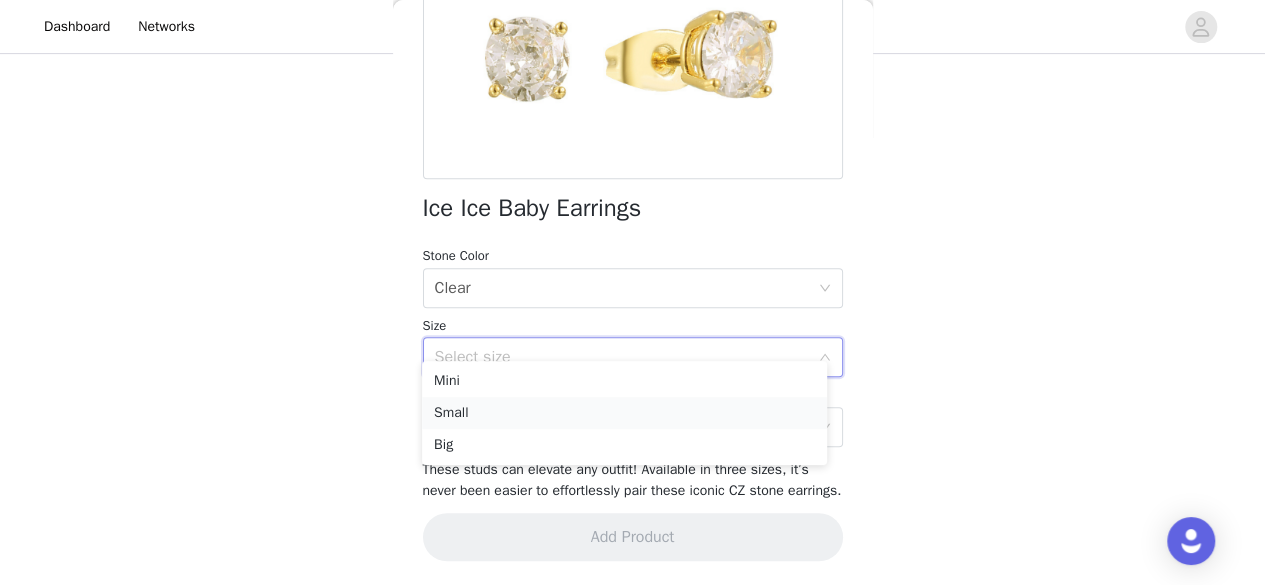 click on "Small" at bounding box center [624, 413] 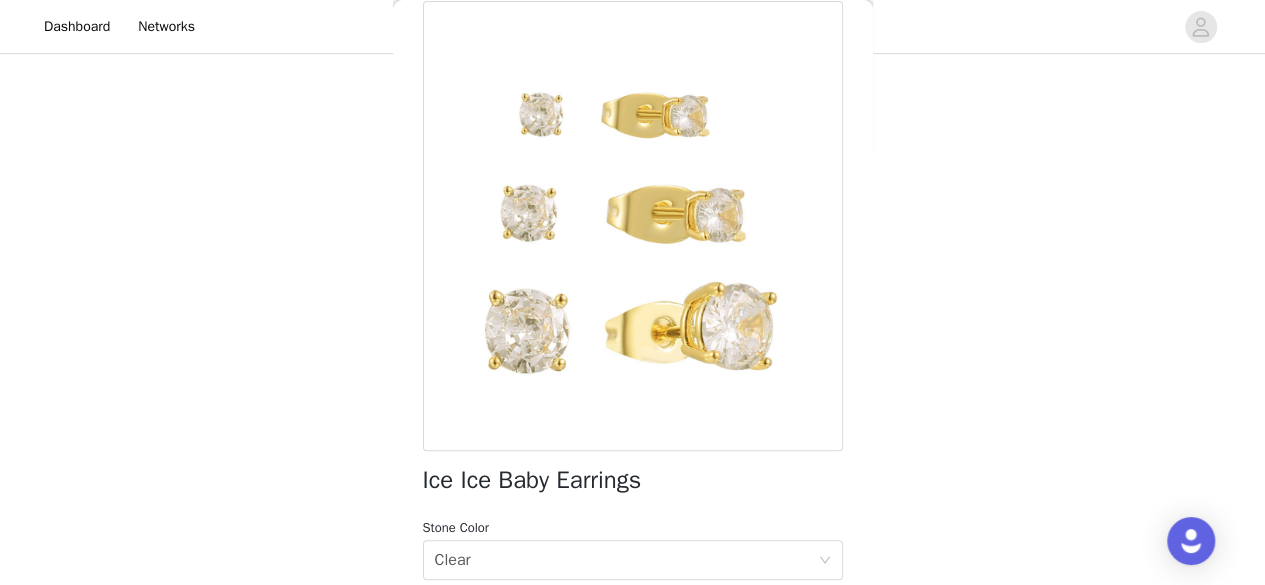 scroll, scrollTop: 391, scrollLeft: 0, axis: vertical 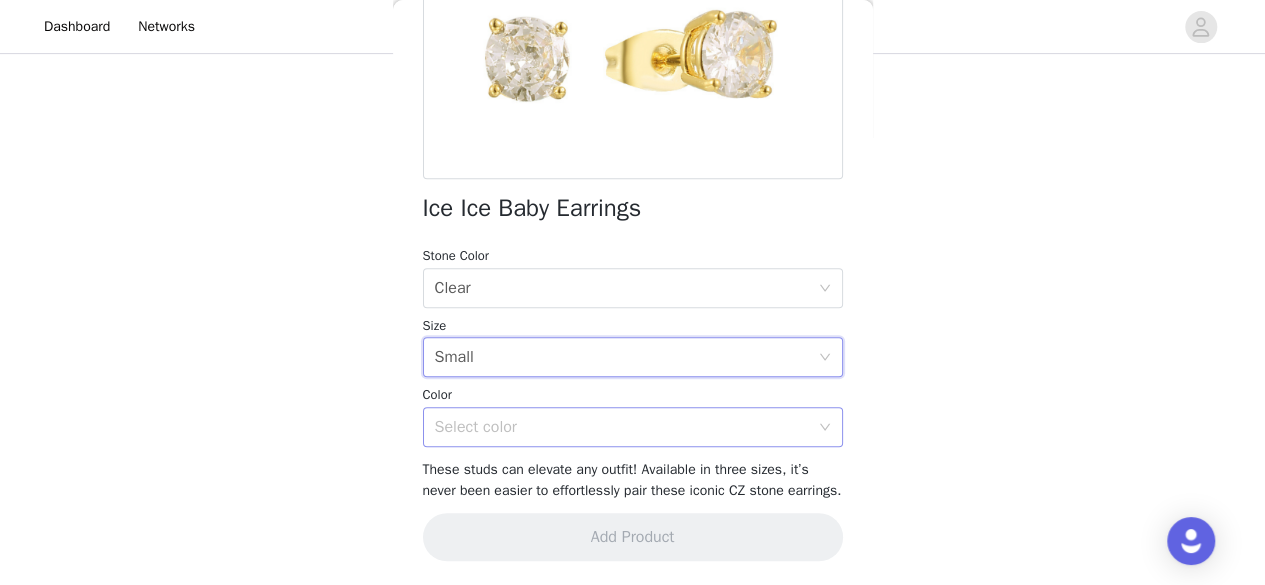 click on "Select color" at bounding box center [622, 427] 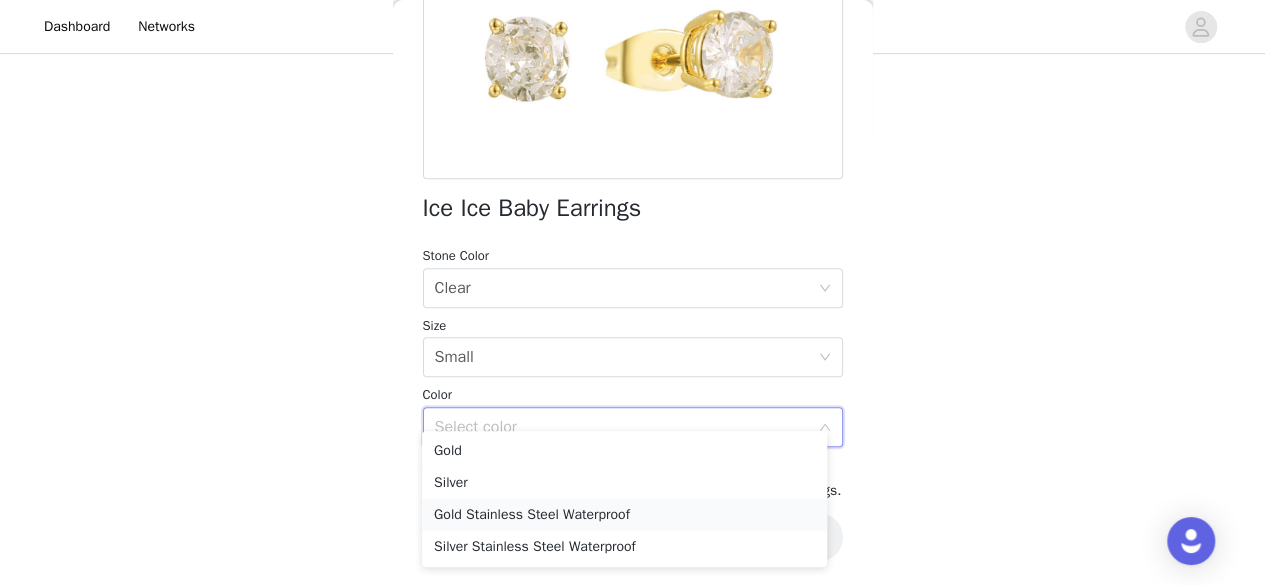 click on "Gold Stainless Steel Waterproof" at bounding box center (624, 515) 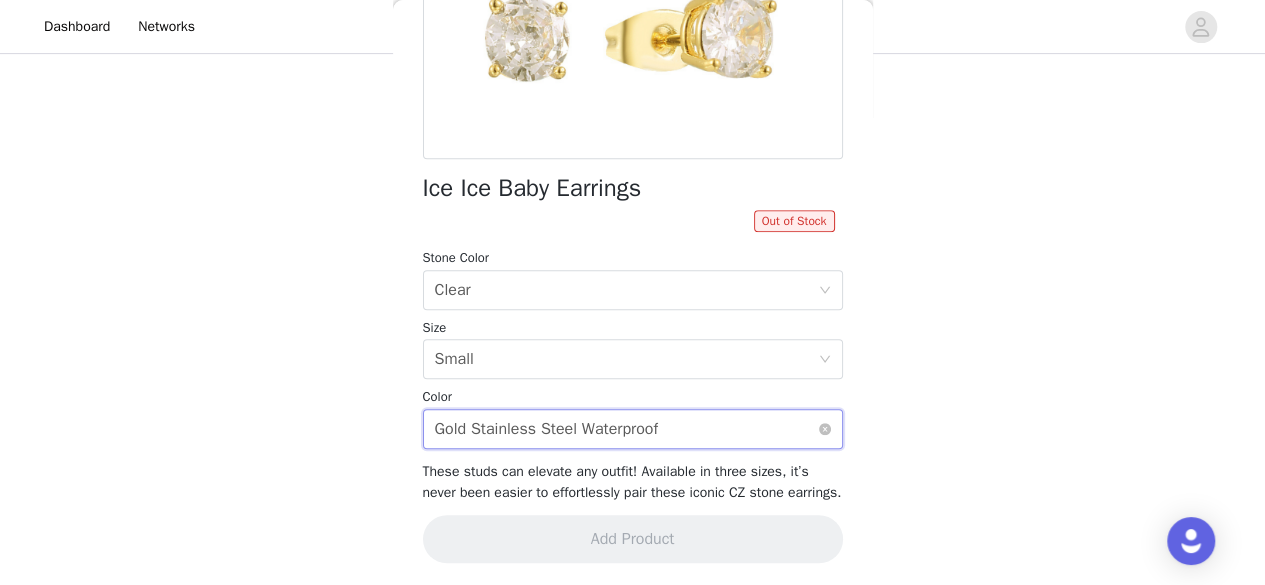 click on "Gold Stainless Steel Waterproof" at bounding box center [547, 429] 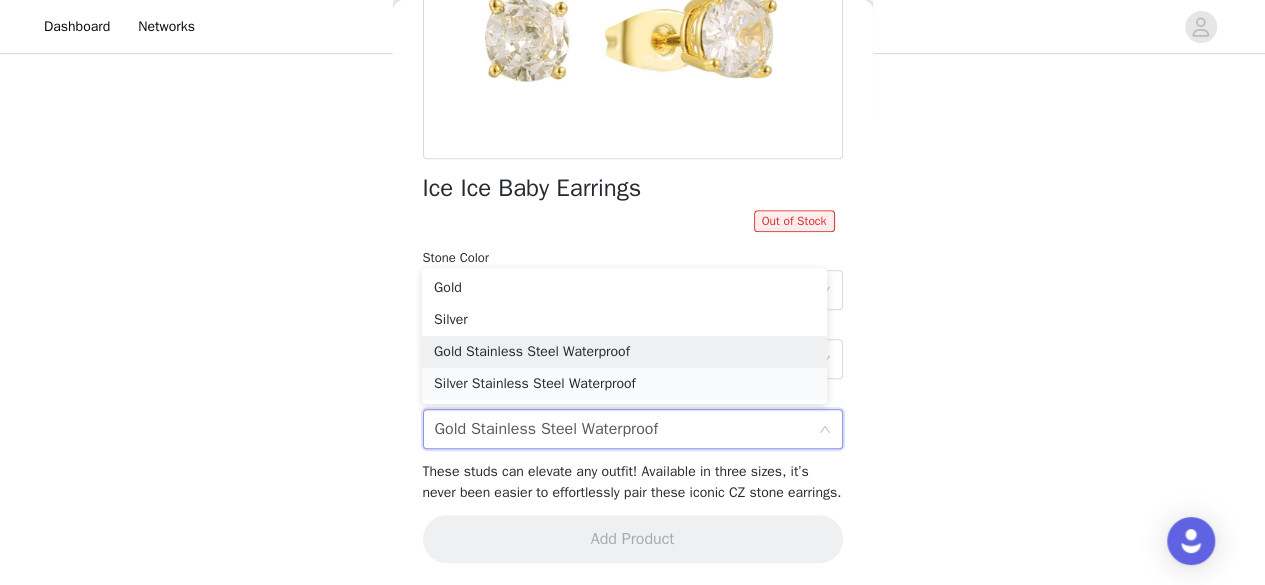 click on "Silver Stainless Steel Waterproof" at bounding box center (624, 384) 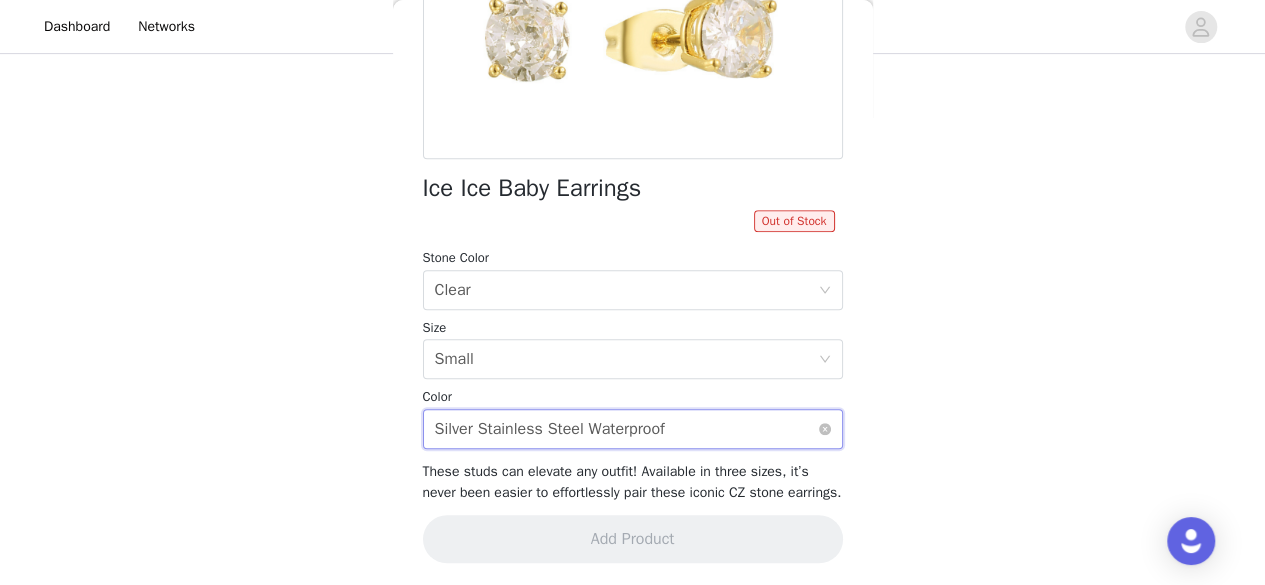 click on "Silver Stainless Steel Waterproof" at bounding box center (550, 429) 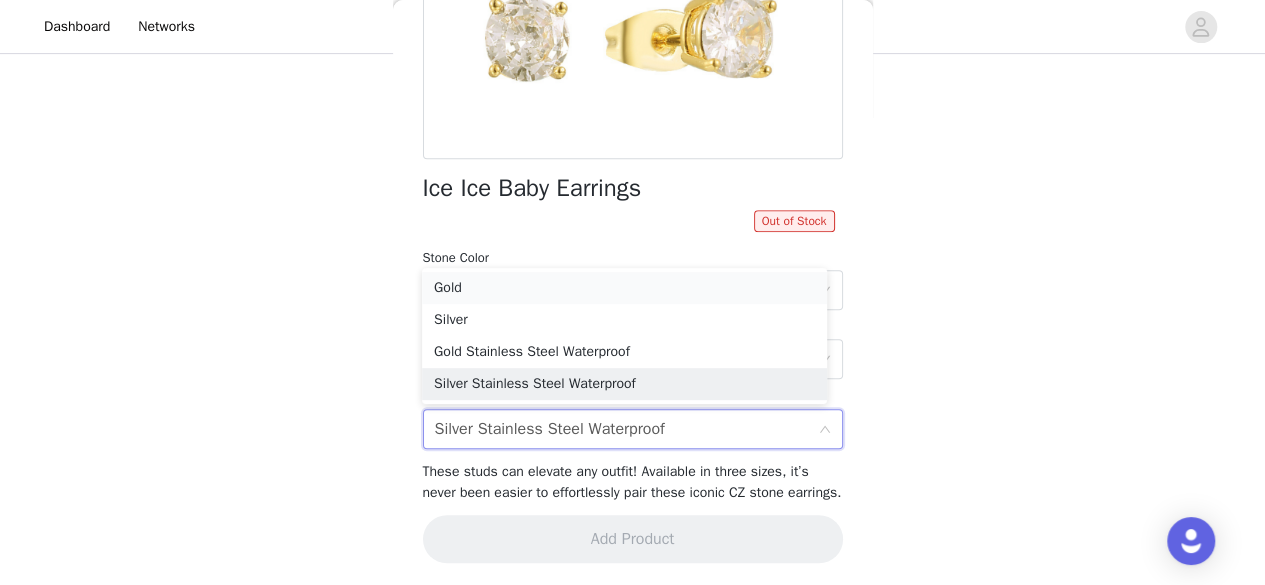 click on "Gold" at bounding box center (624, 288) 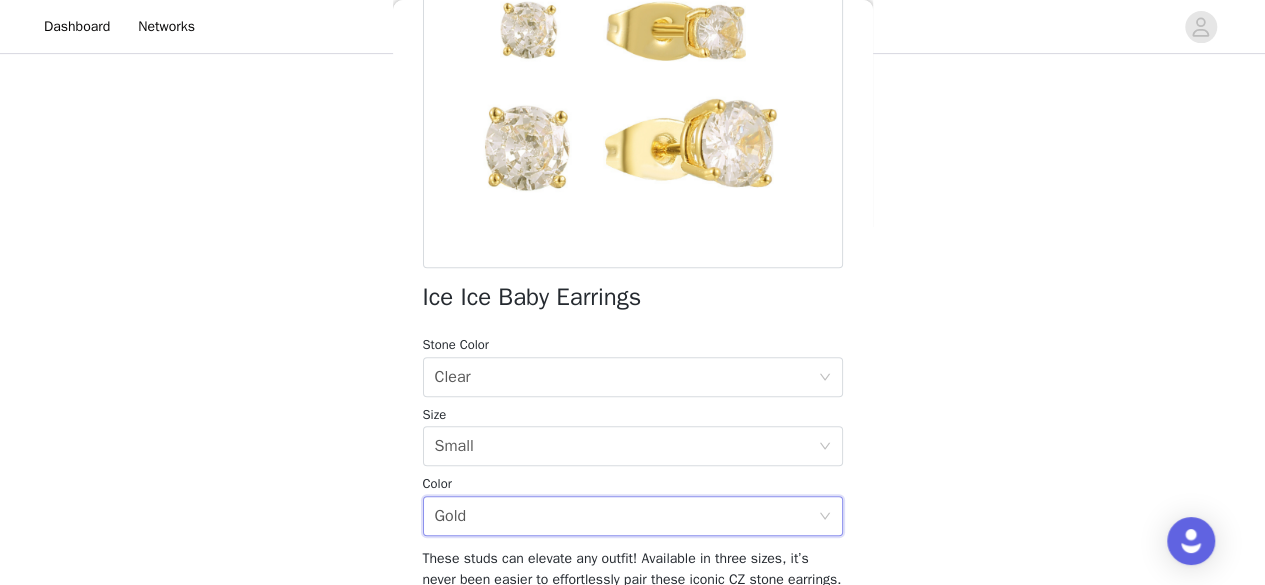 scroll, scrollTop: 391, scrollLeft: 0, axis: vertical 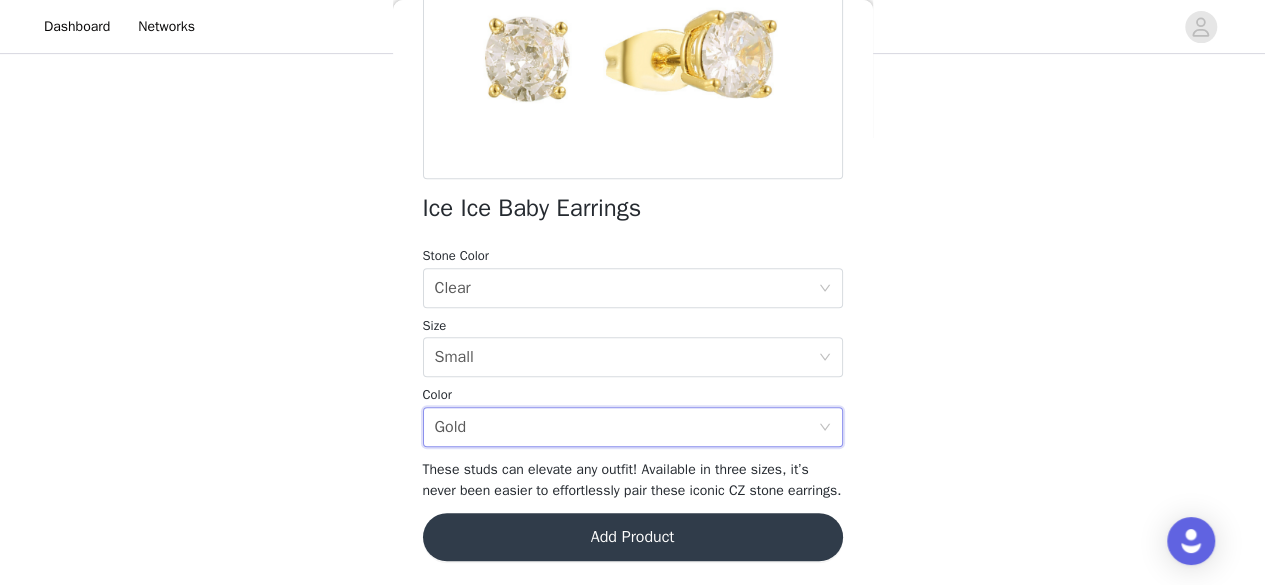 click on "Add Product" at bounding box center (633, 537) 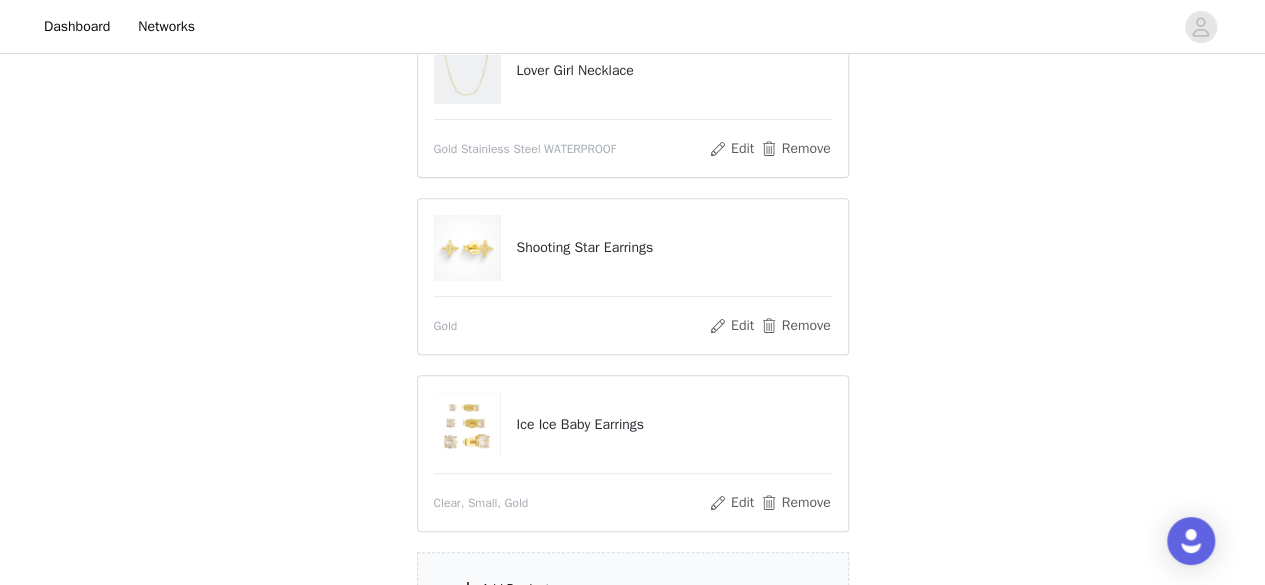 scroll, scrollTop: 429, scrollLeft: 0, axis: vertical 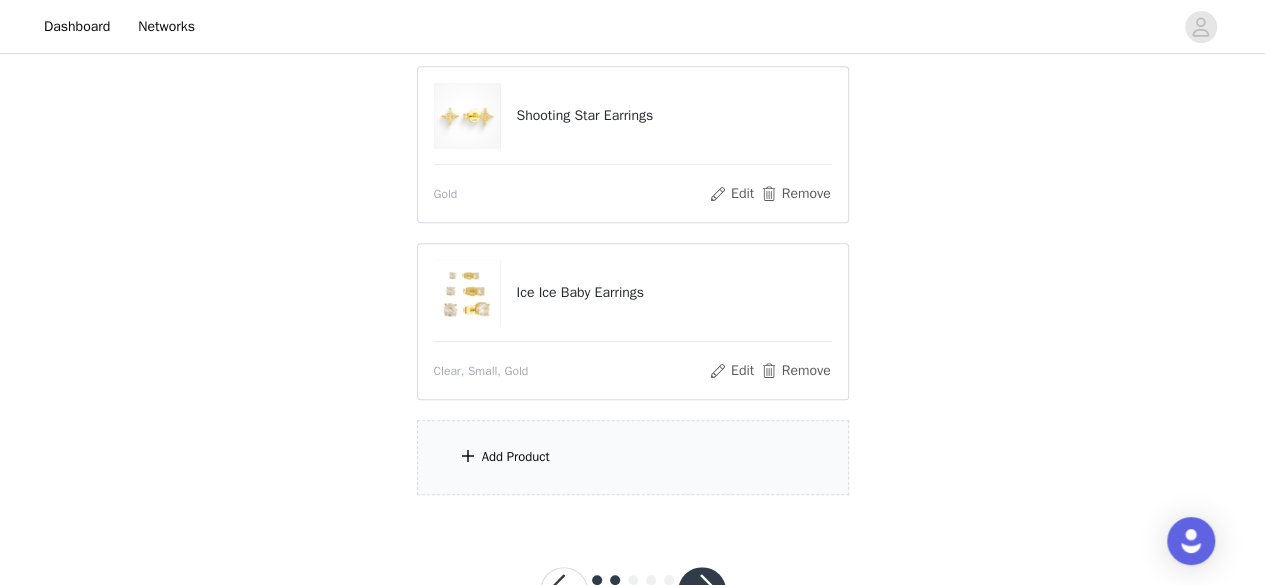 click on "Add Product" at bounding box center (633, 457) 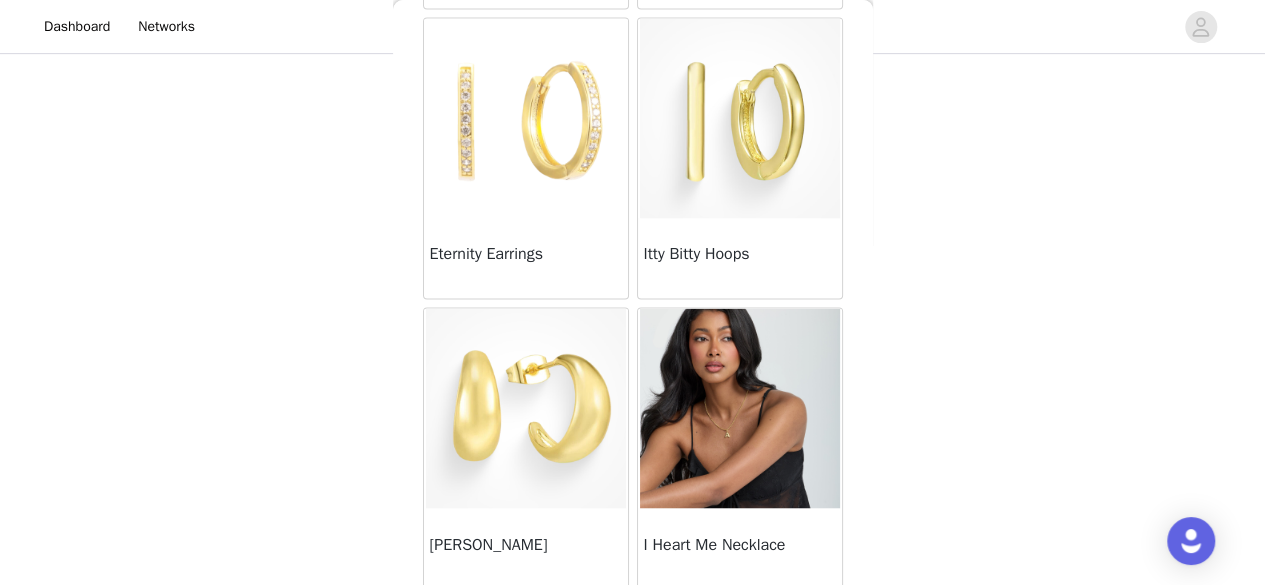 scroll, scrollTop: 1536, scrollLeft: 0, axis: vertical 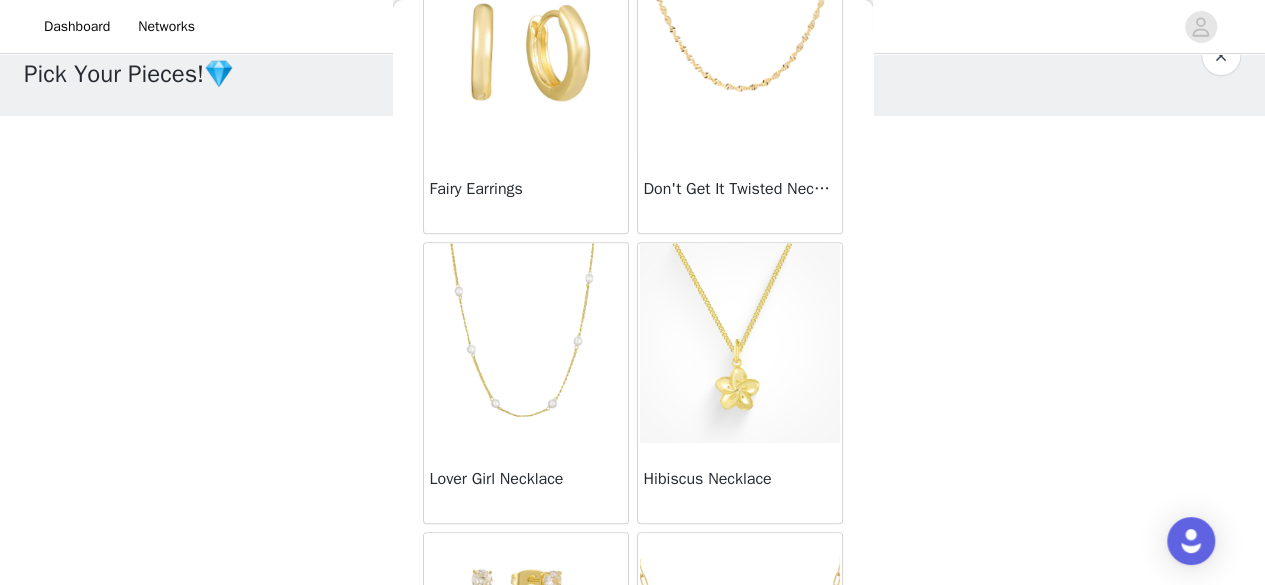 click at bounding box center [740, 53] 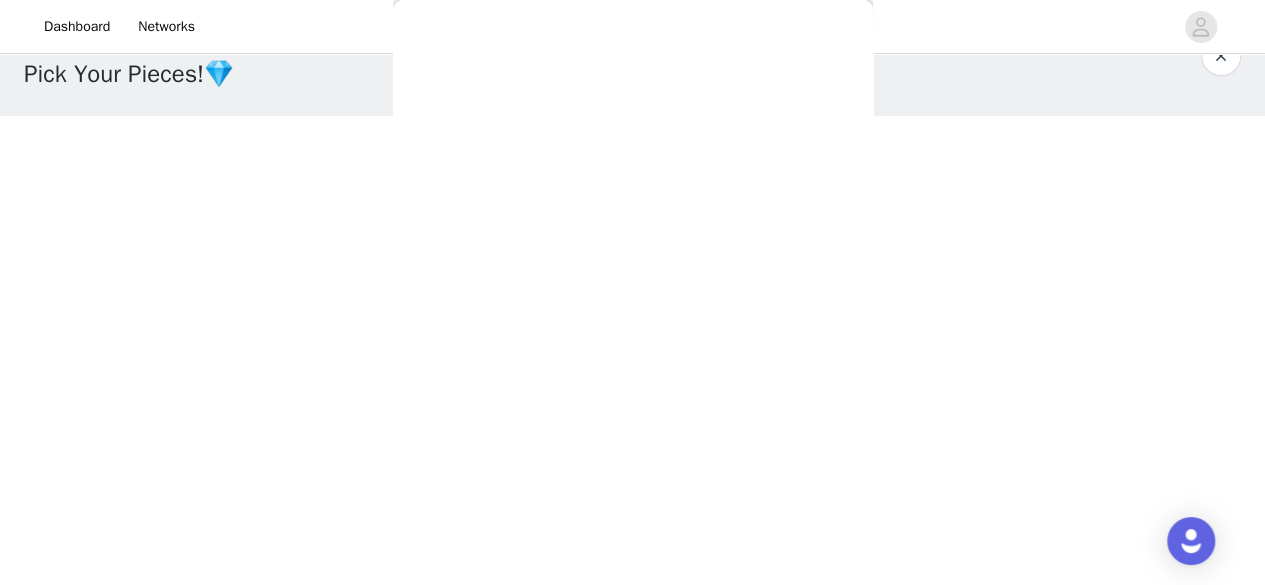 scroll, scrollTop: 273, scrollLeft: 0, axis: vertical 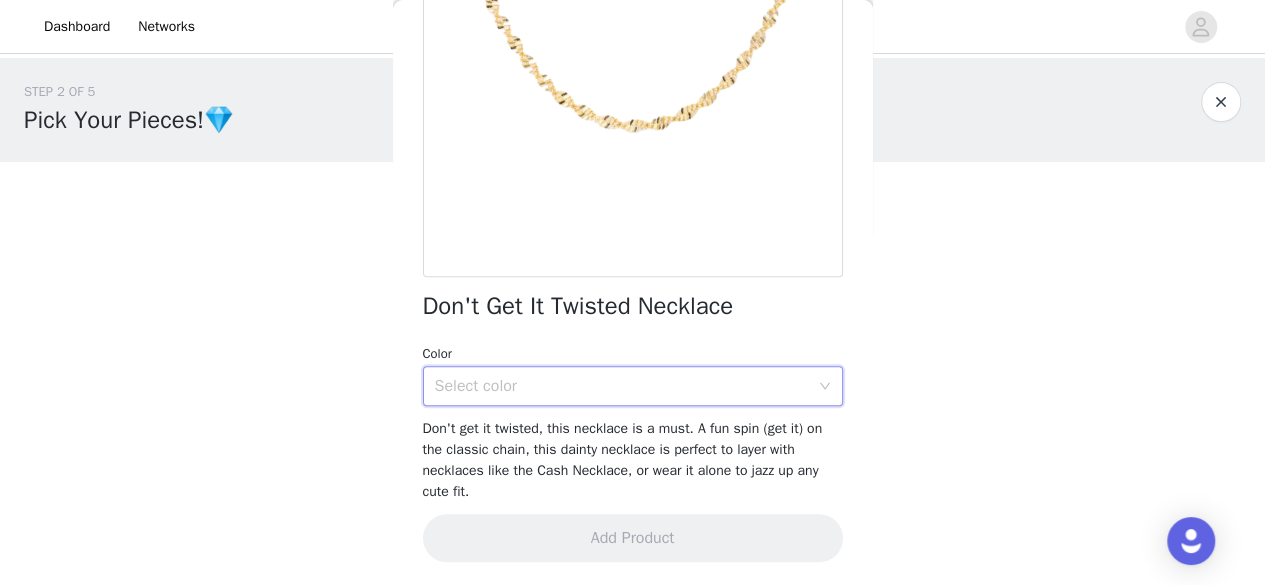 click 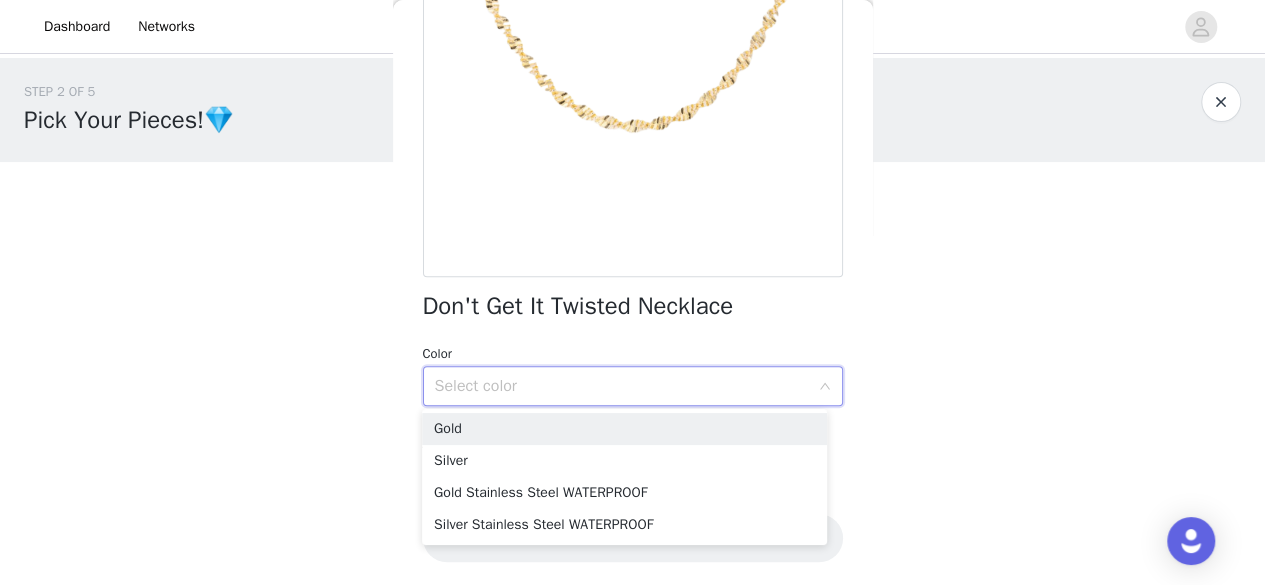 click on "STEP 2 OF 5
Pick Your Pieces!💎
Please take a look at our catalog and select 5 of your favs!❤️ If a piece you selected is out of stock it will be replaced with one of our best sellers!       3/5 Selected           Lover Girl Necklace           Gold Stainless Steel WATERPROOF       Edit   Remove     Shooting Star Earrings           Gold       Edit   Remove     Ice Ice Baby Earrings           Clear, Small, Gold       Edit   Remove     Add Product       Back     Don't Get It Twisted Necklace               Color   Select color   Don't get it twisted, this necklace is a must. A fun spin (get it) on the classic chain, this dainty necklace is perfect to layer with necklaces like the Cash Necklace, or wear it alone to jazz up any cute fit.      Add Product" at bounding box center [632, 503] 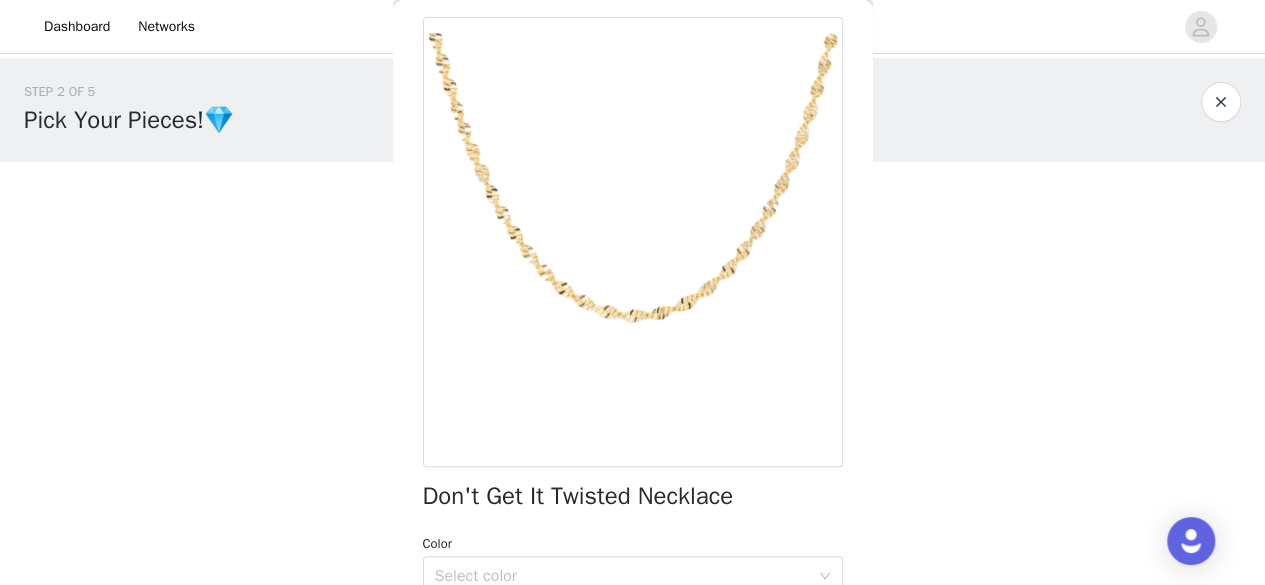 scroll, scrollTop: 0, scrollLeft: 0, axis: both 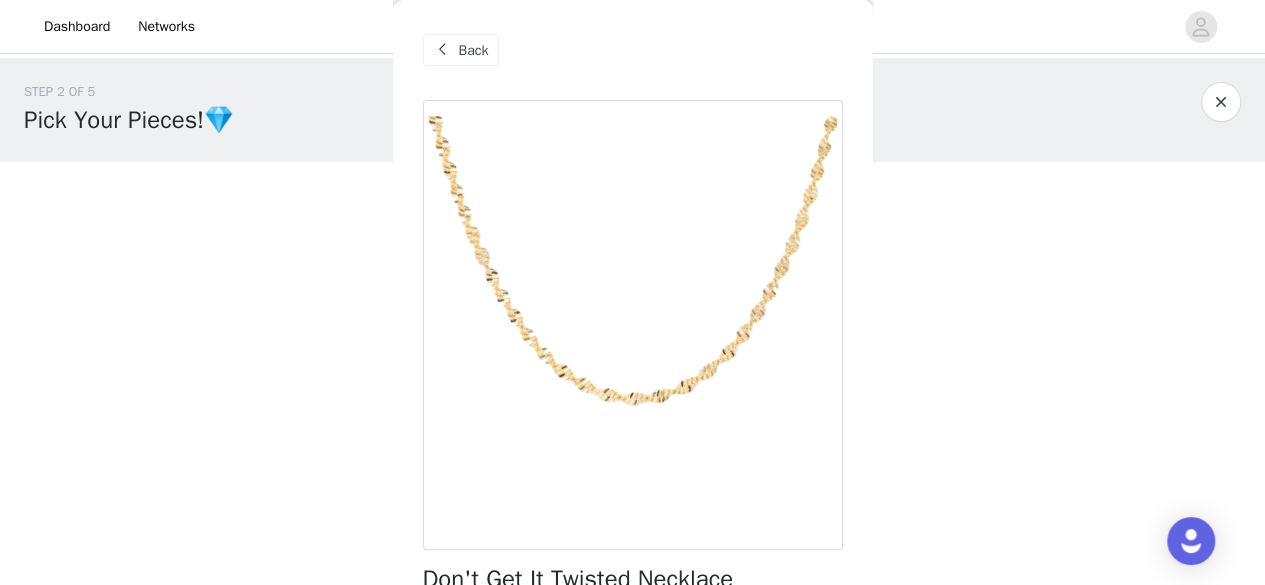 click on "Back" at bounding box center (474, 50) 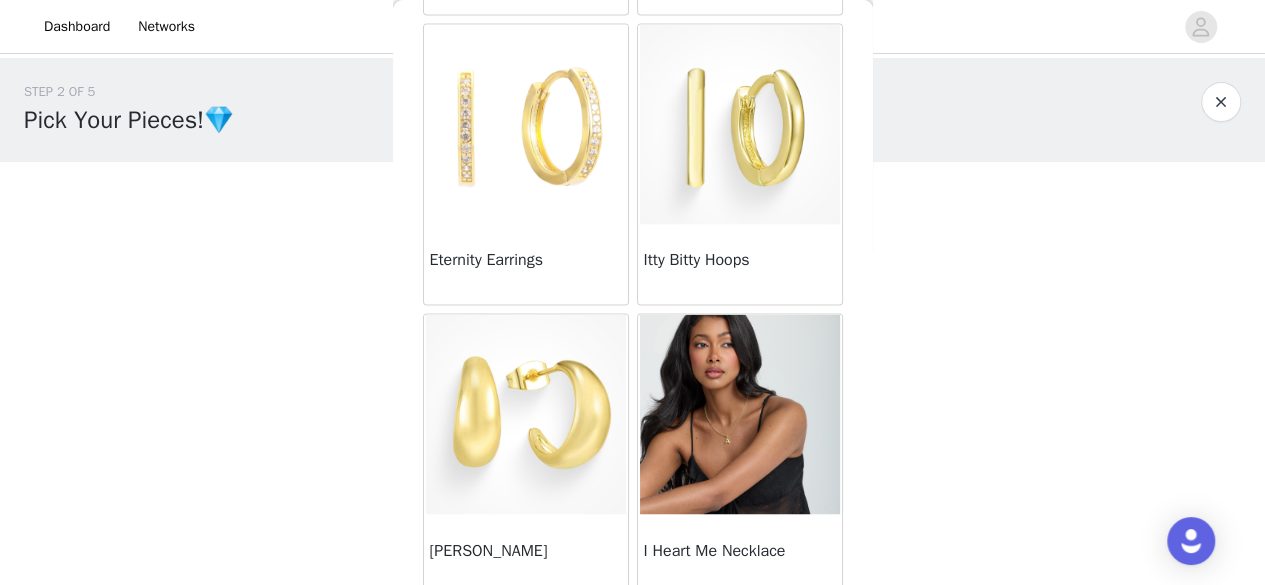 scroll, scrollTop: 1536, scrollLeft: 0, axis: vertical 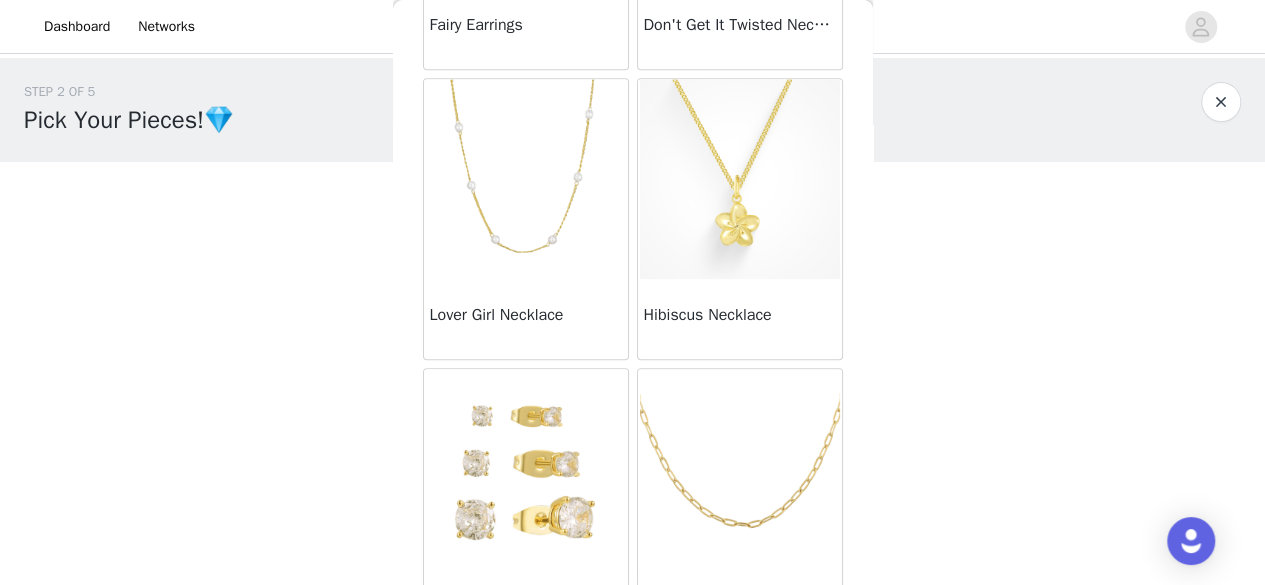 click at bounding box center (526, 179) 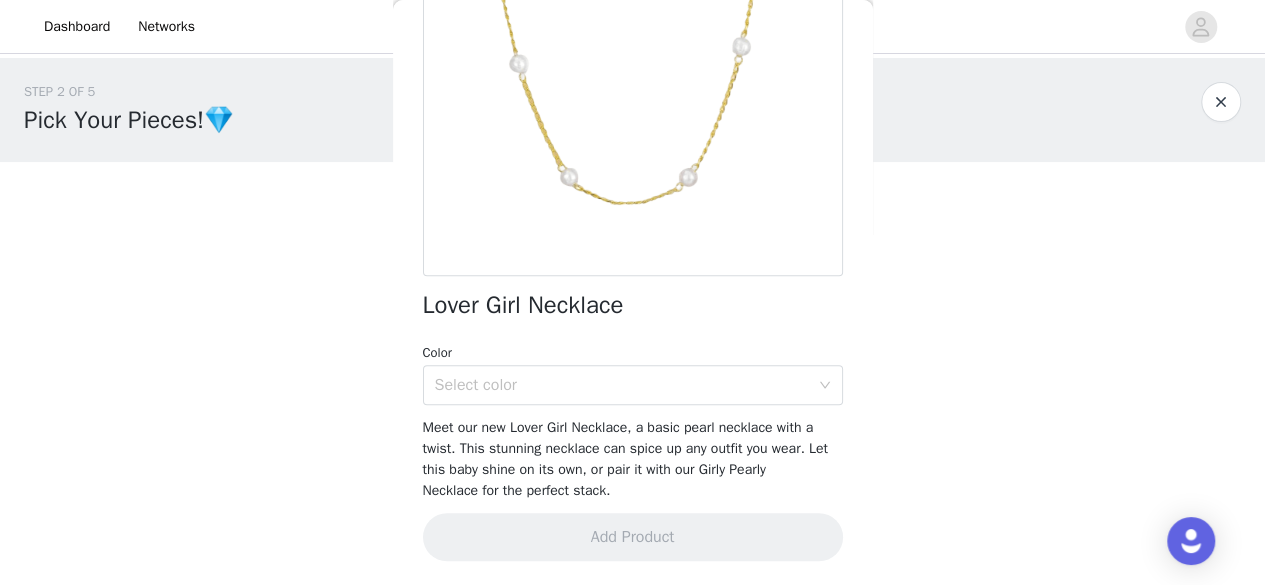 scroll, scrollTop: 273, scrollLeft: 0, axis: vertical 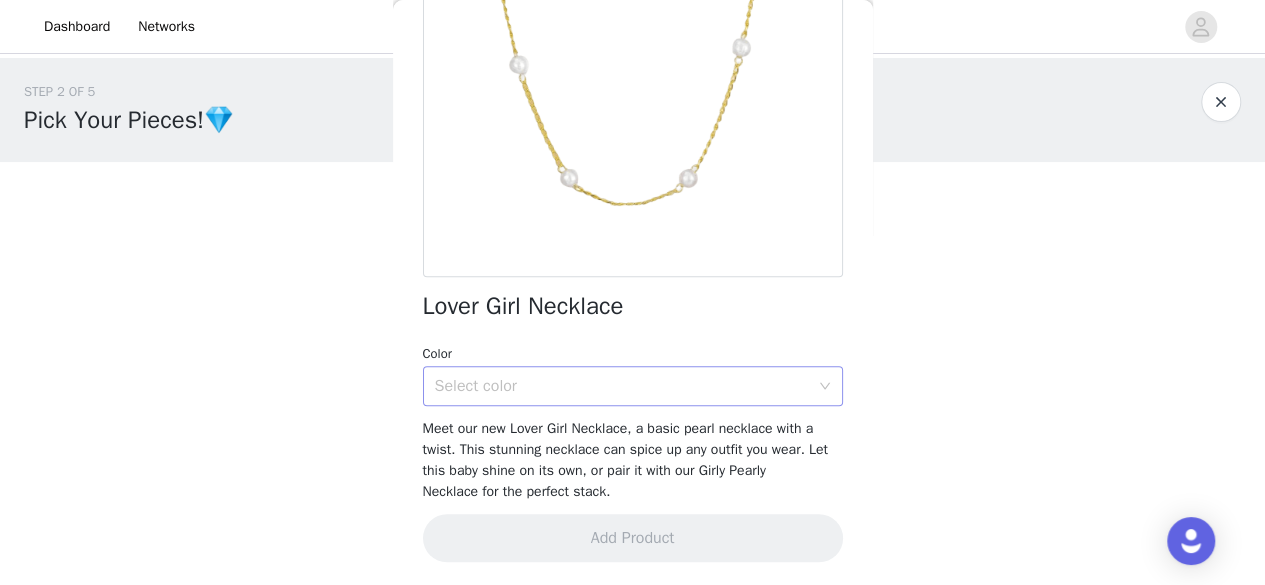 click on "Select color" at bounding box center (622, 386) 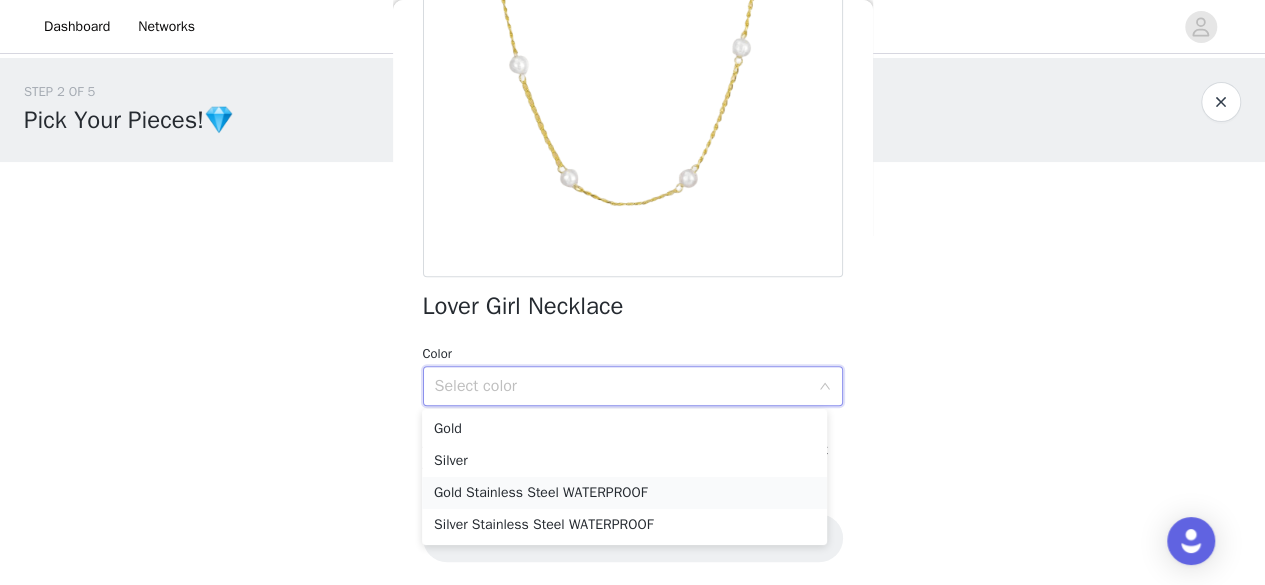 click on "Gold Stainless Steel WATERPROOF" at bounding box center [624, 493] 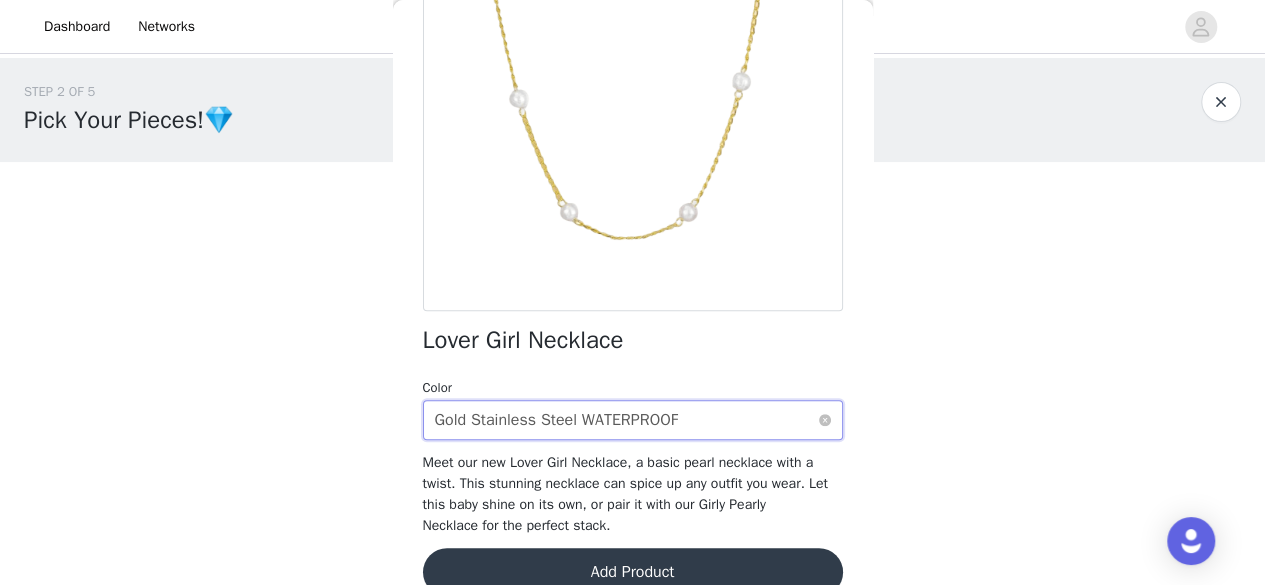 scroll, scrollTop: 273, scrollLeft: 0, axis: vertical 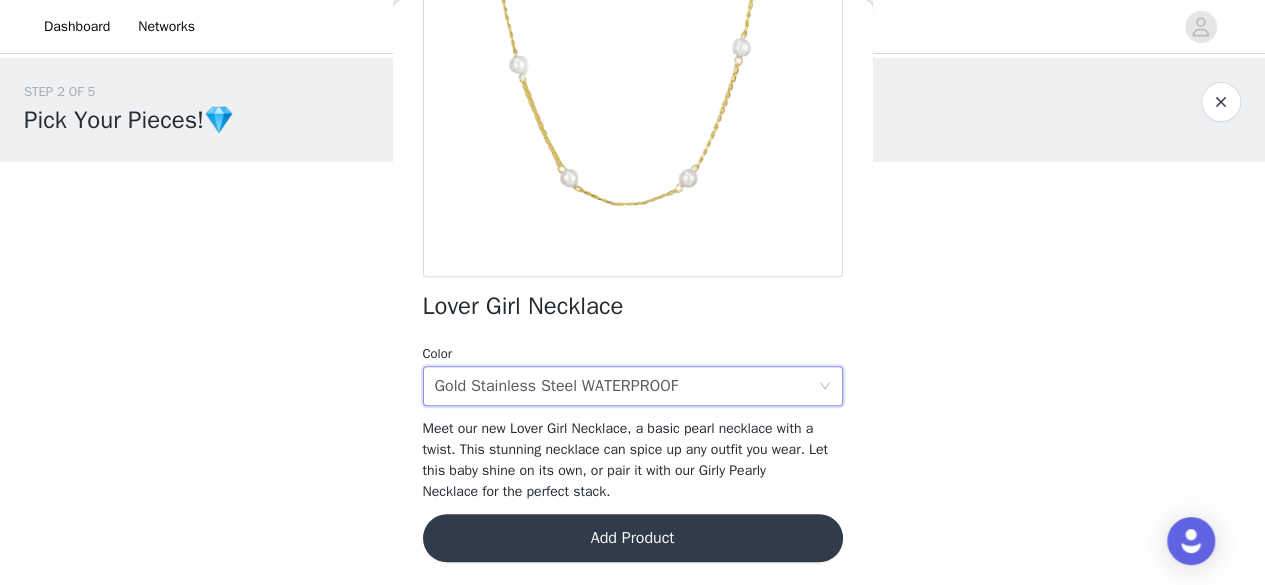 click on "Add Product" at bounding box center (633, 538) 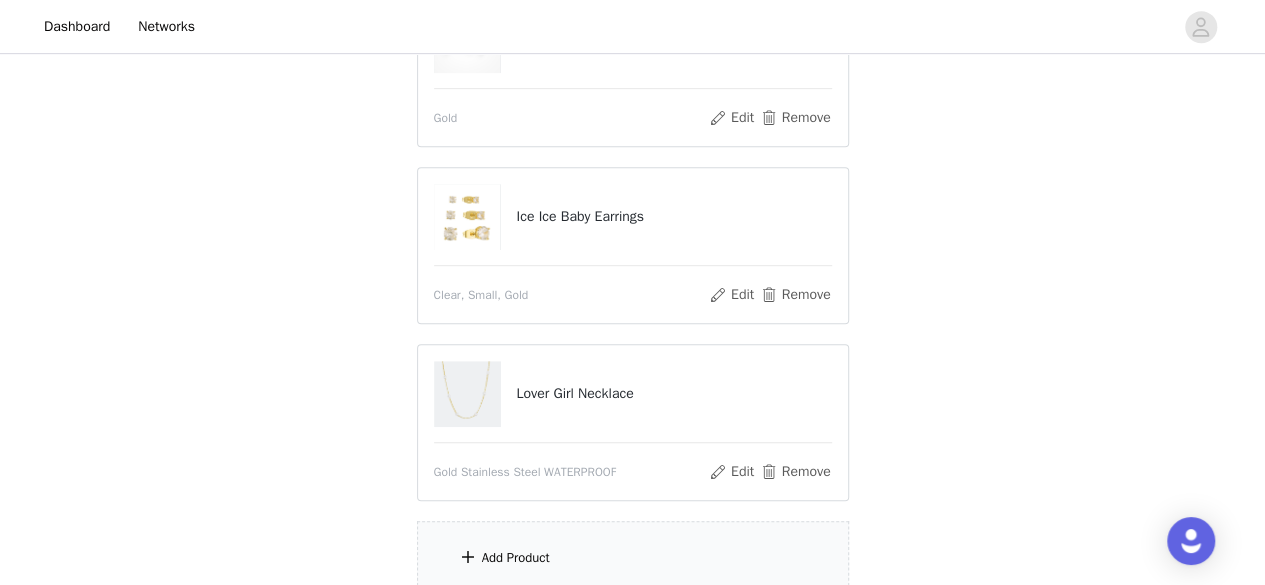 scroll, scrollTop: 492, scrollLeft: 0, axis: vertical 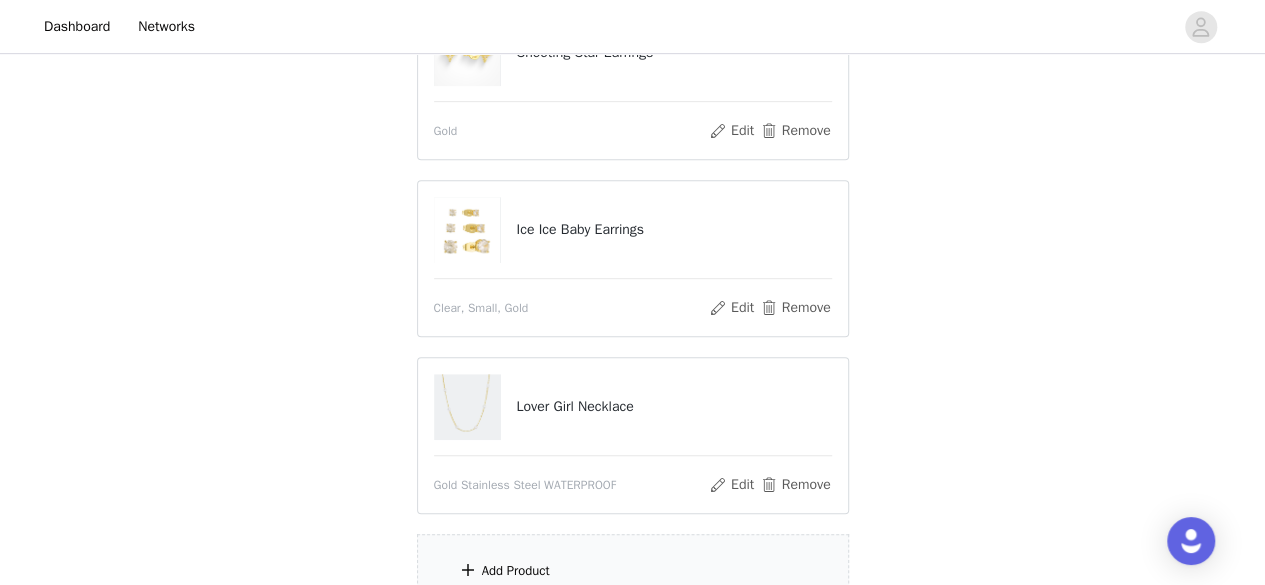 click on "Gold Stainless Steel WATERPROOF" at bounding box center (525, 485) 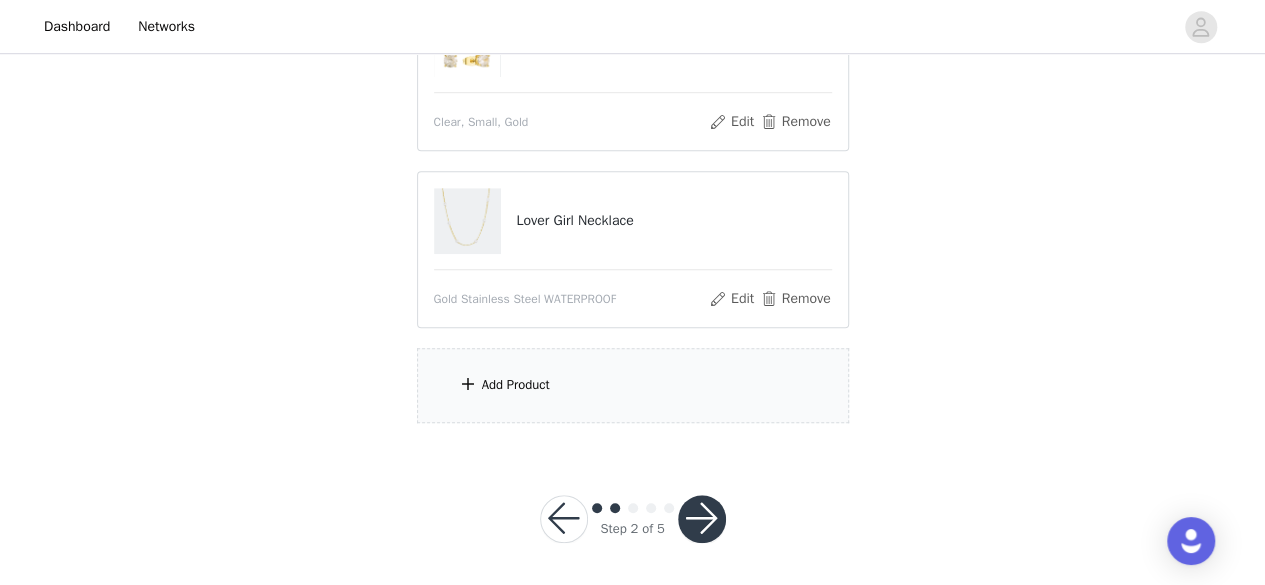 scroll, scrollTop: 680, scrollLeft: 0, axis: vertical 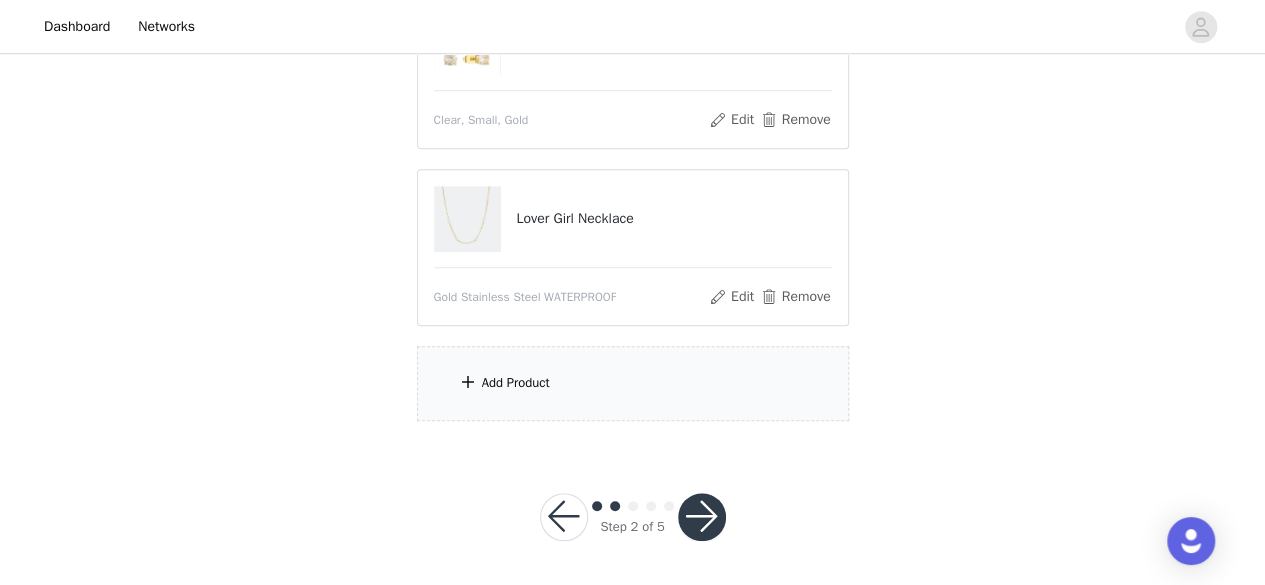 click on "Add Product" at bounding box center [516, 383] 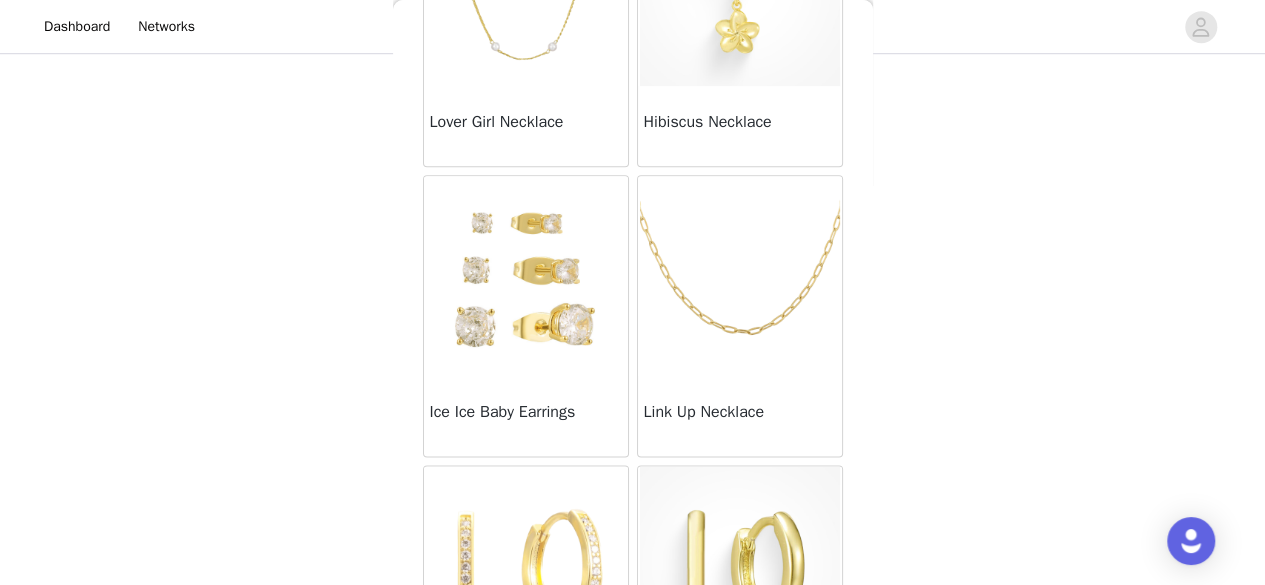 scroll, scrollTop: 1086, scrollLeft: 0, axis: vertical 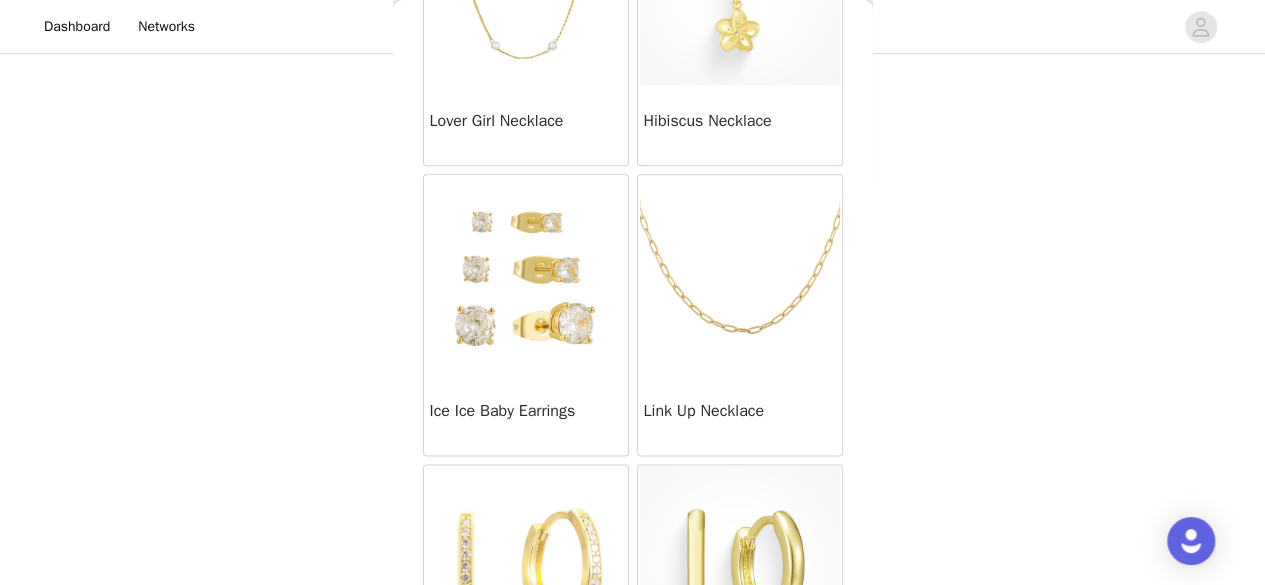 click at bounding box center [526, -15] 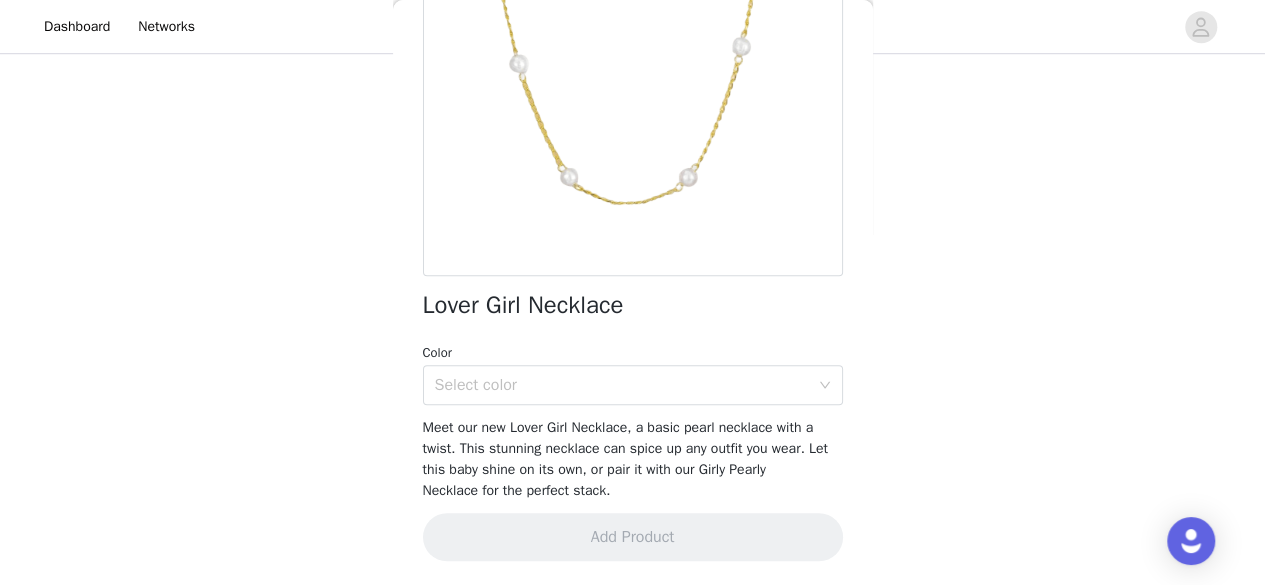 scroll, scrollTop: 273, scrollLeft: 0, axis: vertical 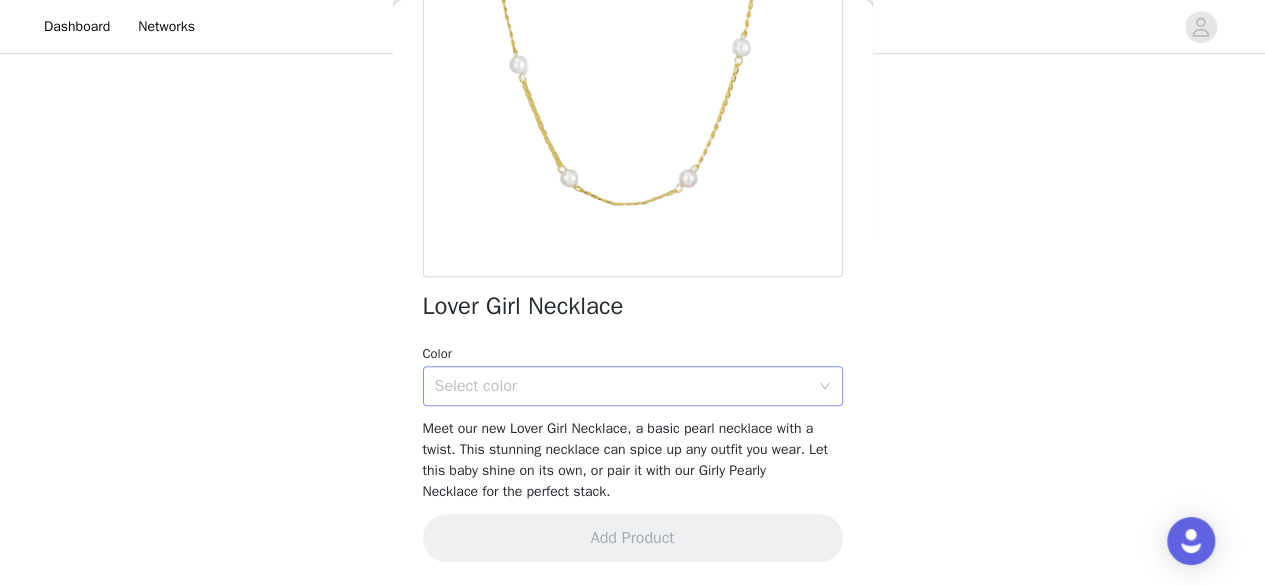 click on "Select color" at bounding box center [626, 386] 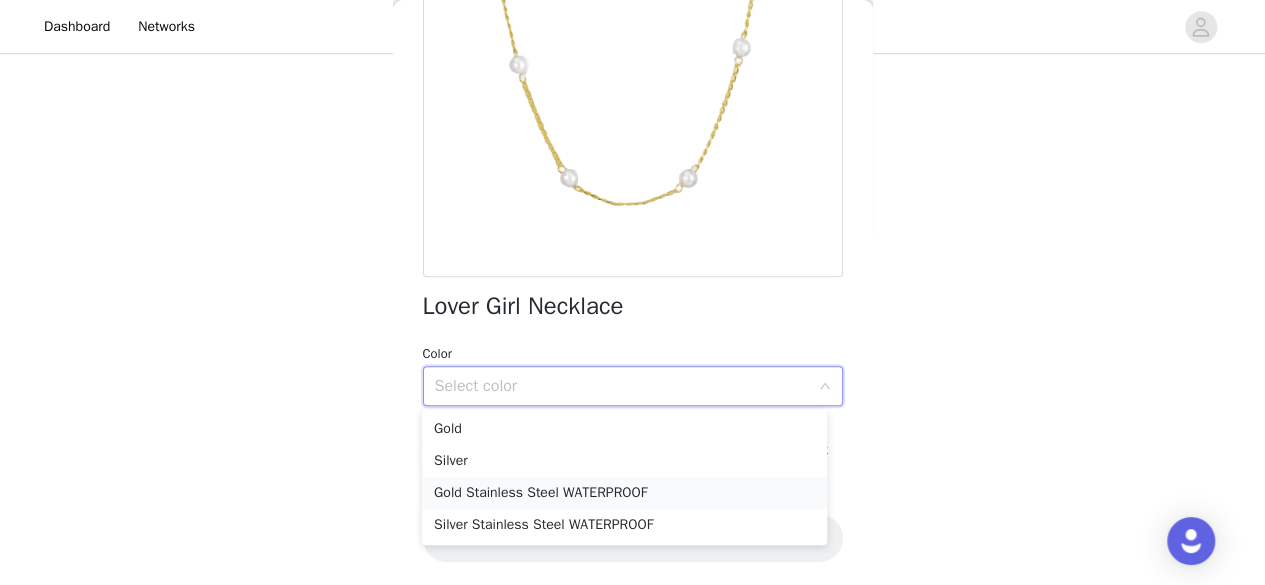 click on "Gold Stainless Steel WATERPROOF" at bounding box center (624, 493) 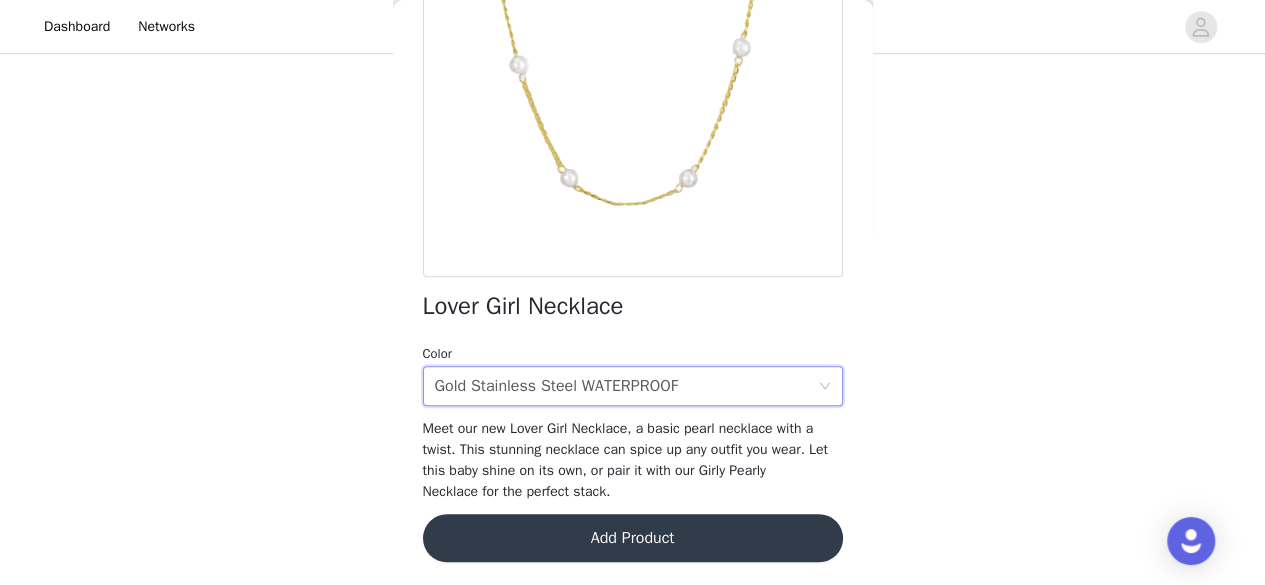click on "Add Product" at bounding box center [633, 538] 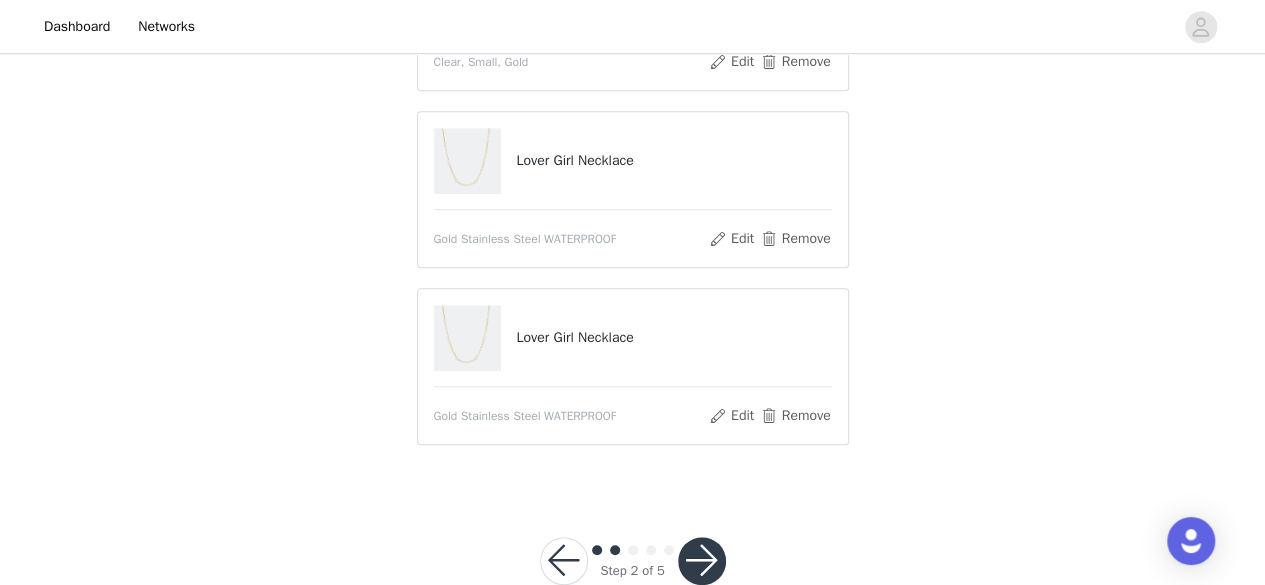 scroll, scrollTop: 686, scrollLeft: 0, axis: vertical 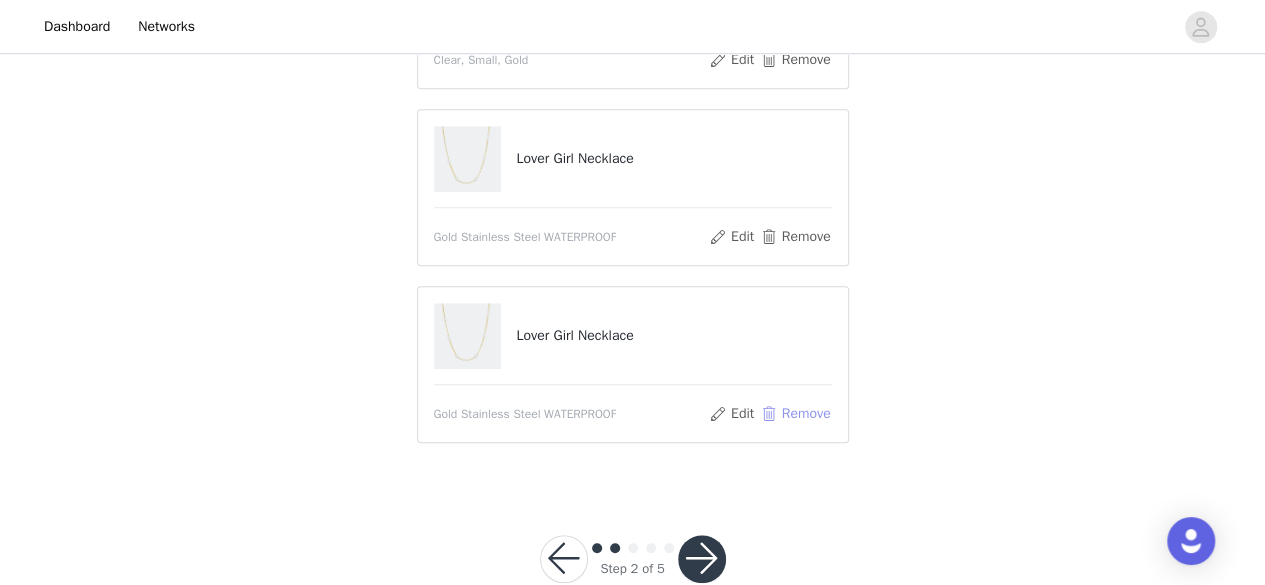 click on "Remove" at bounding box center [795, 414] 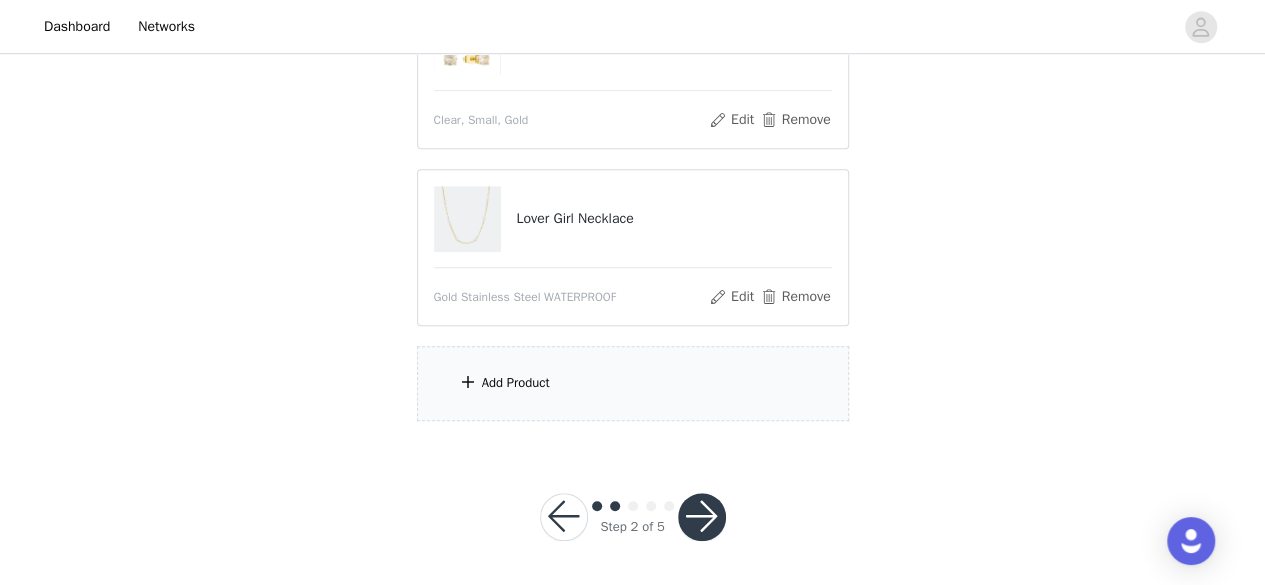 click on "Add Product" at bounding box center (516, 383) 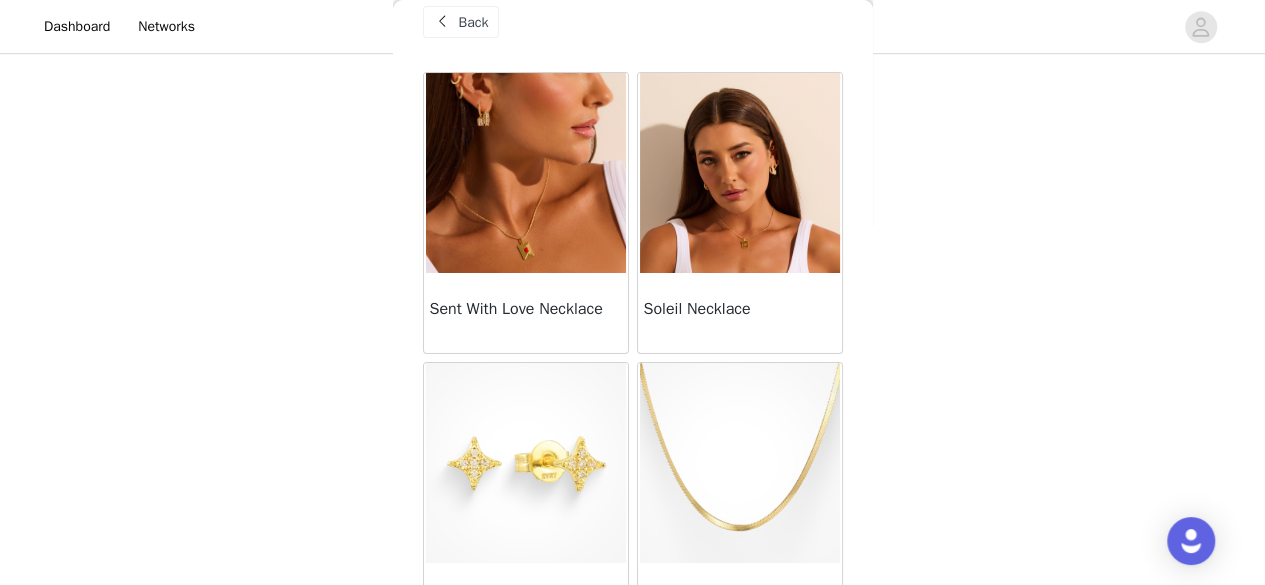scroll, scrollTop: 34, scrollLeft: 0, axis: vertical 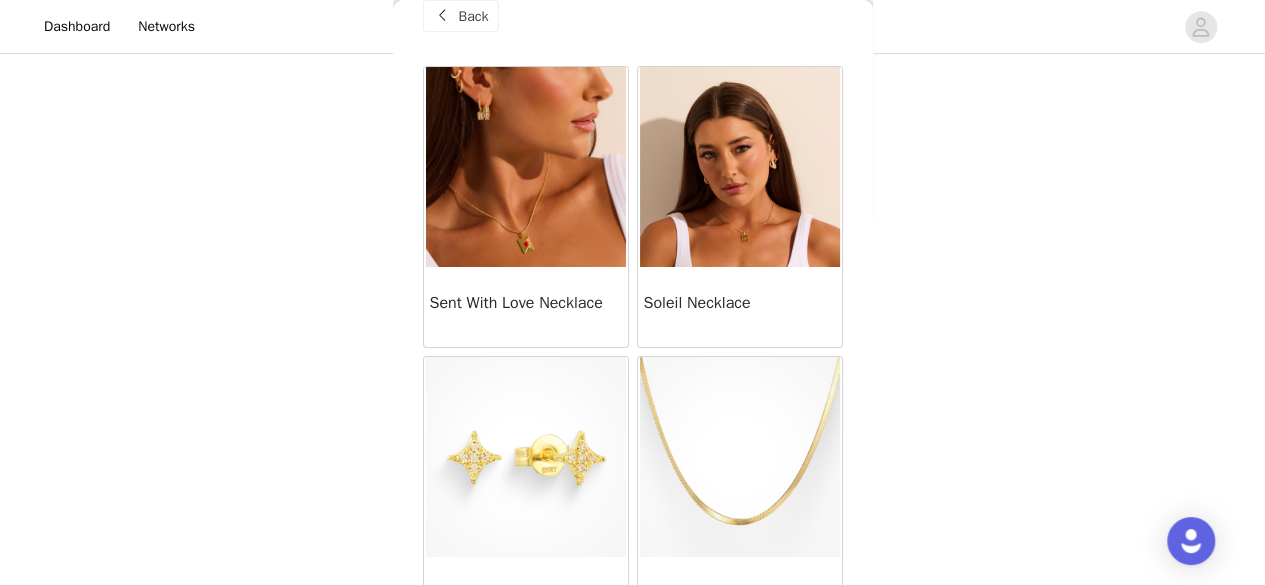 click at bounding box center [740, 167] 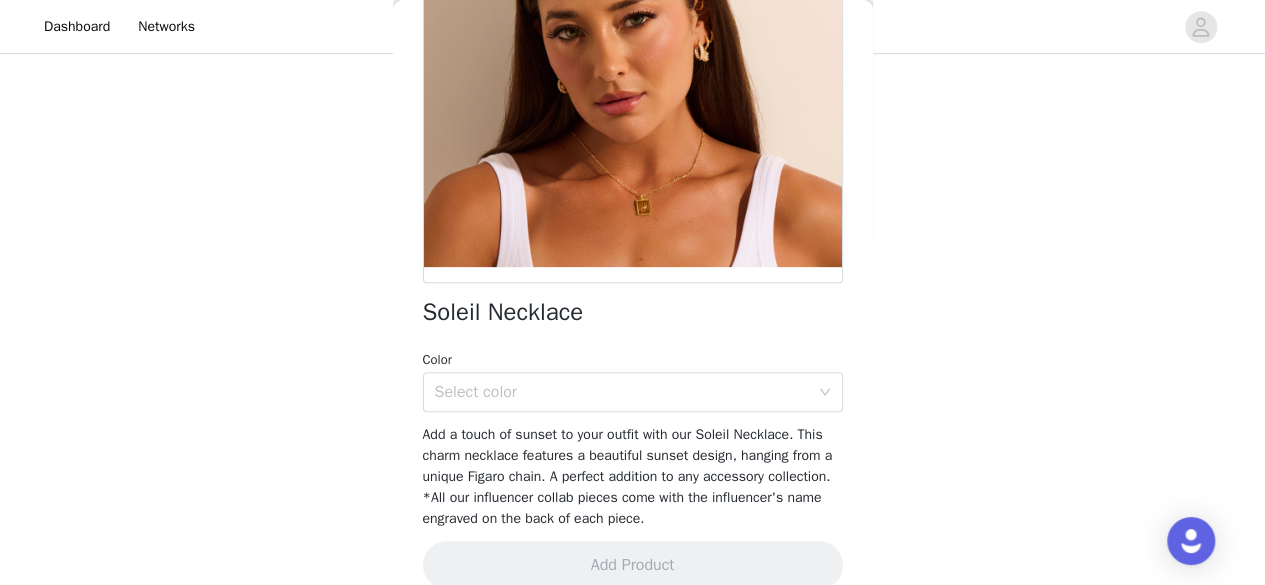 scroll, scrollTop: 268, scrollLeft: 0, axis: vertical 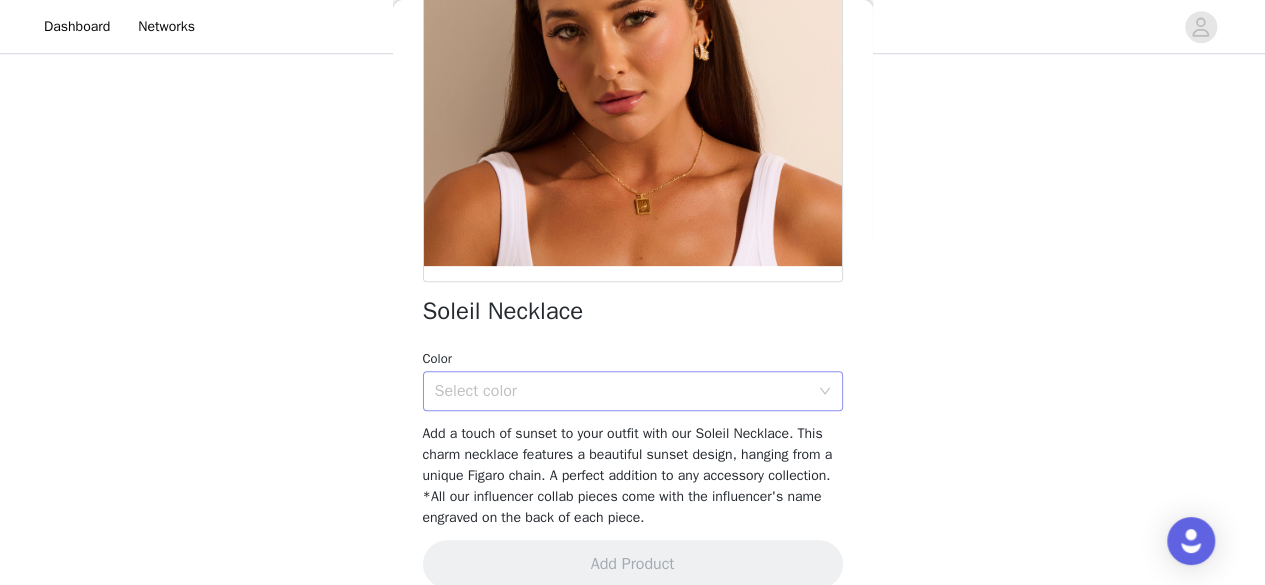 click on "Select color" at bounding box center (622, 391) 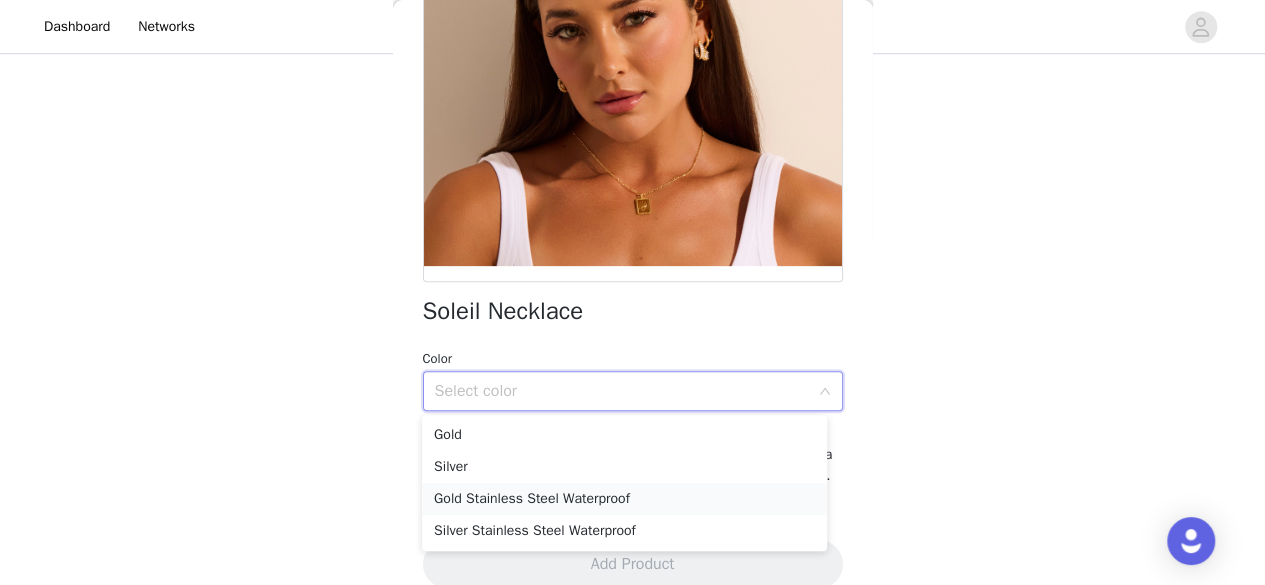click on "Gold Stainless Steel Waterproof" at bounding box center (624, 499) 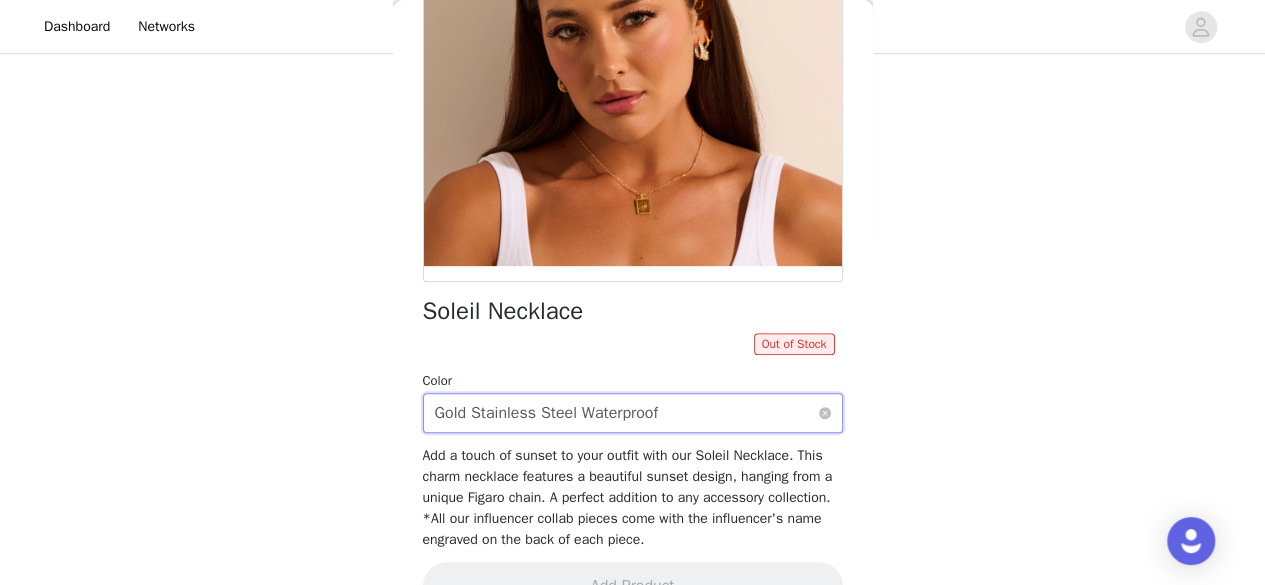 click on "Gold Stainless Steel Waterproof" at bounding box center (547, 413) 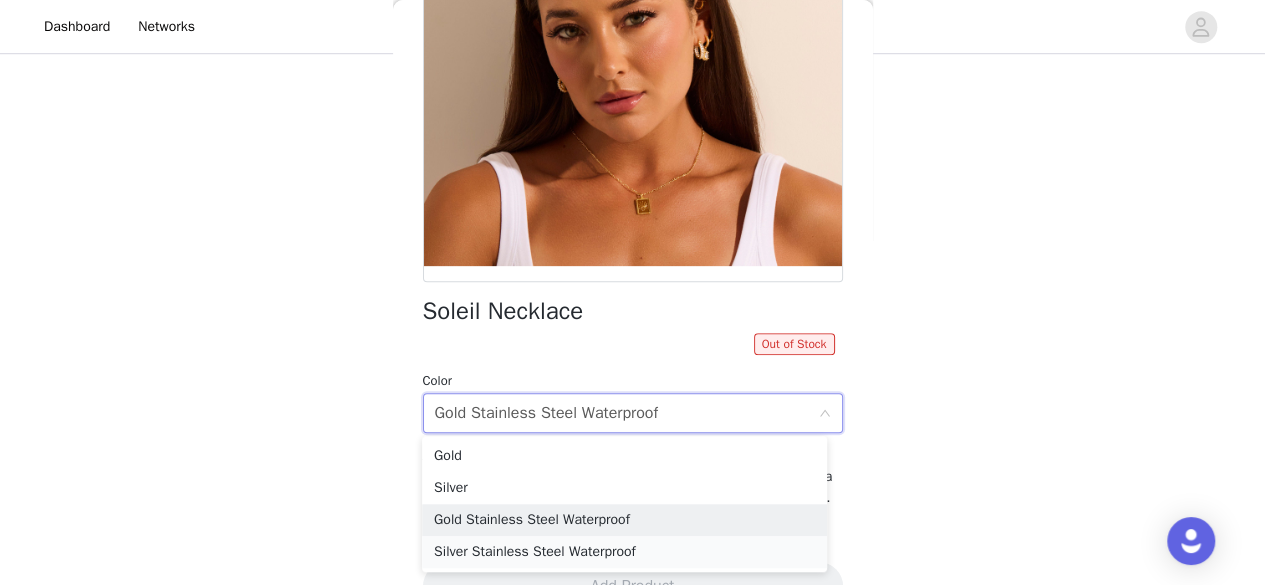 click on "Silver Stainless Steel Waterproof" at bounding box center [624, 552] 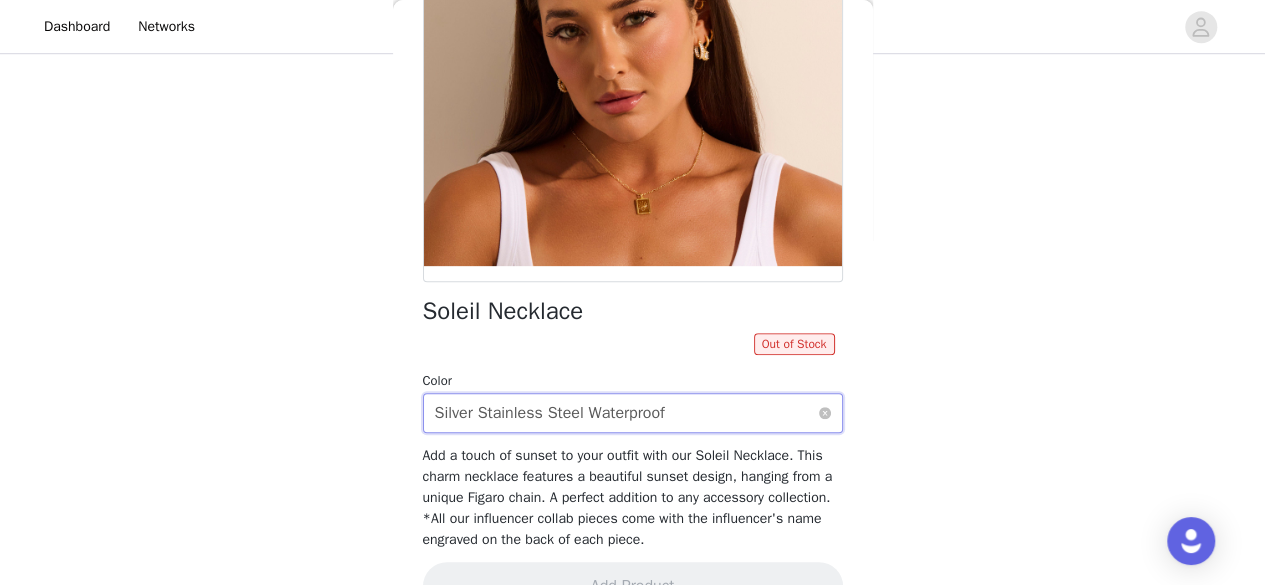 scroll, scrollTop: 315, scrollLeft: 0, axis: vertical 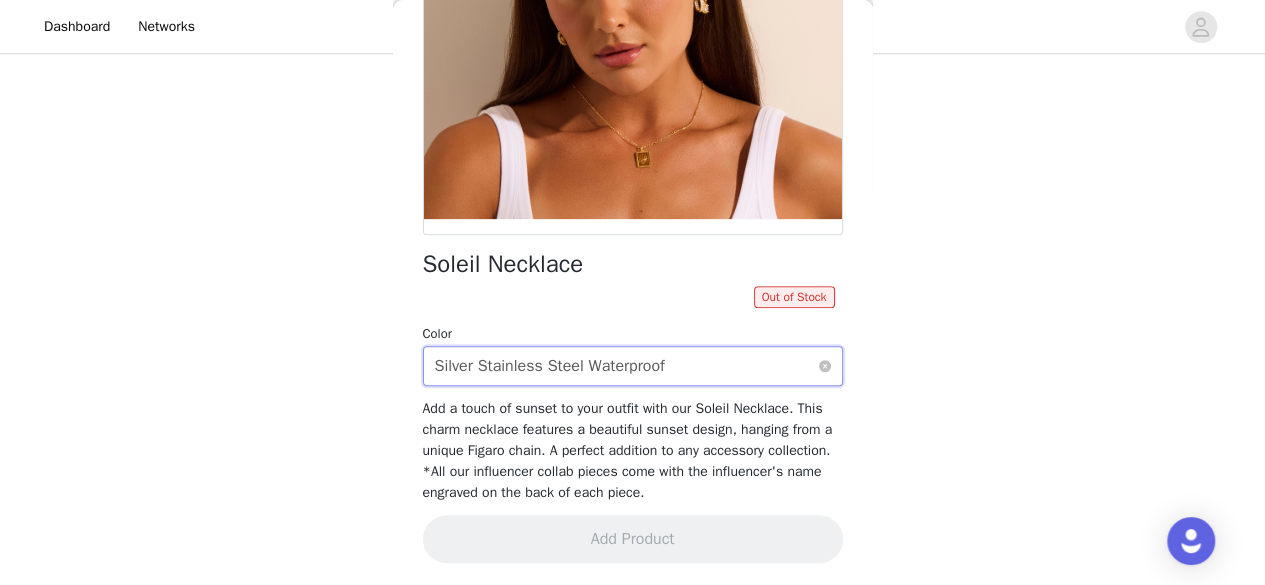 click on "Silver Stainless Steel Waterproof" at bounding box center [550, 366] 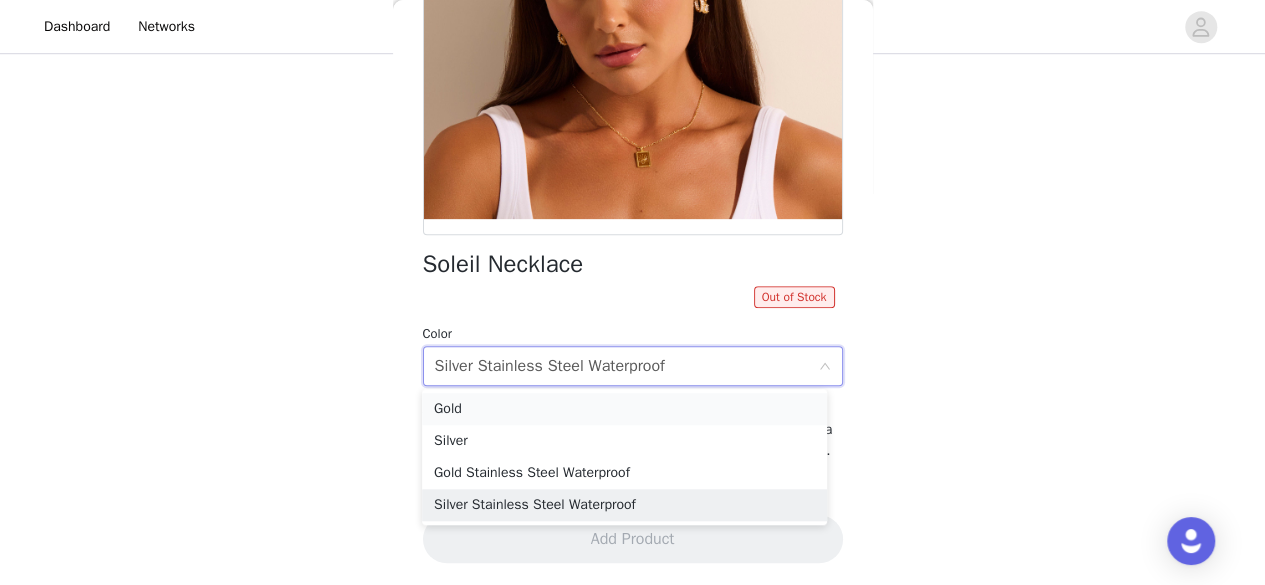click on "Gold" at bounding box center (624, 409) 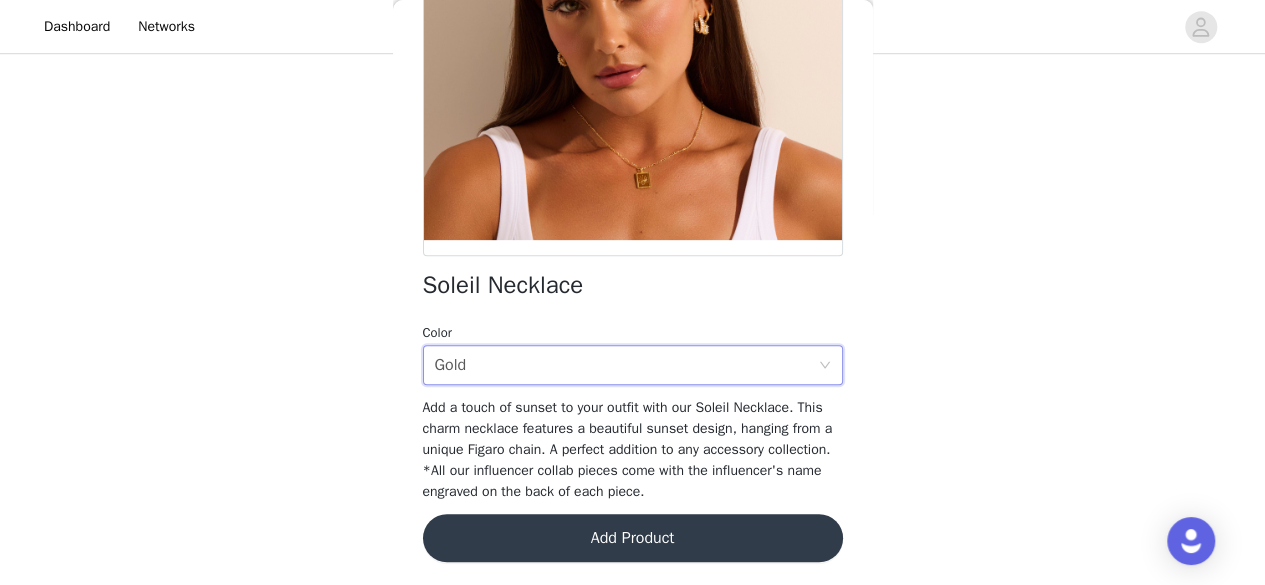 click on "Add Product" at bounding box center [633, 538] 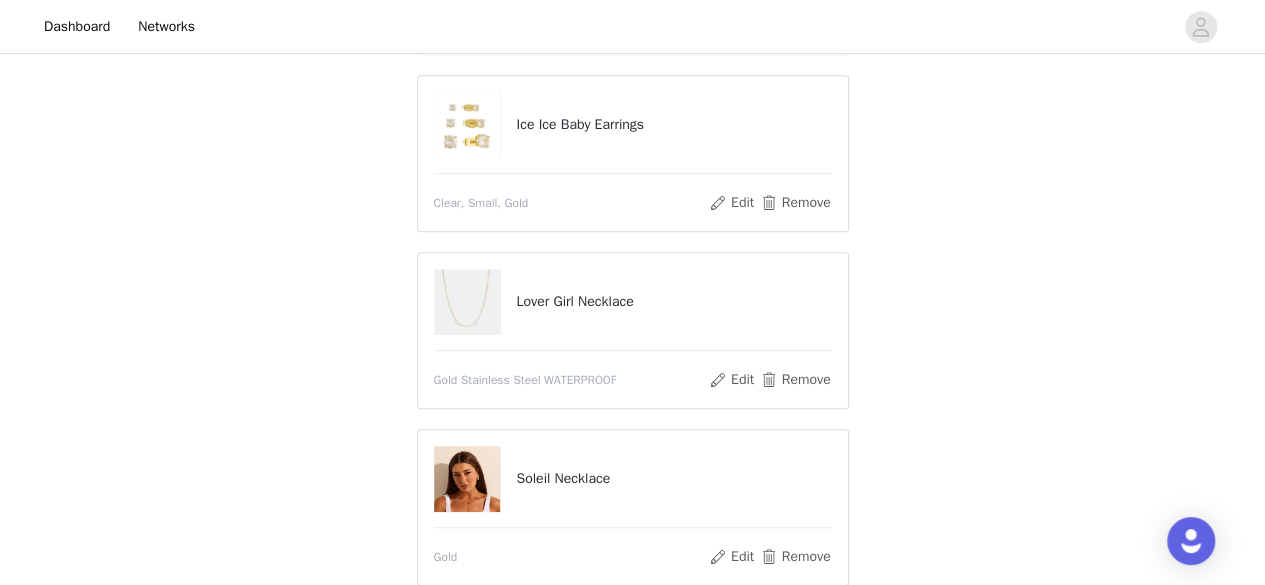 scroll, scrollTop: 727, scrollLeft: 0, axis: vertical 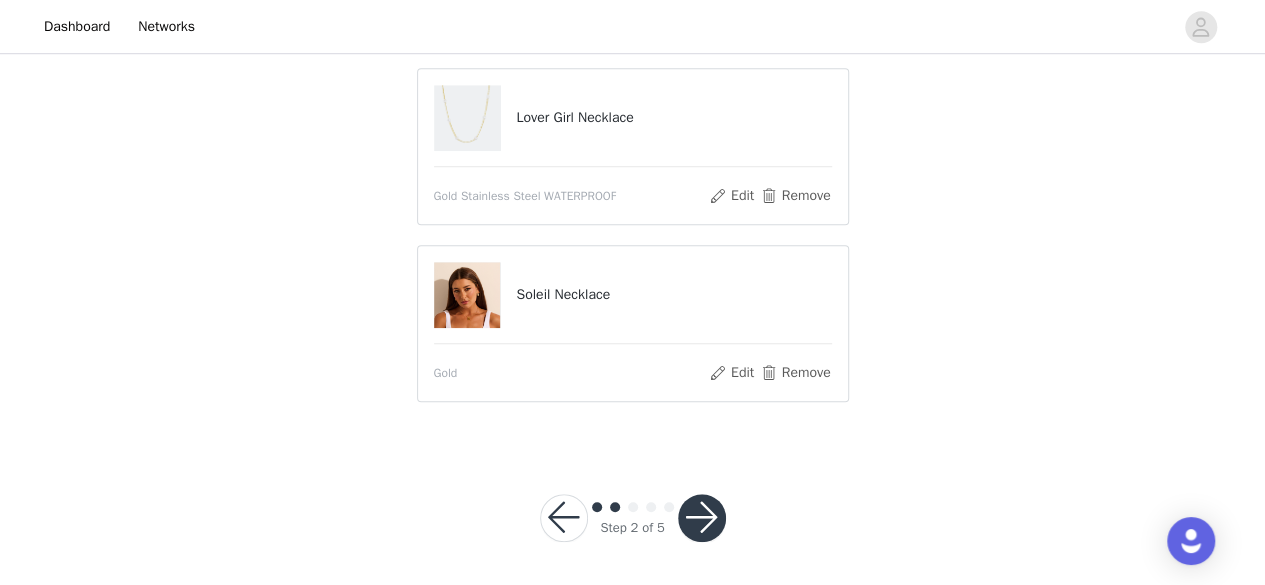 click at bounding box center (702, 518) 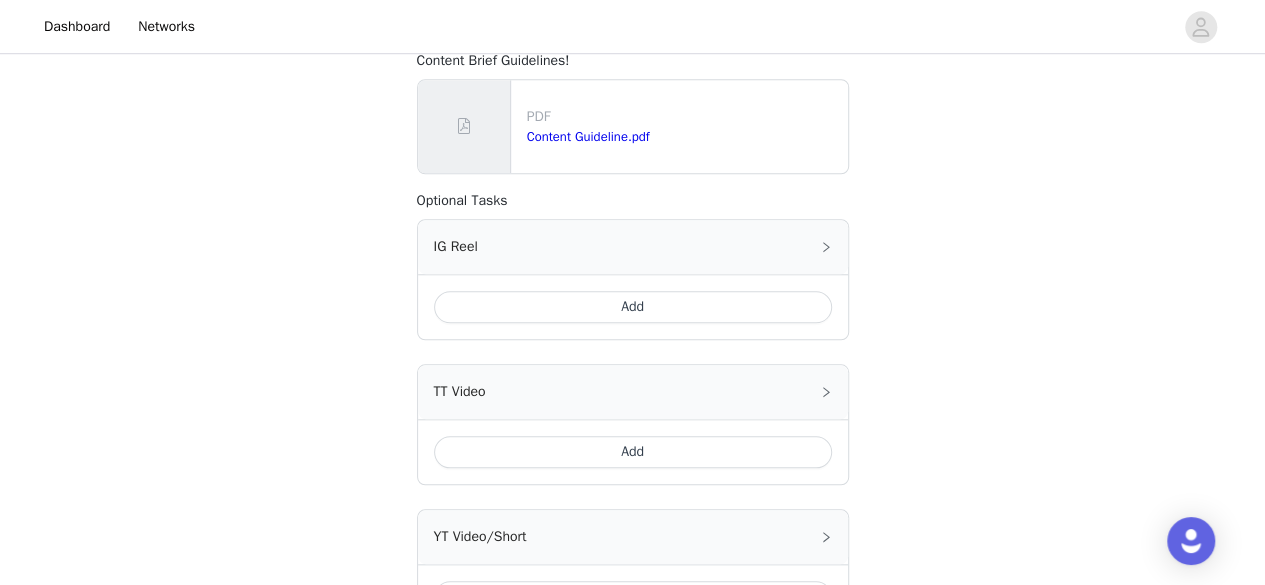 scroll, scrollTop: 744, scrollLeft: 0, axis: vertical 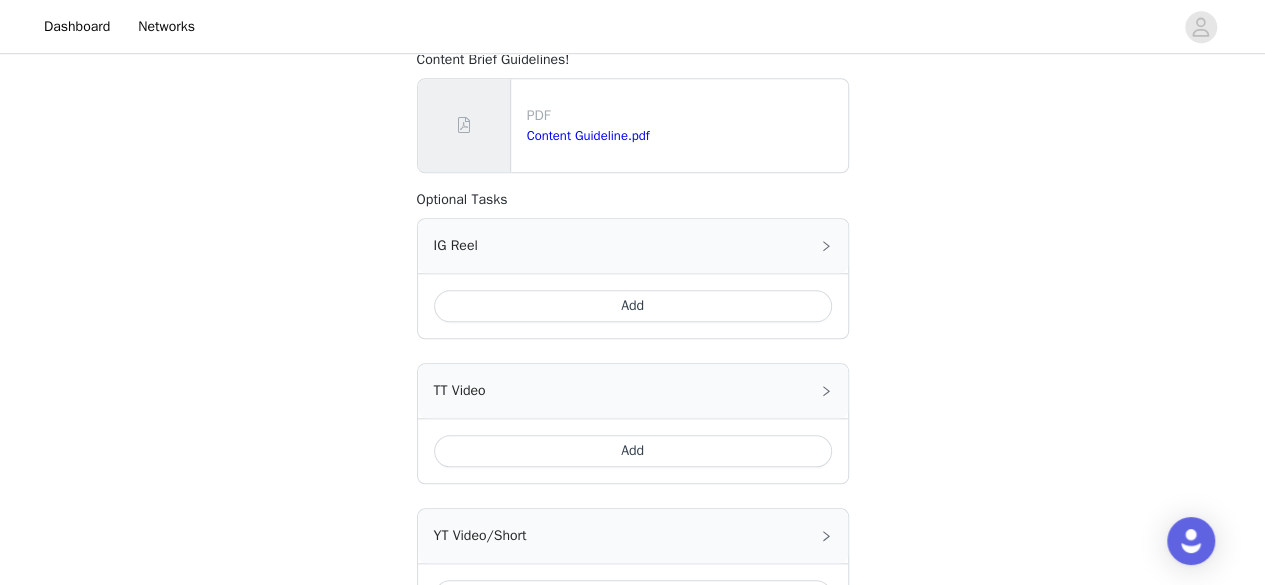 click on "Add" at bounding box center [633, 306] 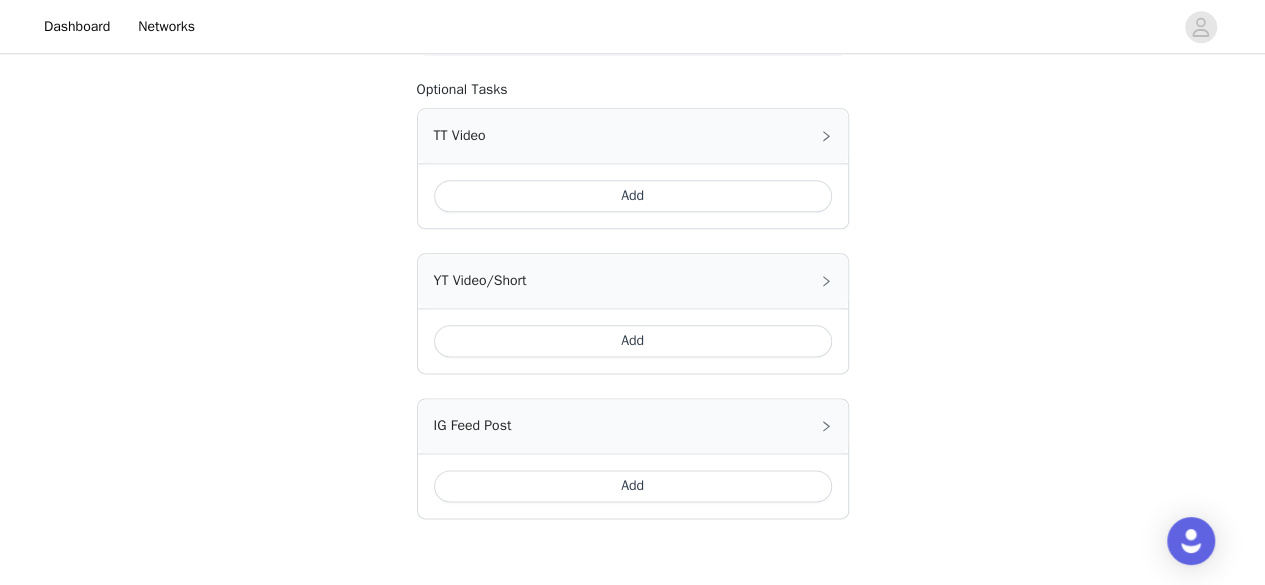 scroll, scrollTop: 1088, scrollLeft: 0, axis: vertical 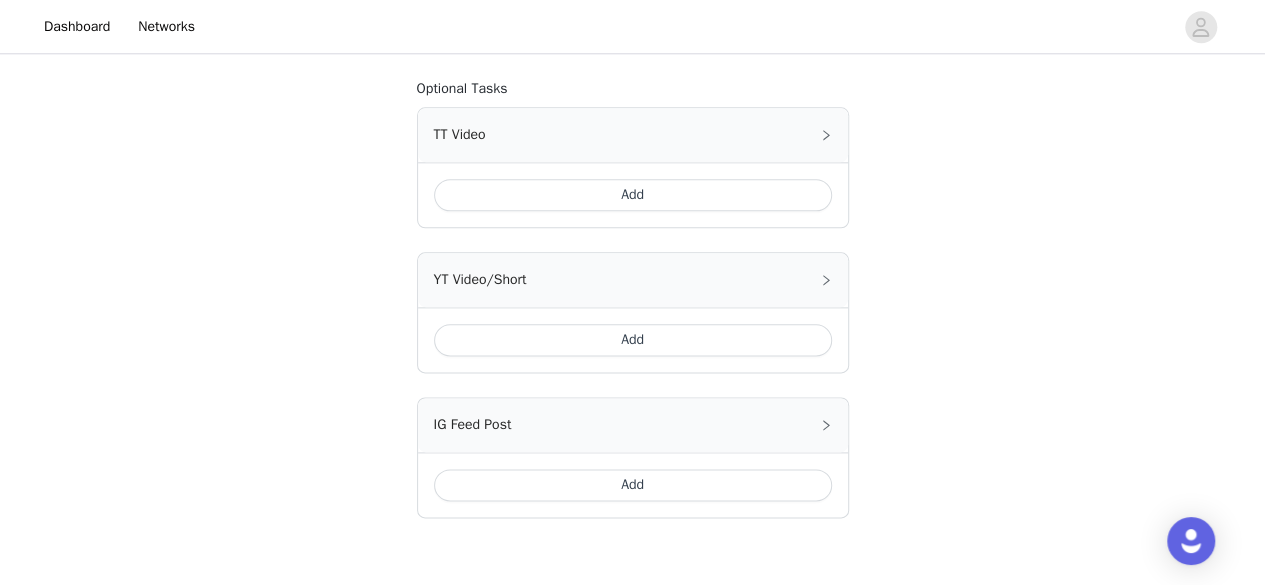 click on "Add" at bounding box center [633, 195] 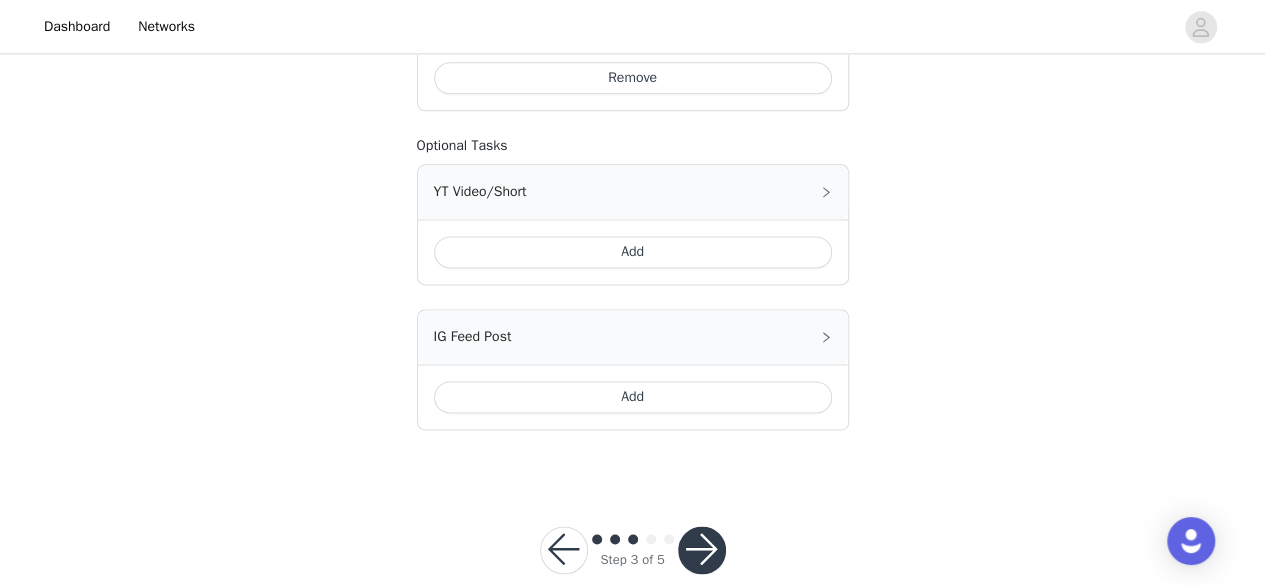 scroll, scrollTop: 1302, scrollLeft: 0, axis: vertical 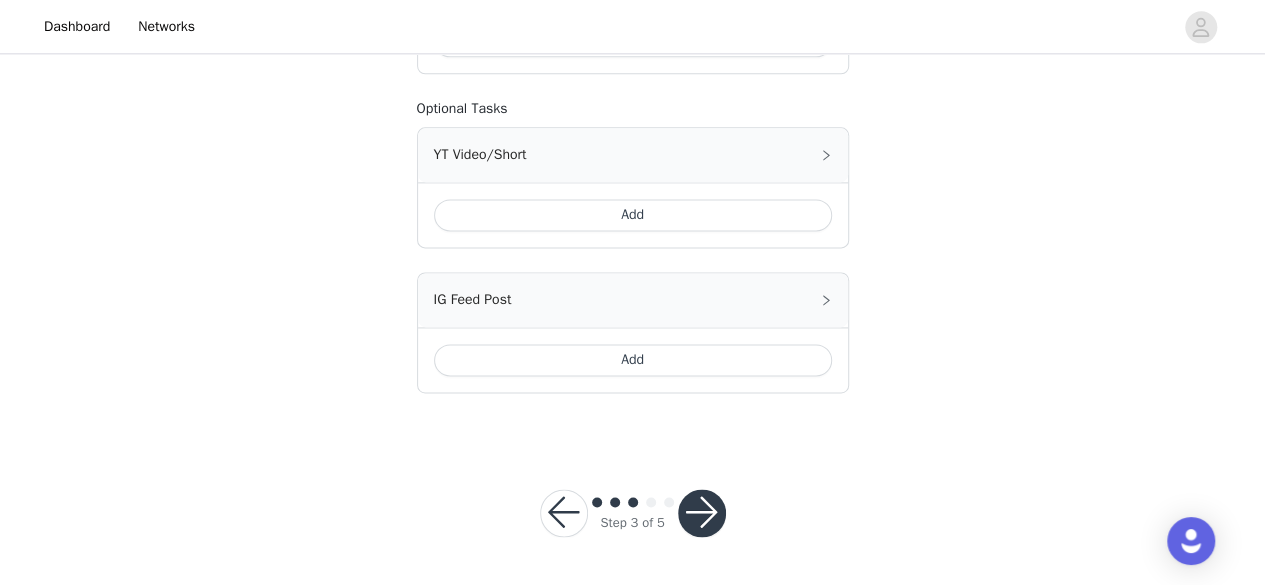 click on "Add" at bounding box center (633, 360) 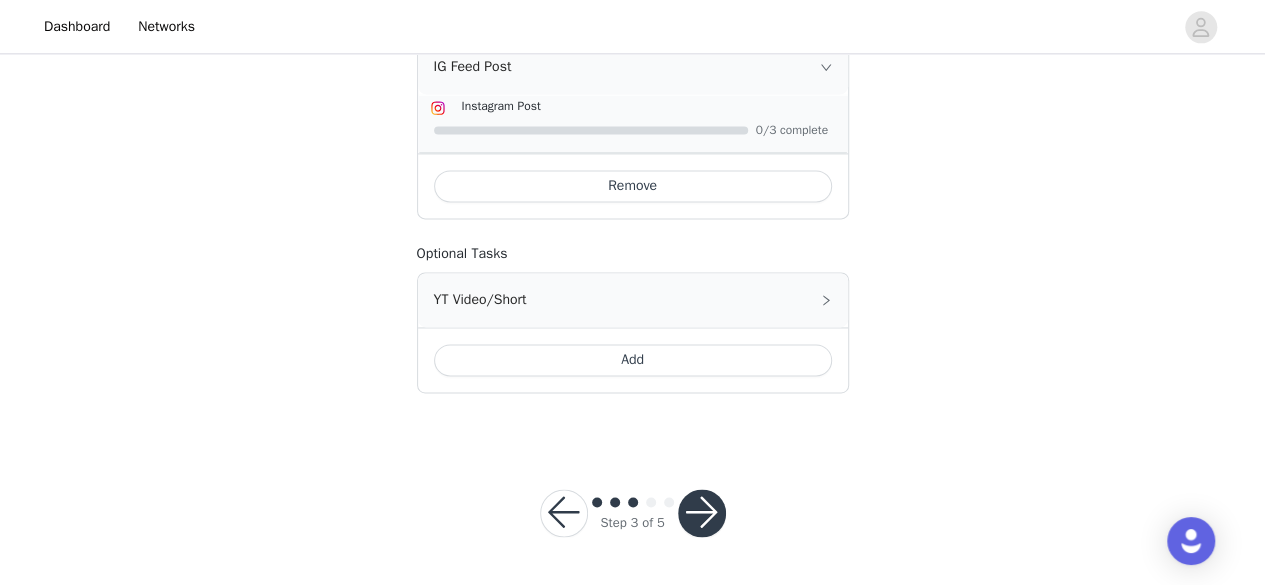 scroll, scrollTop: 1361, scrollLeft: 0, axis: vertical 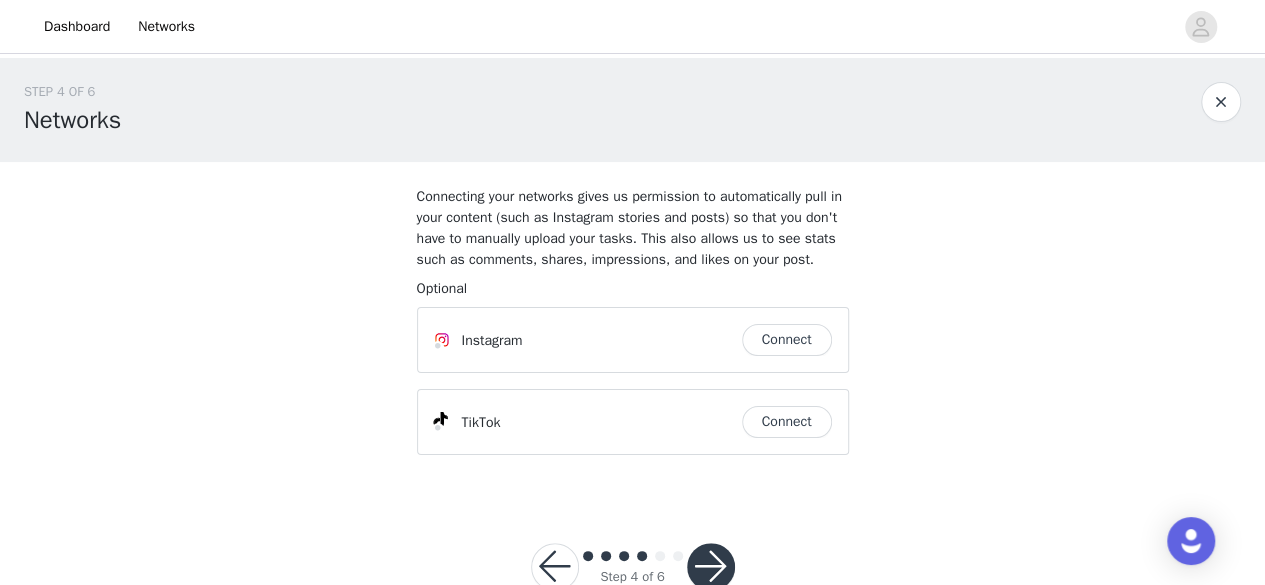 click on "Connect" at bounding box center (787, 340) 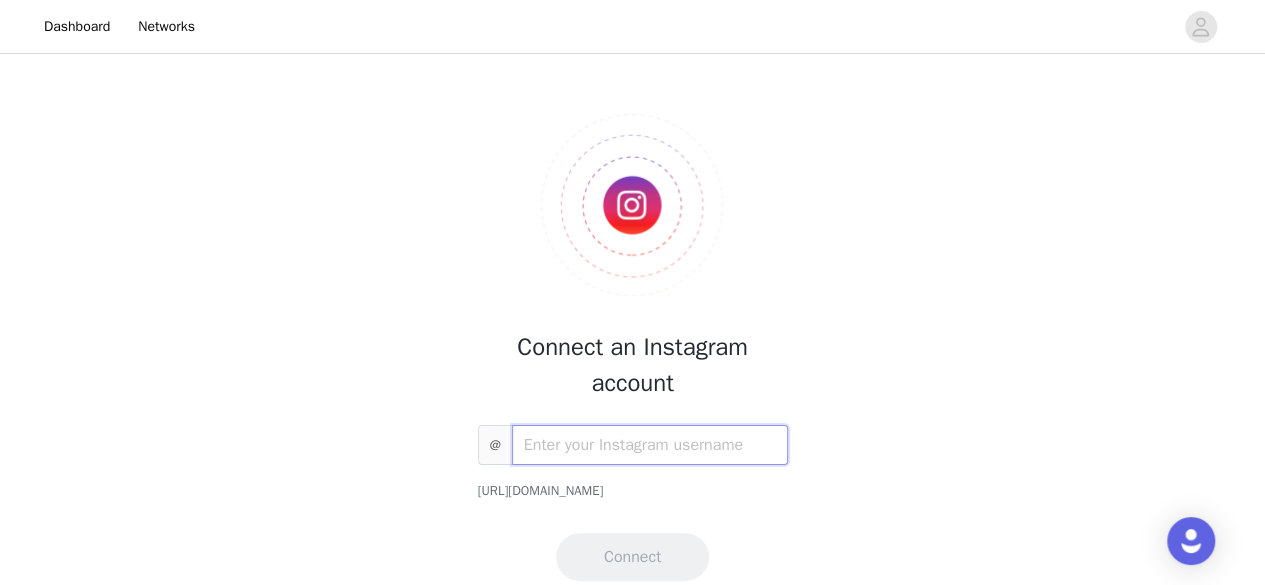 click at bounding box center [650, 445] 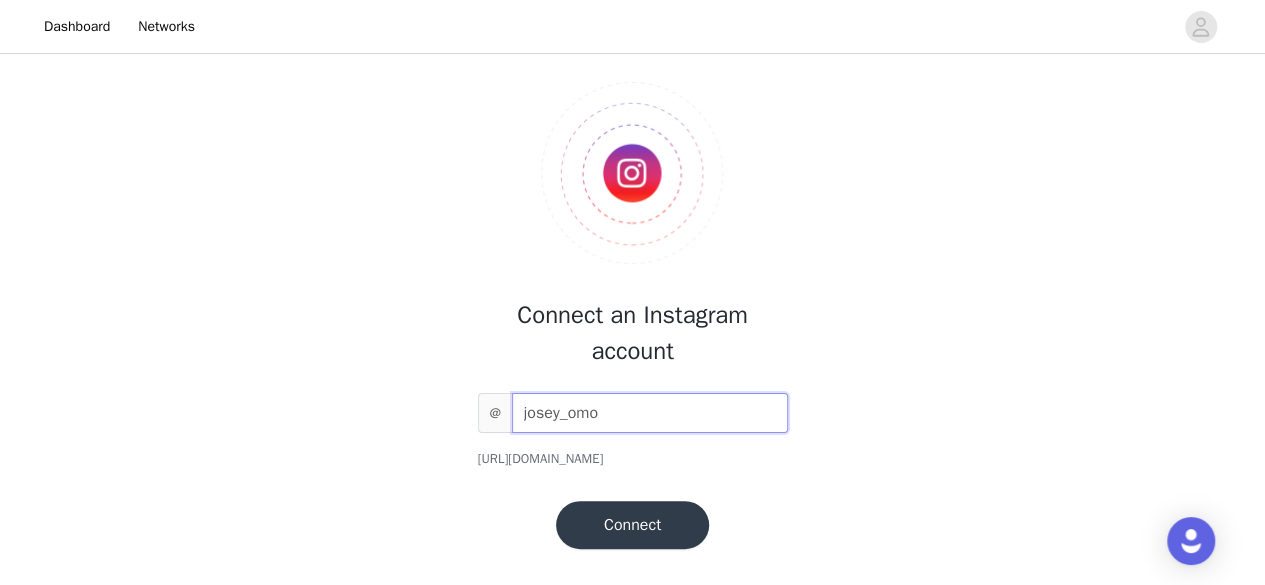 scroll, scrollTop: 34, scrollLeft: 0, axis: vertical 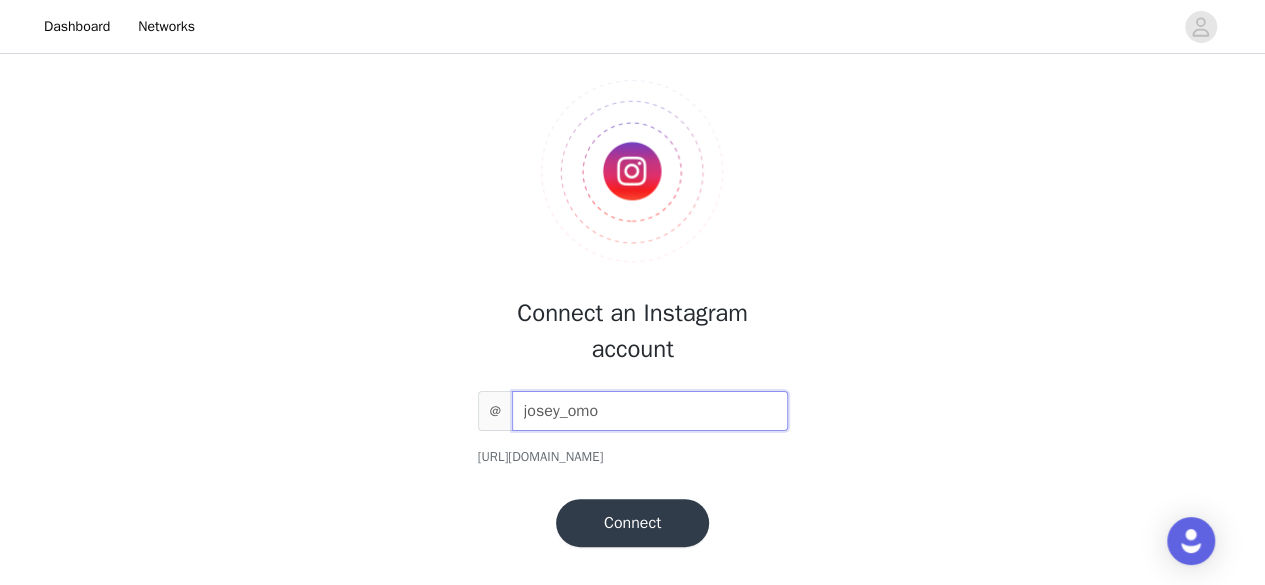 type on "josey_omo" 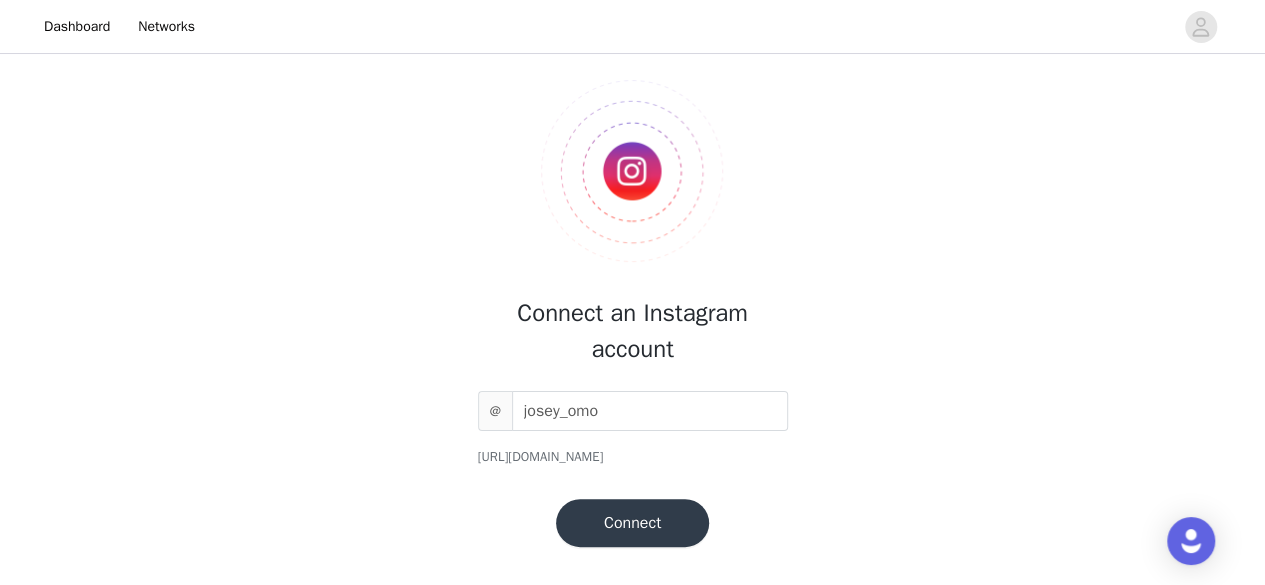 click on "Connect" at bounding box center [632, 523] 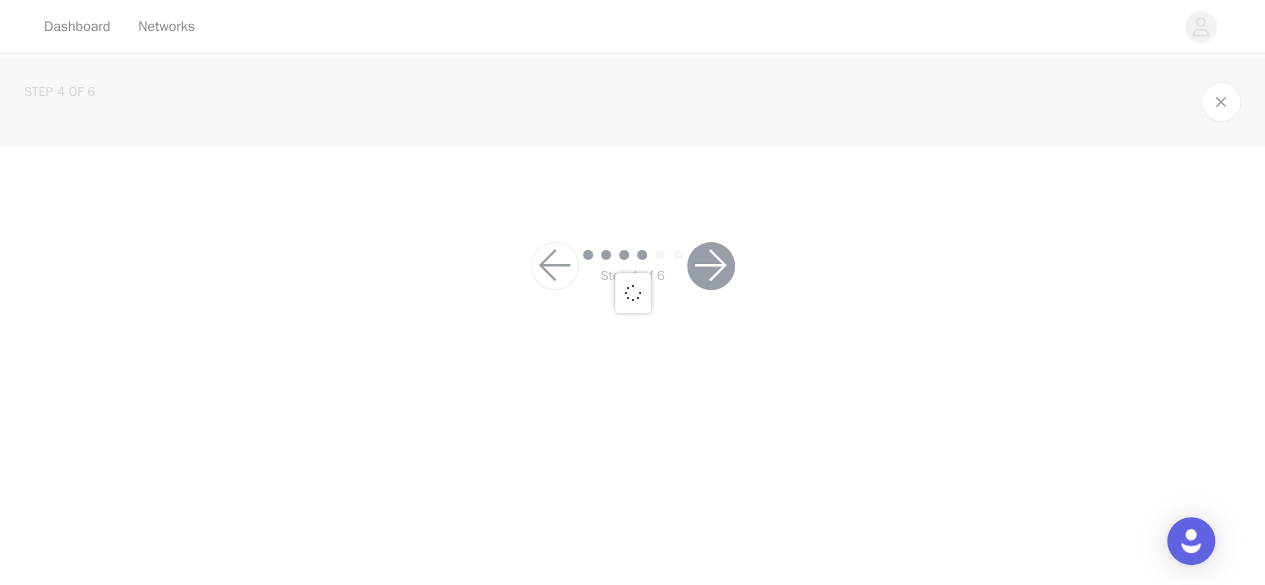 scroll, scrollTop: 0, scrollLeft: 0, axis: both 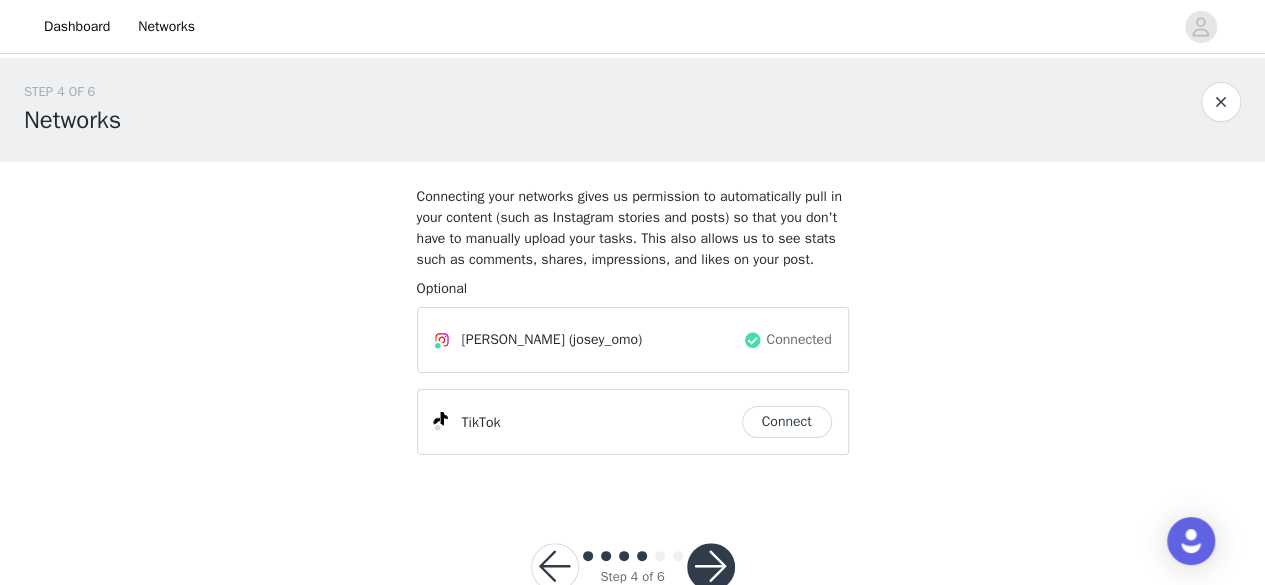 click on "Connect" at bounding box center [787, 422] 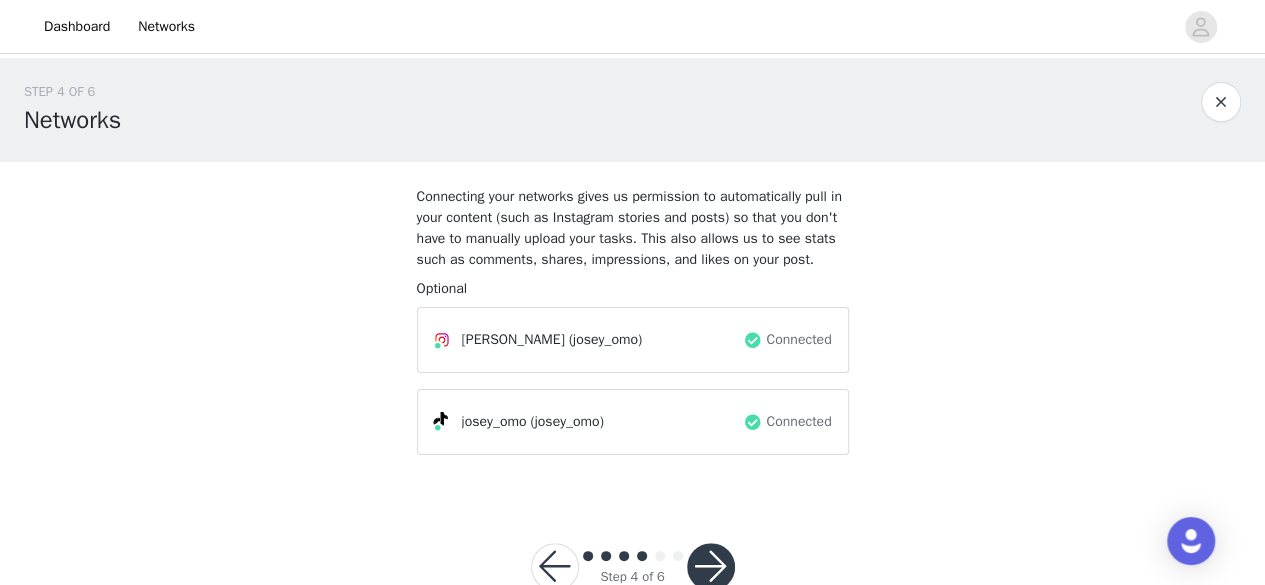 scroll, scrollTop: 51, scrollLeft: 0, axis: vertical 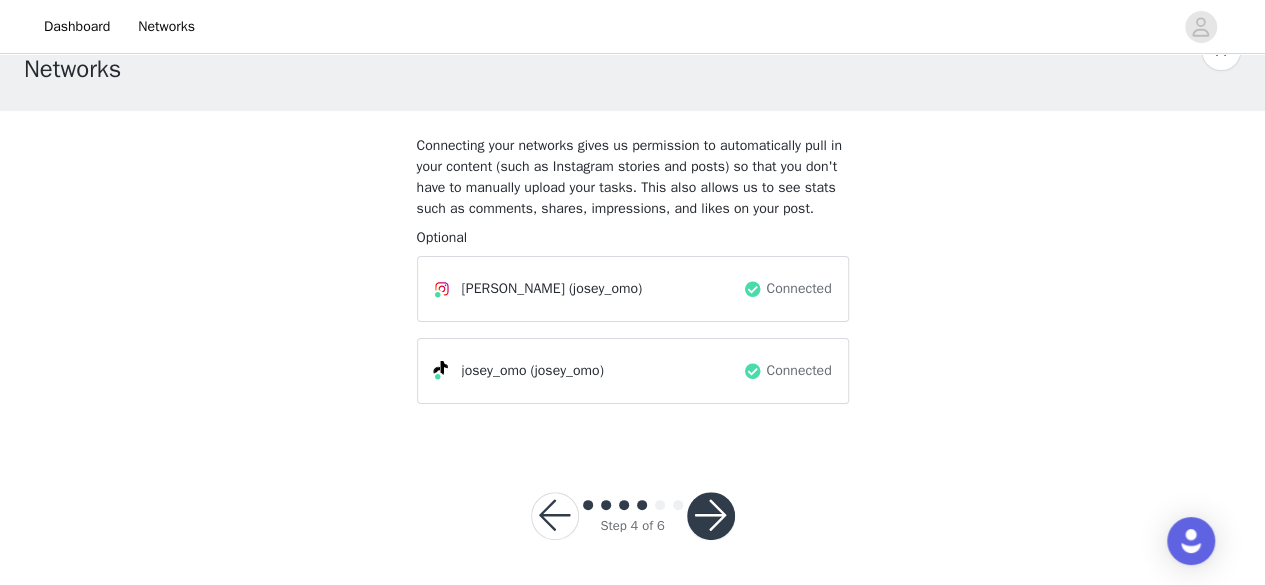click at bounding box center [711, 516] 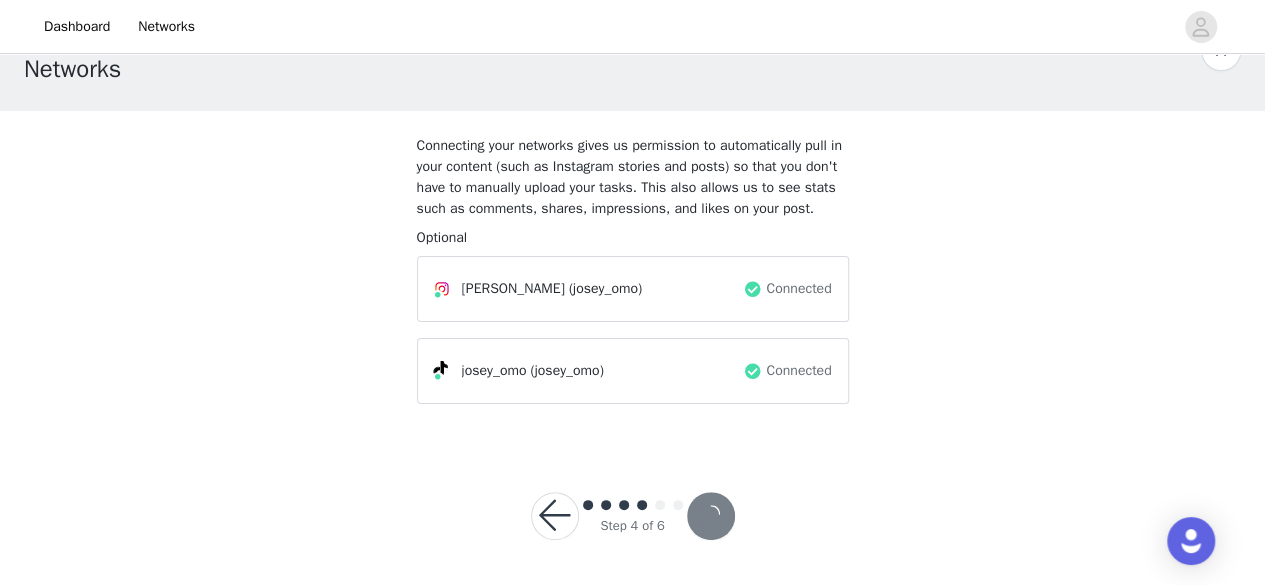 scroll, scrollTop: 0, scrollLeft: 0, axis: both 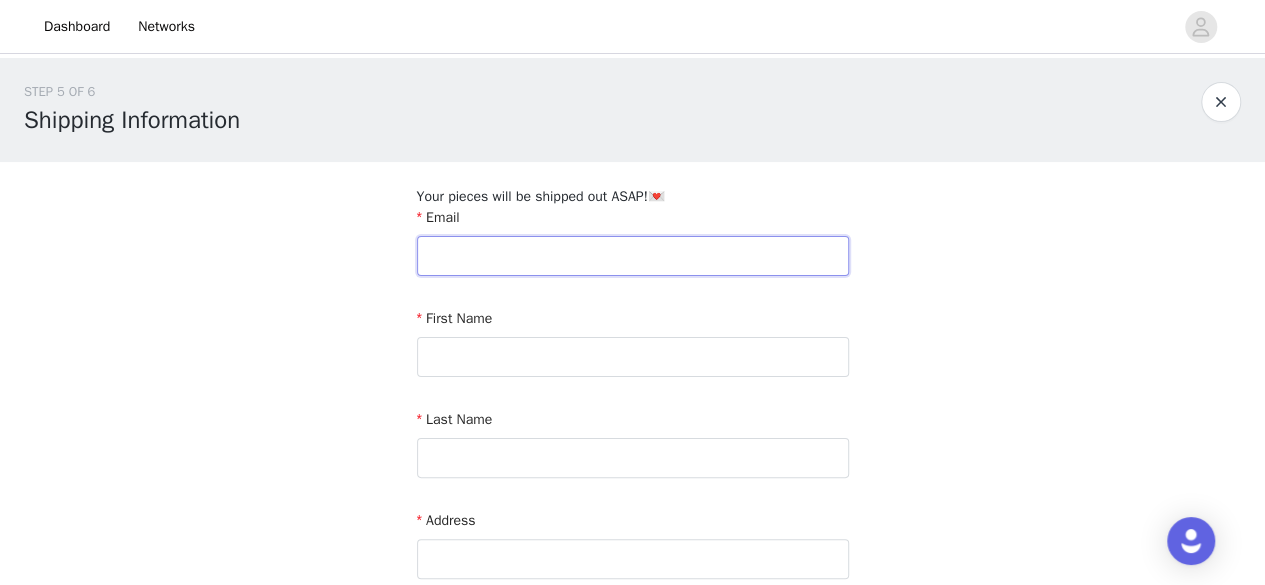 click at bounding box center [633, 256] 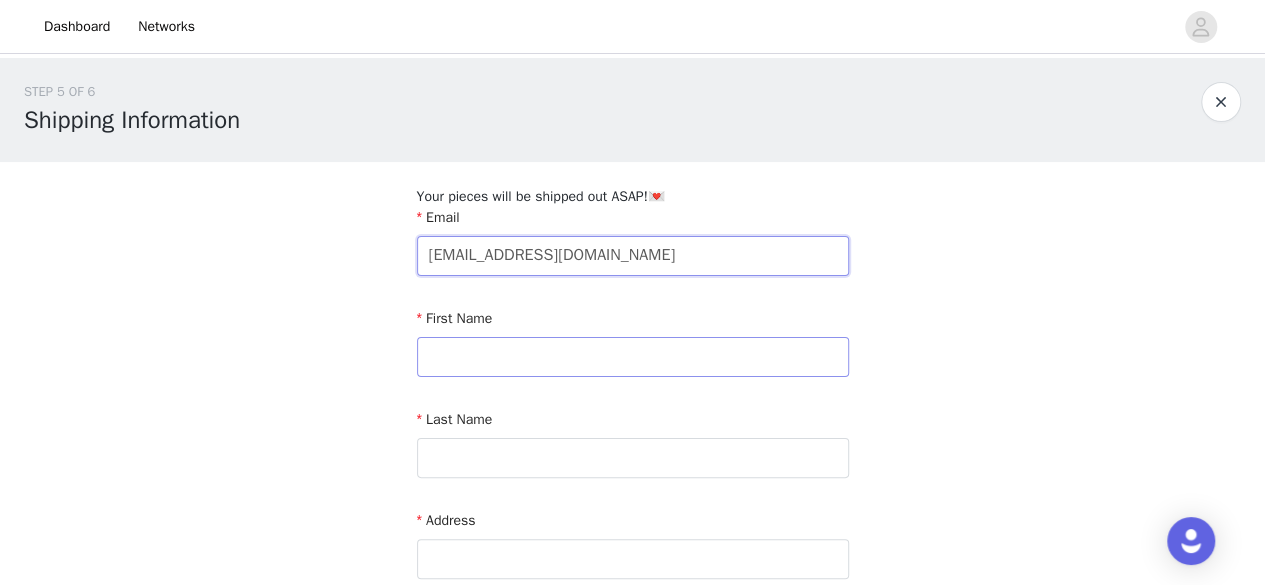 type on "[EMAIL_ADDRESS][DOMAIN_NAME]" 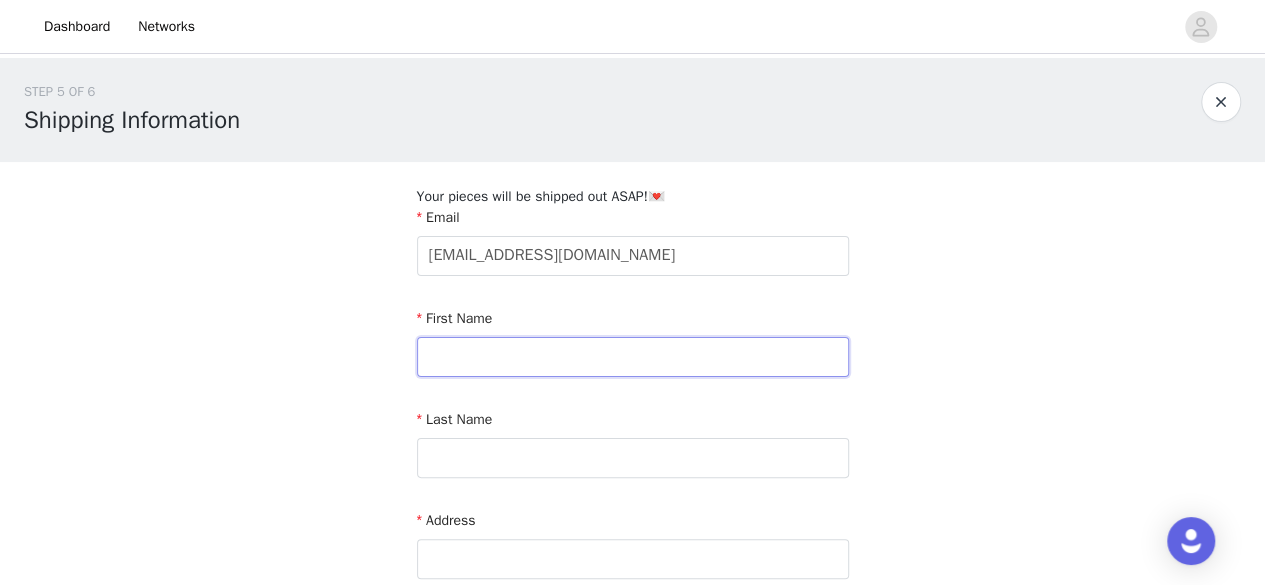 click at bounding box center (633, 357) 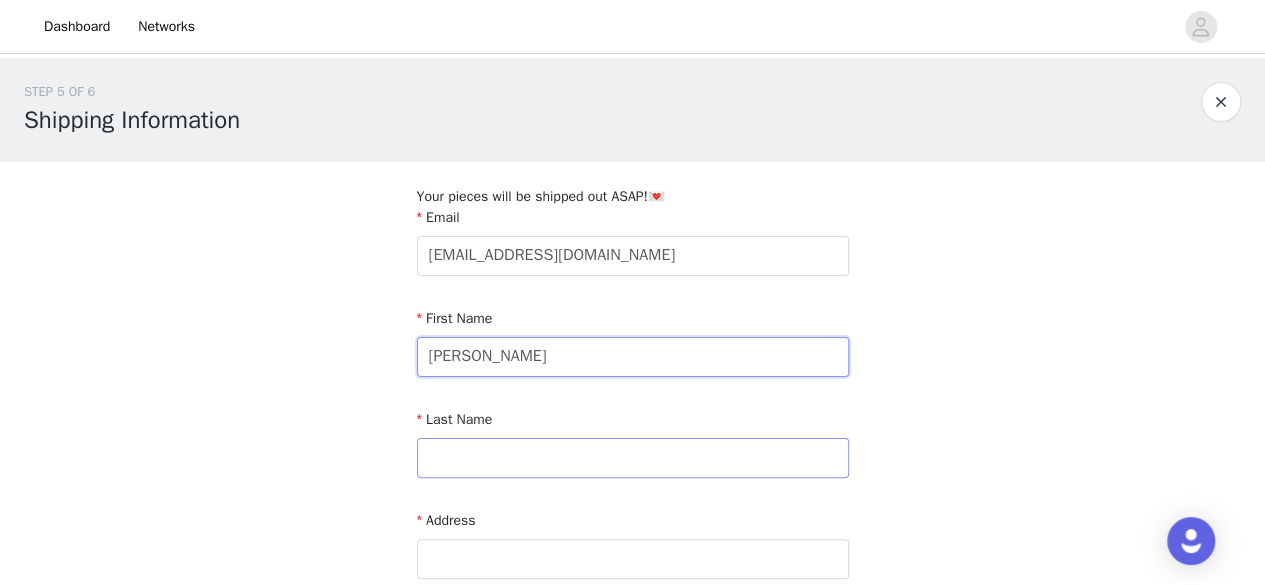 type on "[PERSON_NAME]" 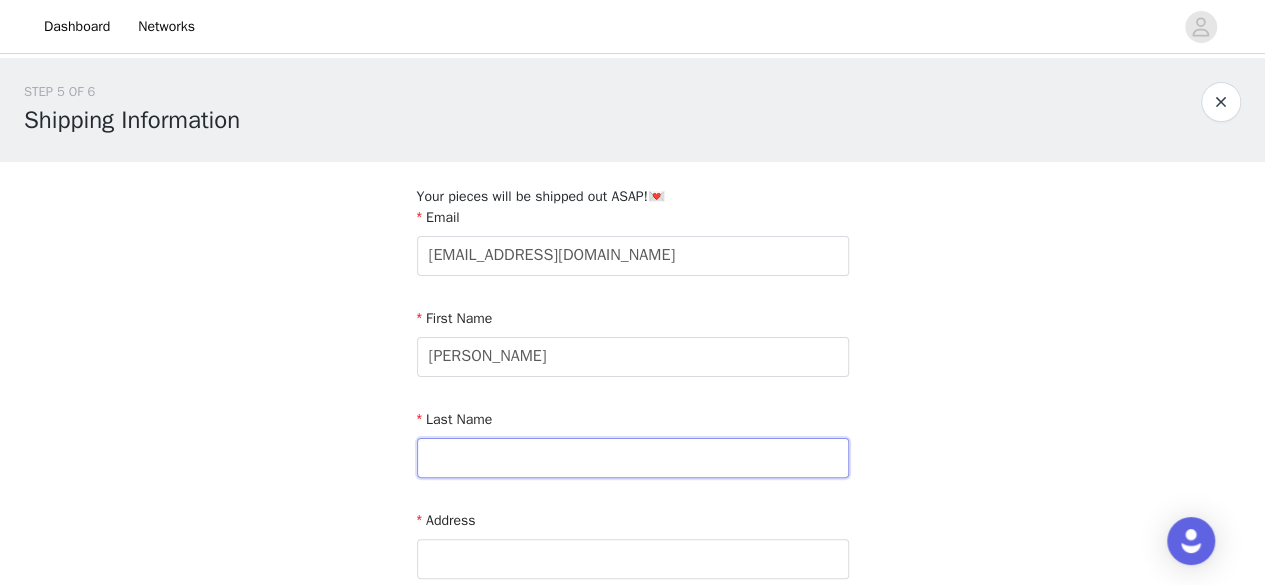 click at bounding box center (633, 458) 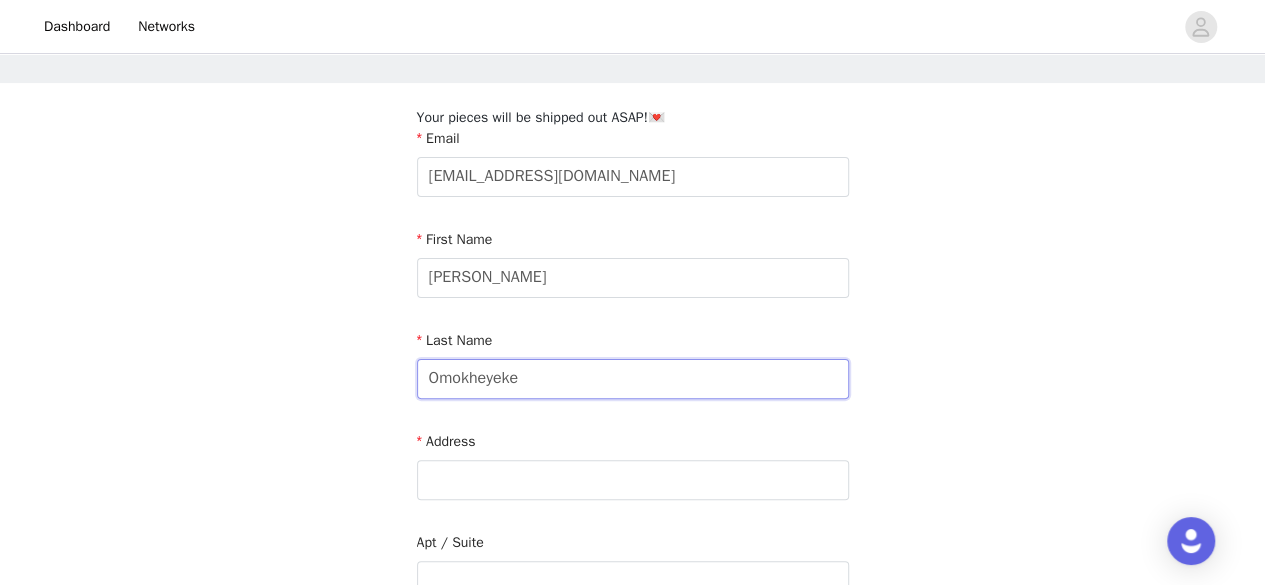 scroll, scrollTop: 84, scrollLeft: 0, axis: vertical 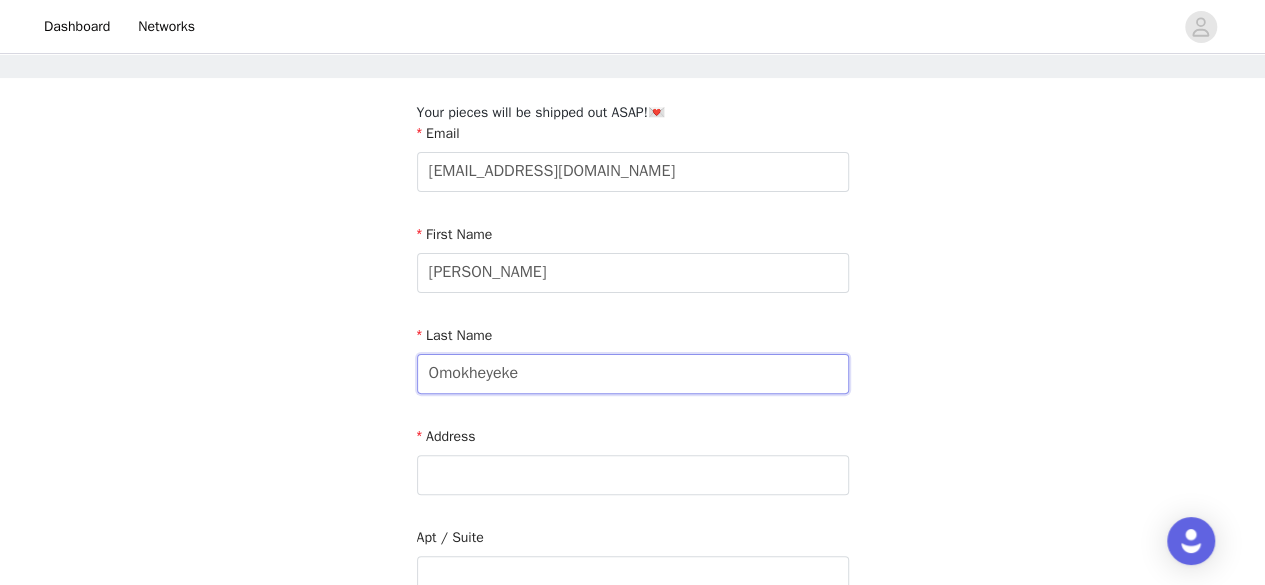 type on "Omokheyeke" 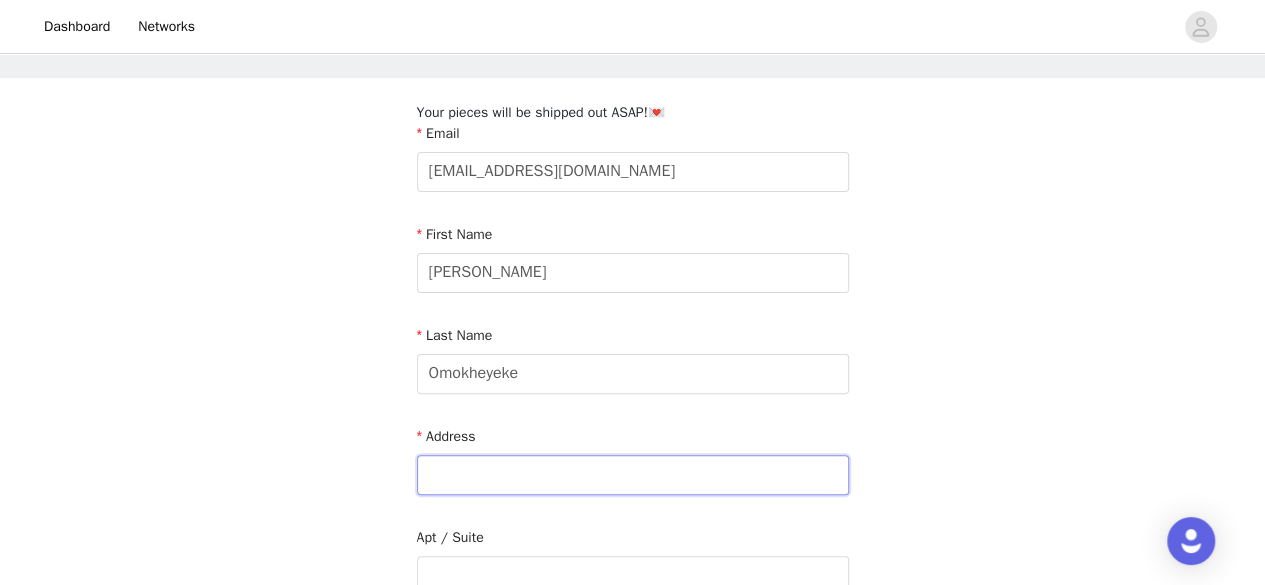 click at bounding box center (633, 475) 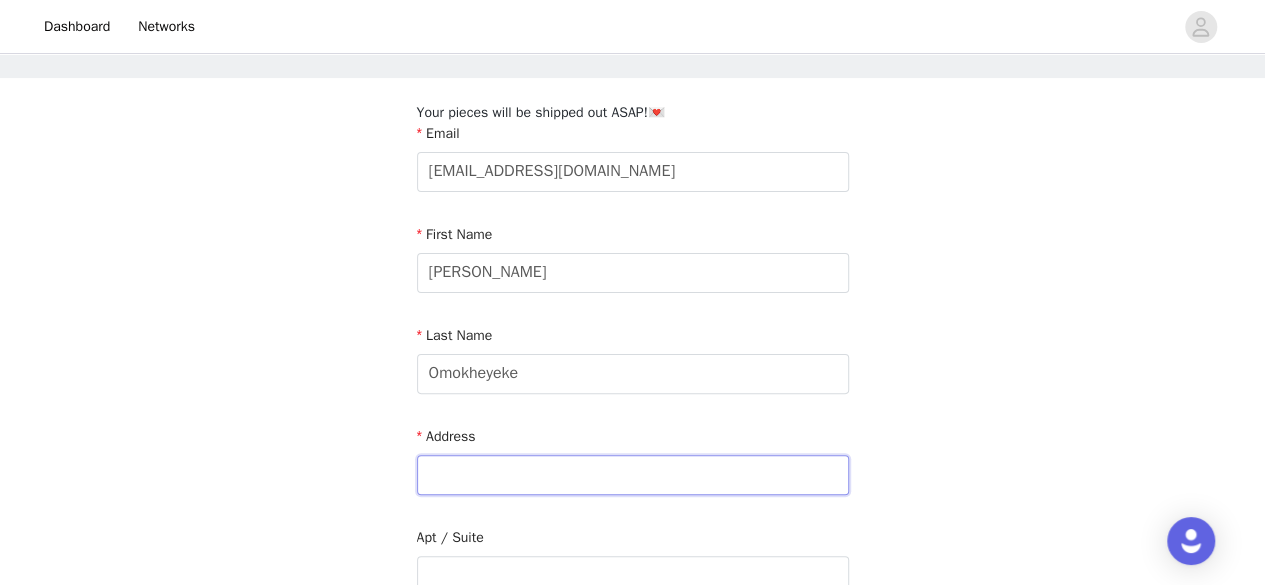 type on "[STREET_ADDRESS][PERSON_NAME]" 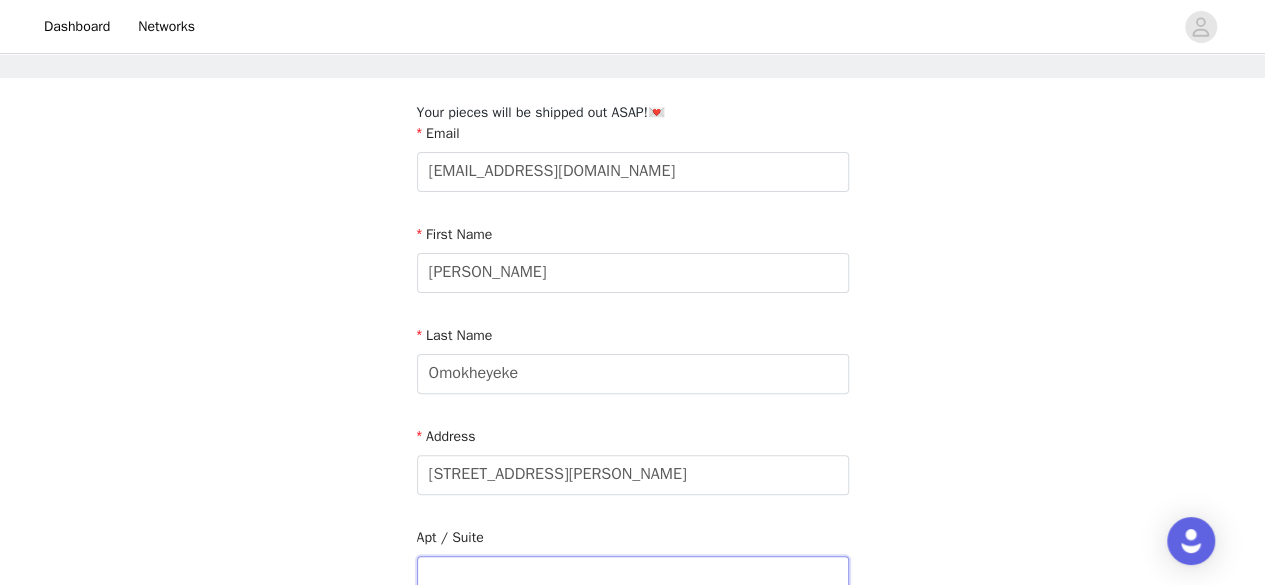 type on "5" 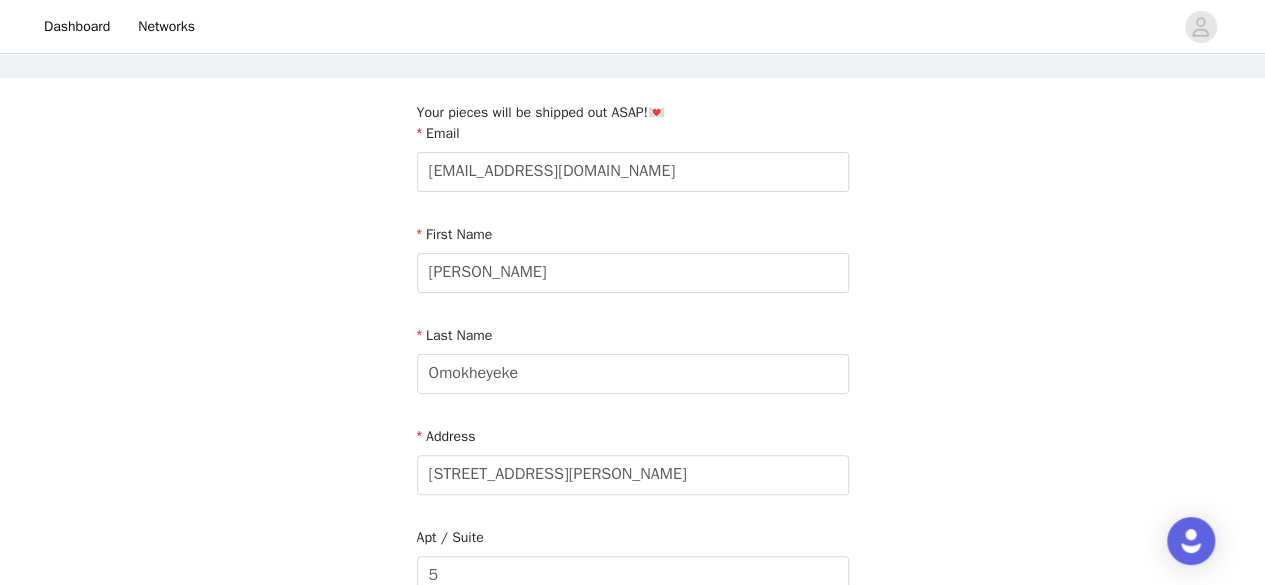 type on "[GEOGRAPHIC_DATA]" 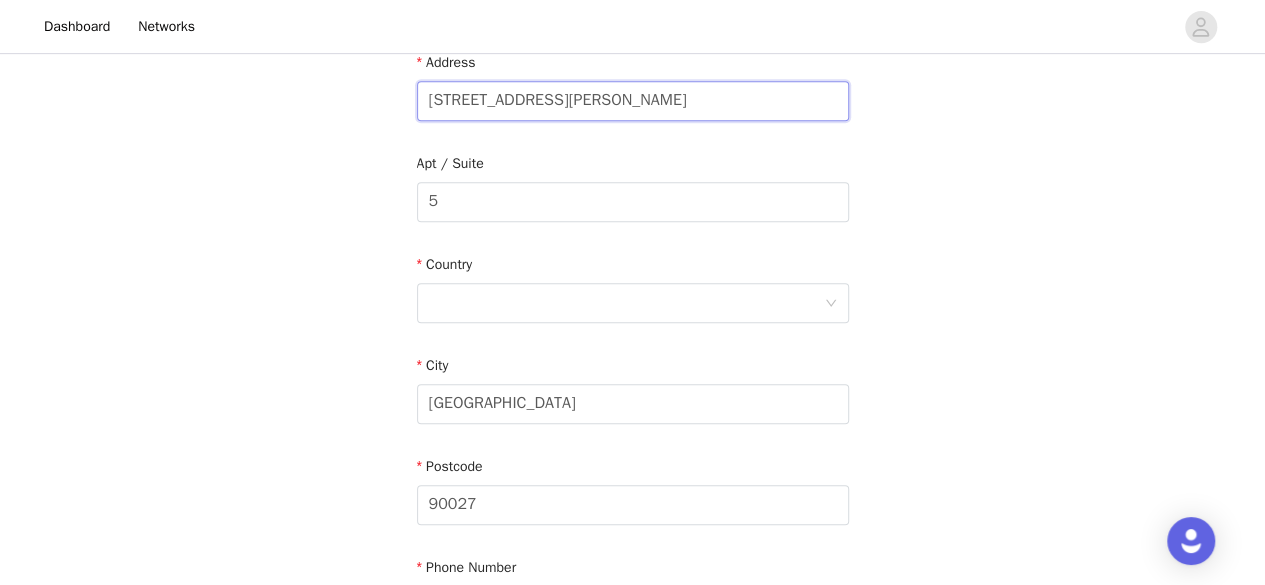scroll, scrollTop: 460, scrollLeft: 0, axis: vertical 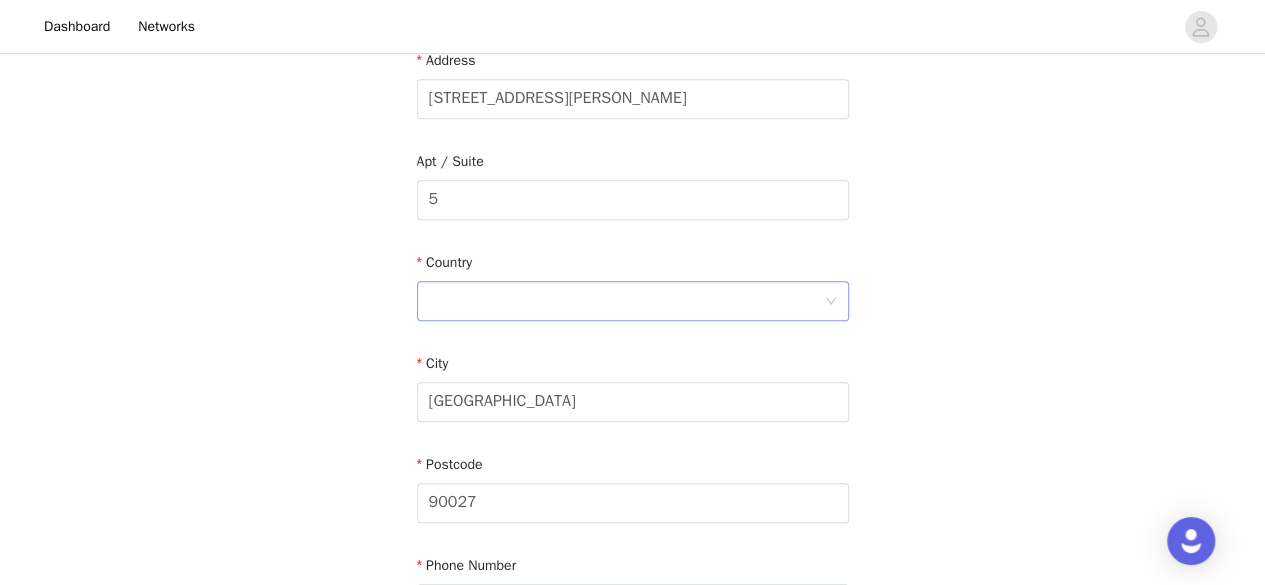 click at bounding box center [626, 301] 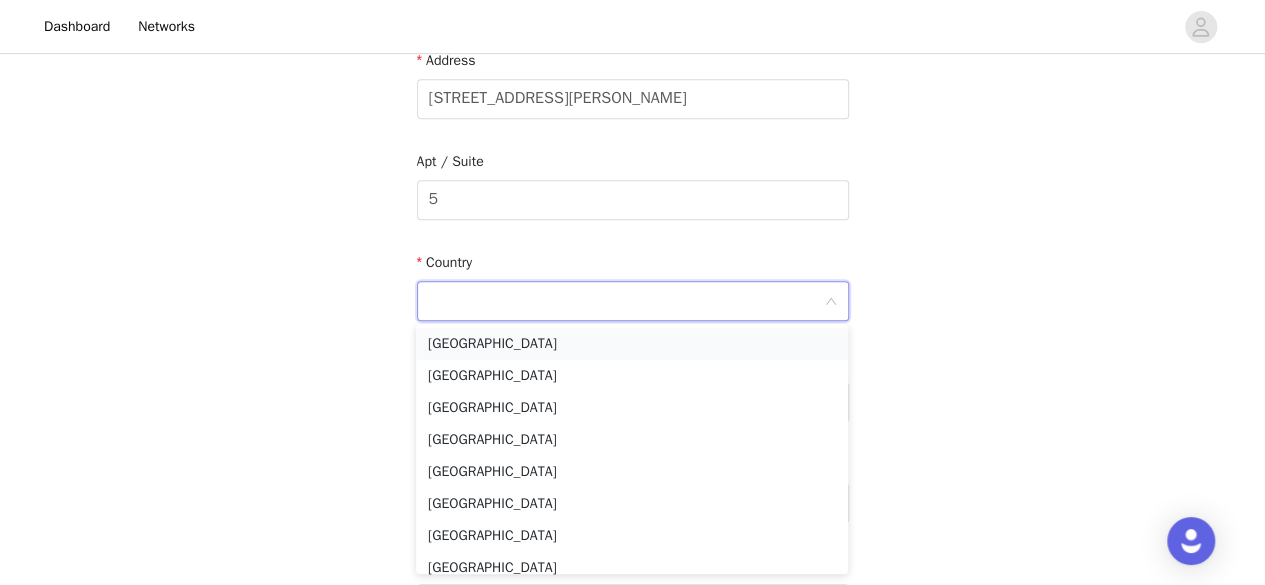 click on "[GEOGRAPHIC_DATA]" at bounding box center (632, 344) 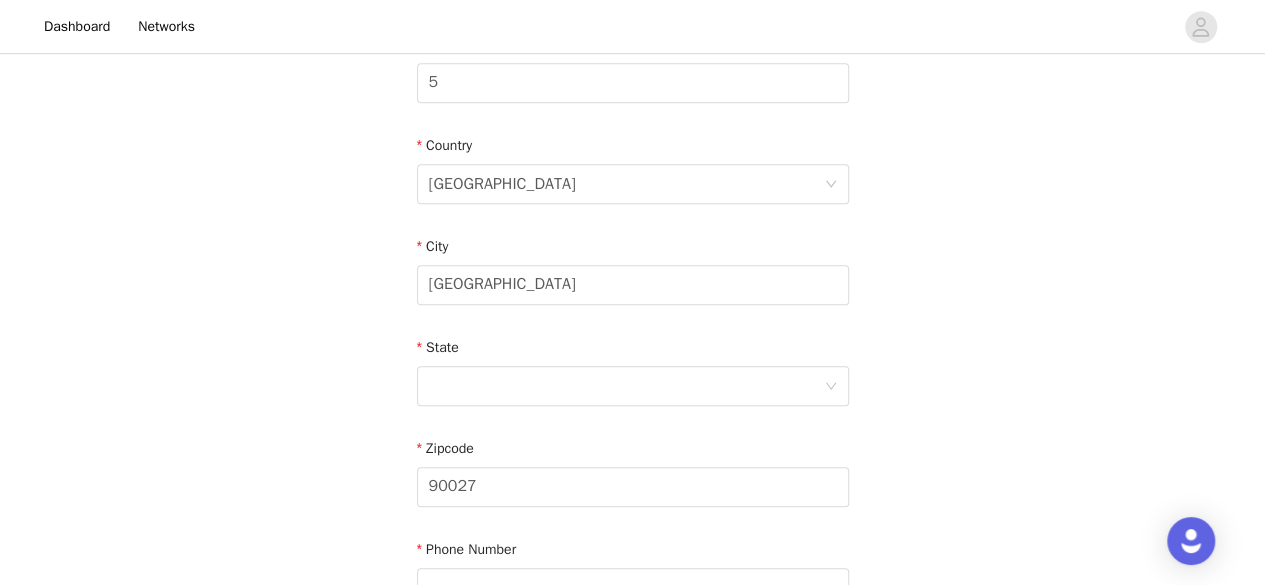 scroll, scrollTop: 581, scrollLeft: 0, axis: vertical 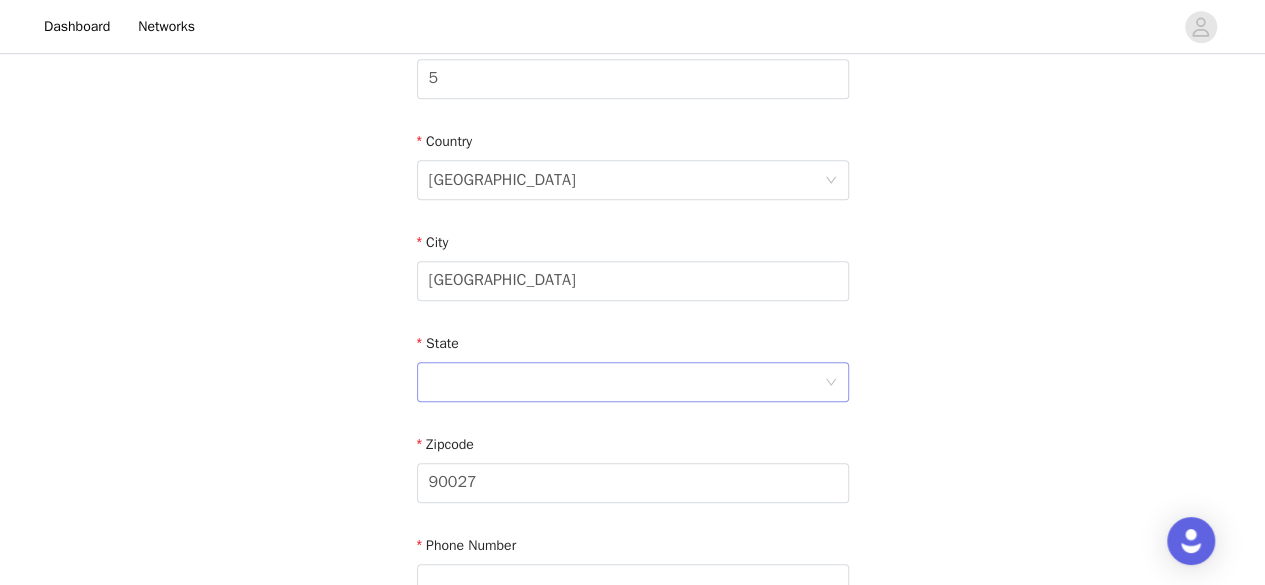 click 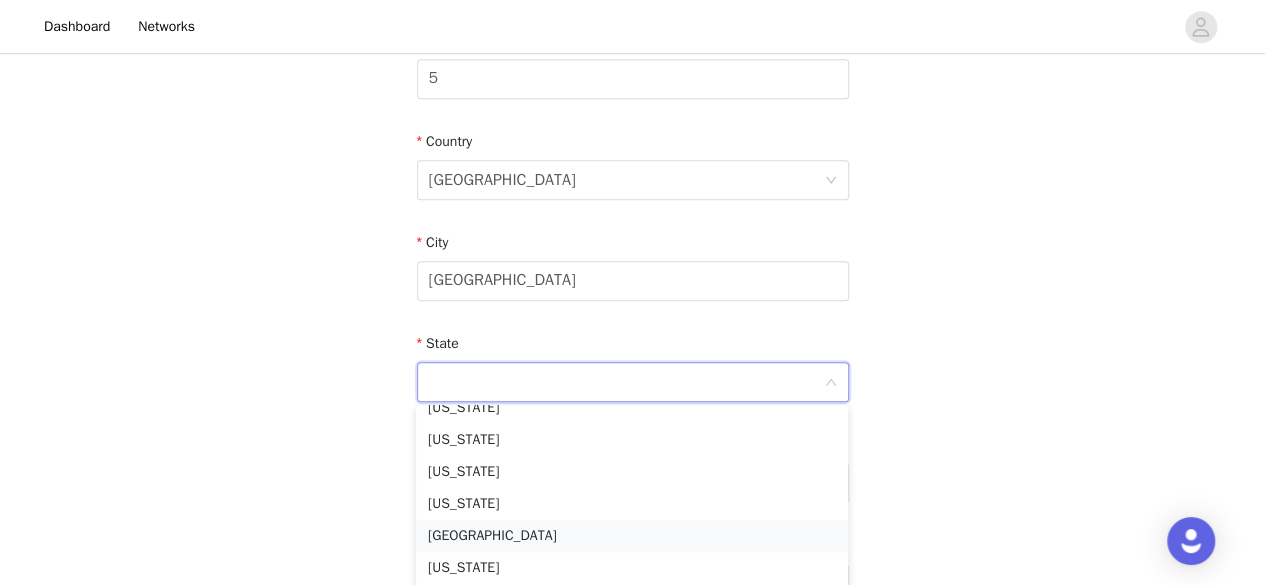 scroll, scrollTop: 1742, scrollLeft: 0, axis: vertical 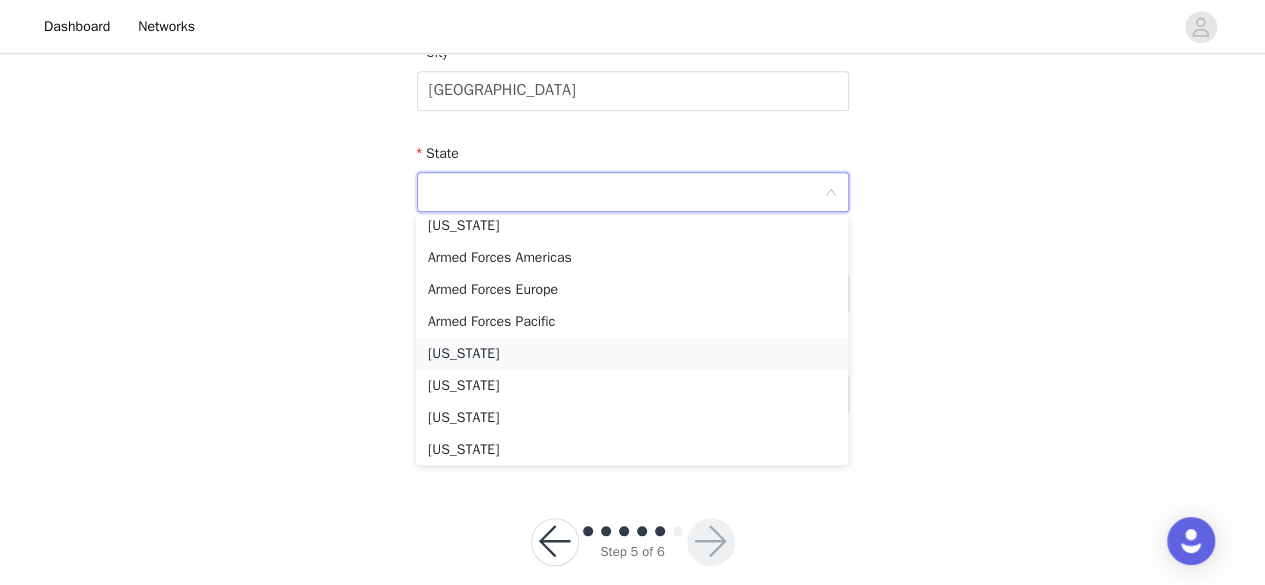 click on "[US_STATE]" at bounding box center (632, 354) 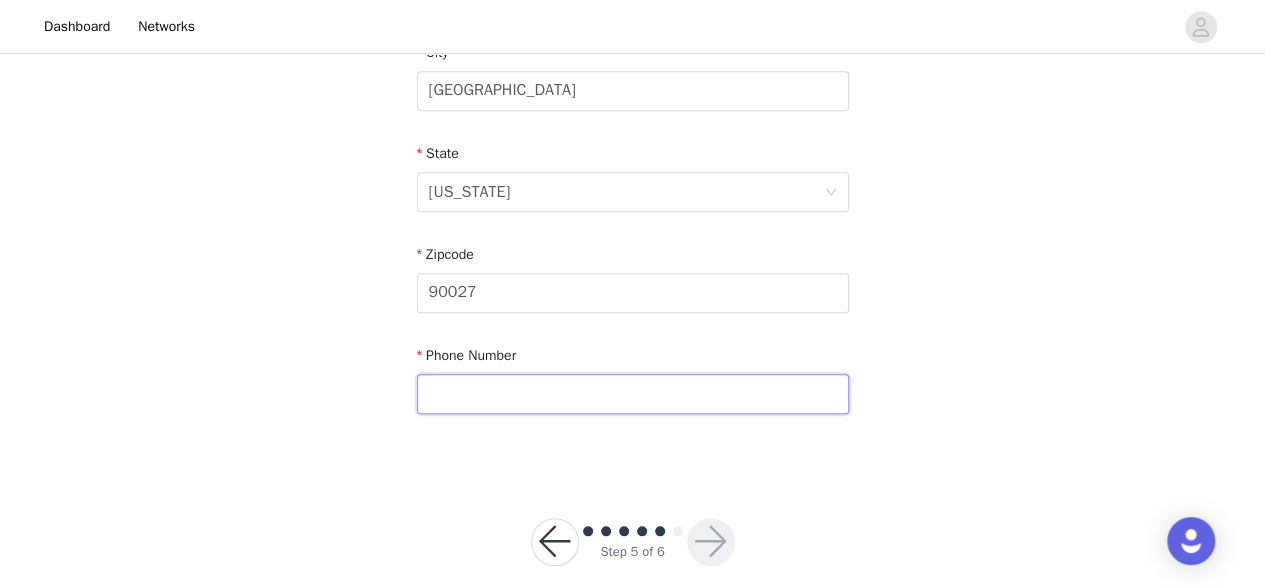 click at bounding box center [633, 394] 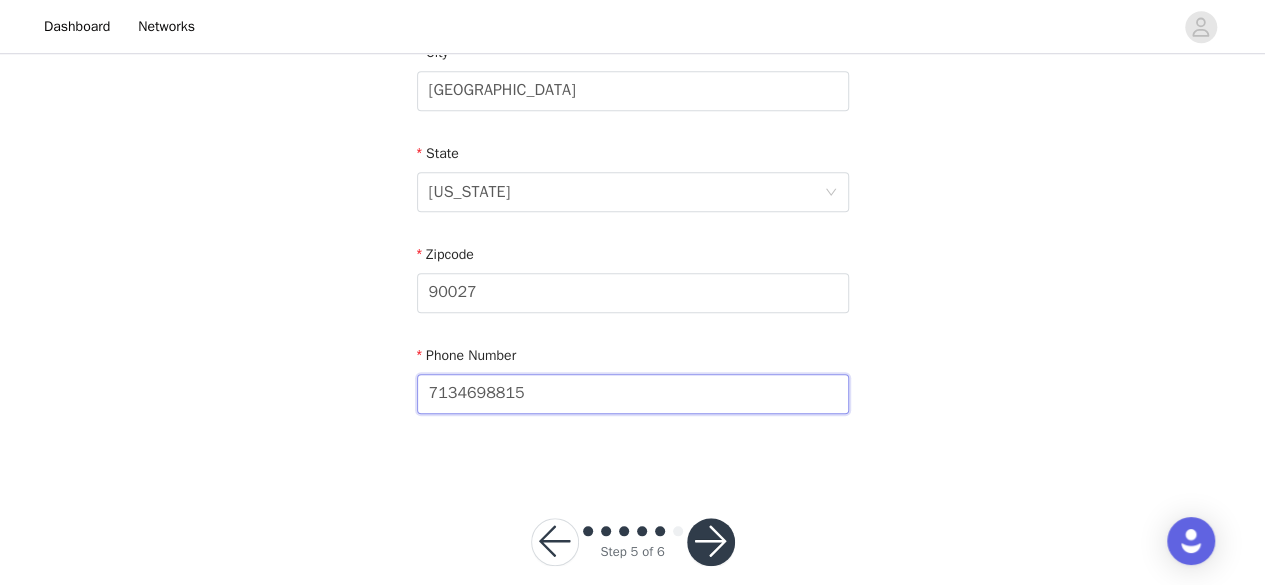 scroll, scrollTop: 798, scrollLeft: 0, axis: vertical 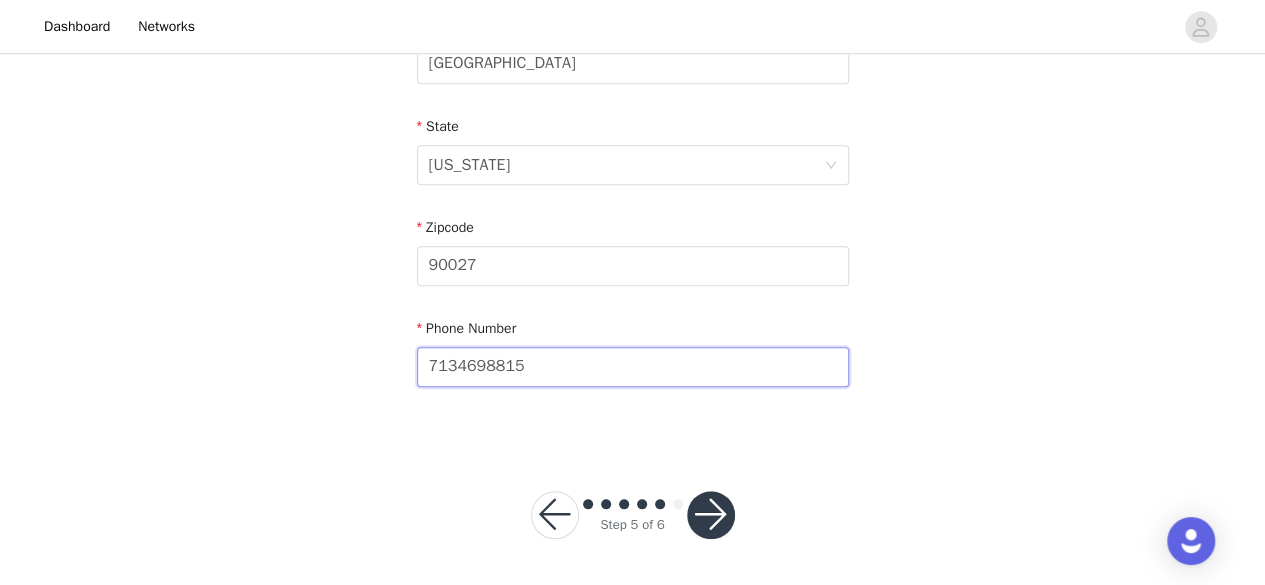type on "7134698815" 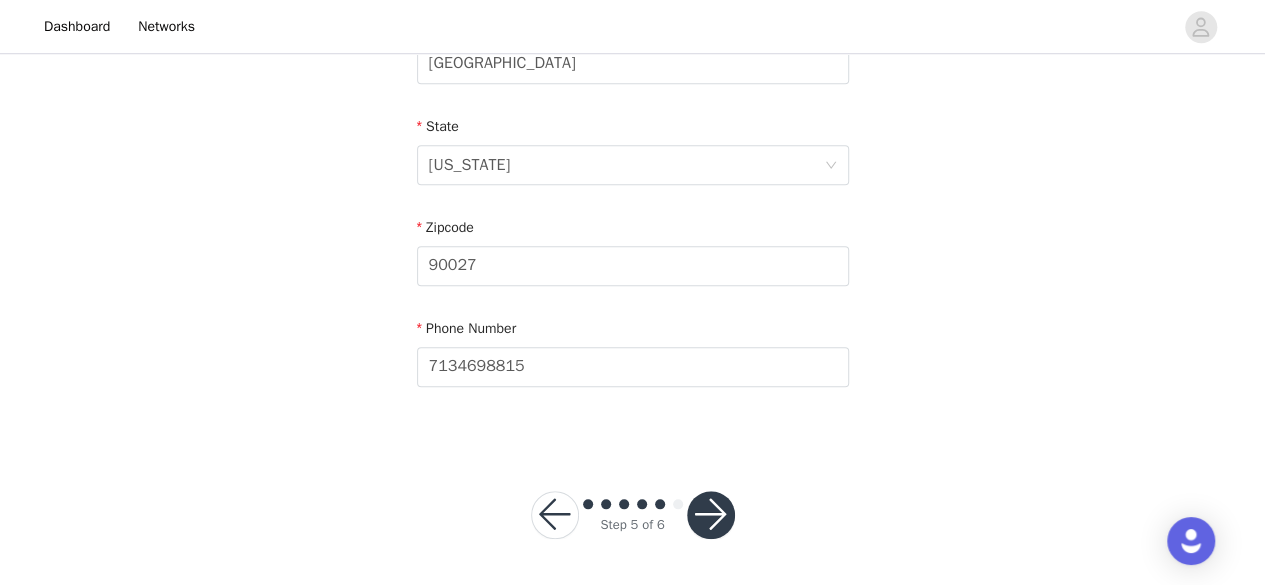click at bounding box center [711, 515] 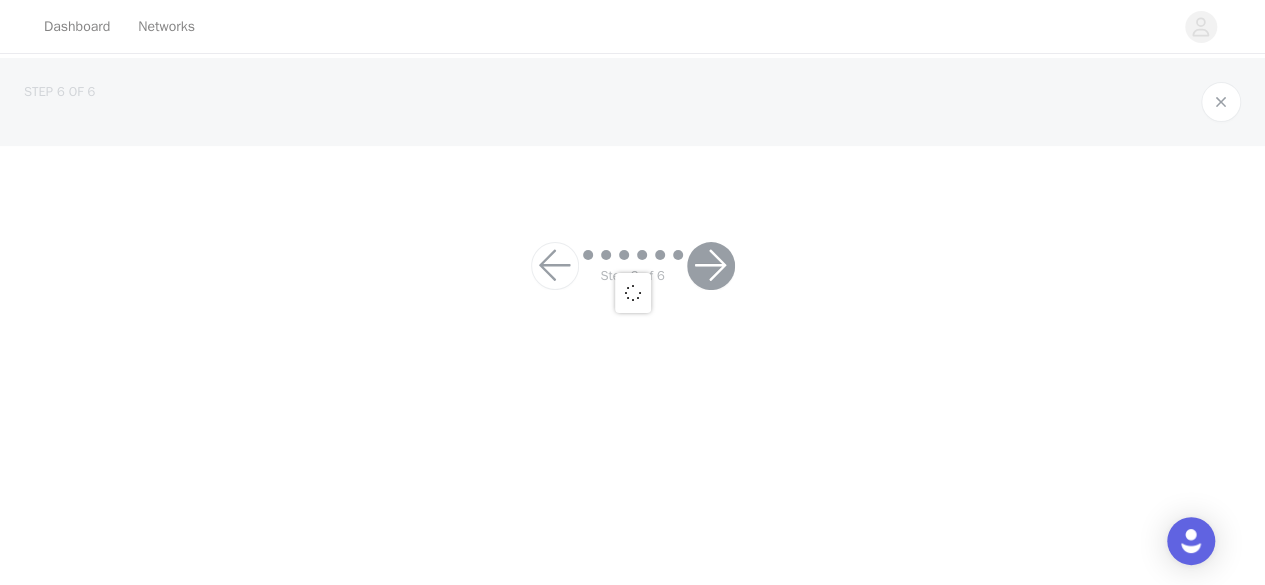 scroll, scrollTop: 0, scrollLeft: 0, axis: both 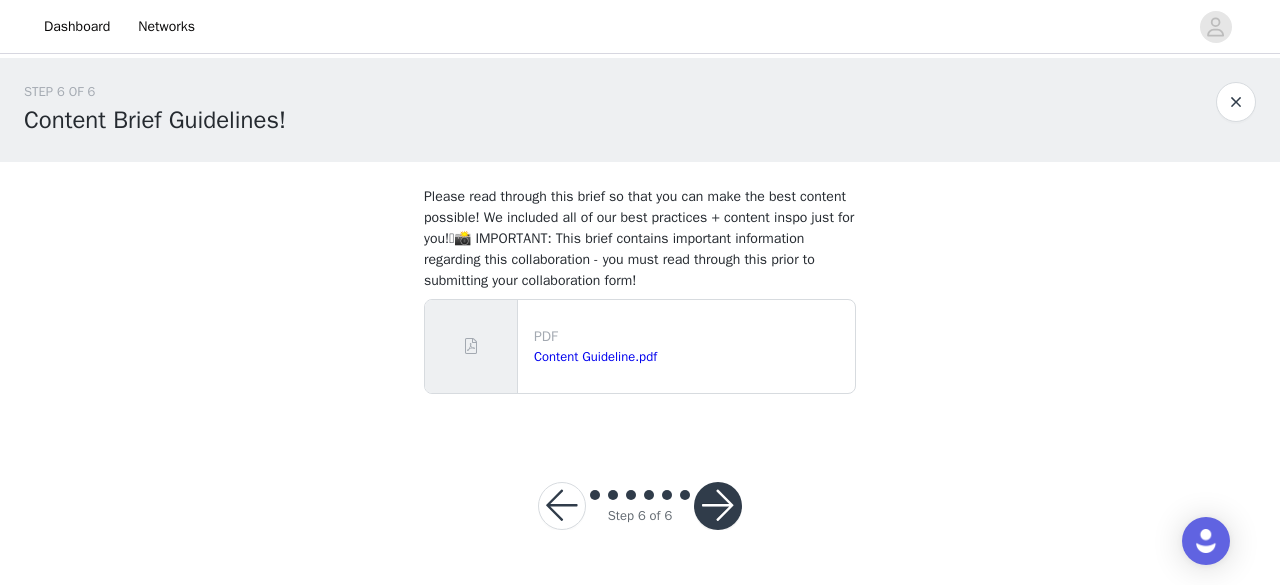 click at bounding box center [718, 506] 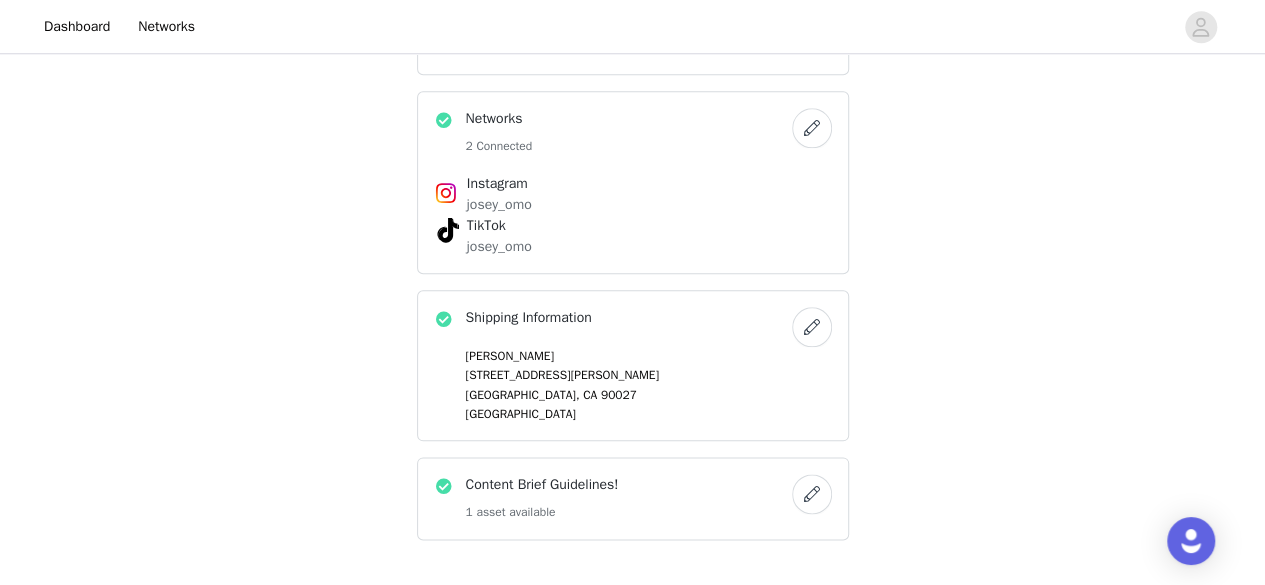 scroll, scrollTop: 1090, scrollLeft: 0, axis: vertical 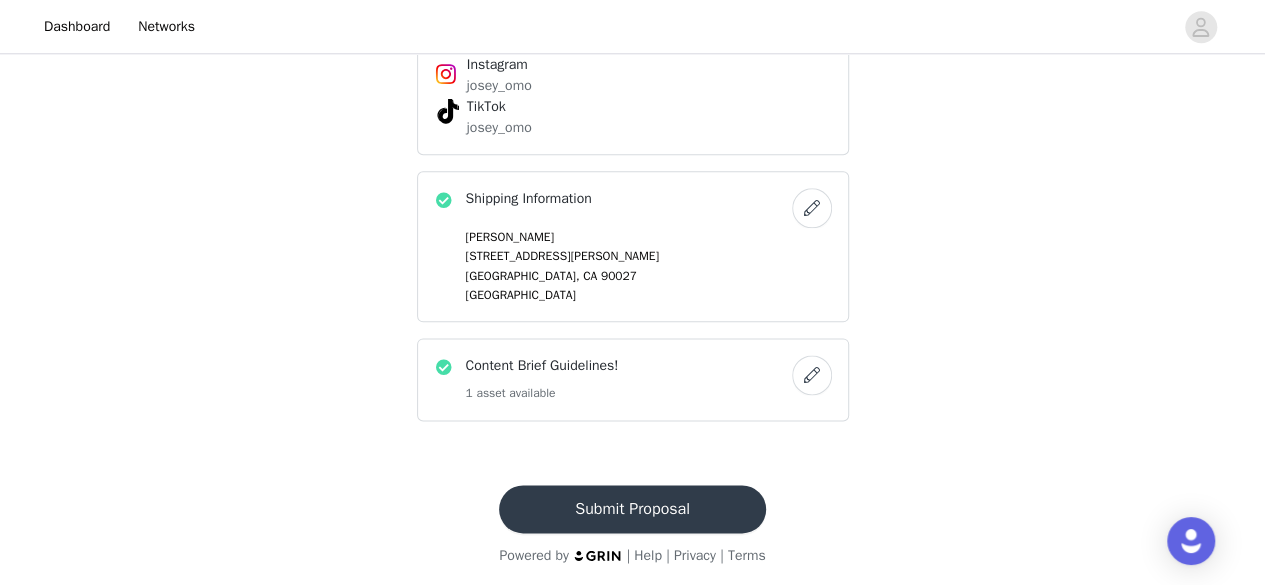 click on "Submit Proposal" at bounding box center [632, 509] 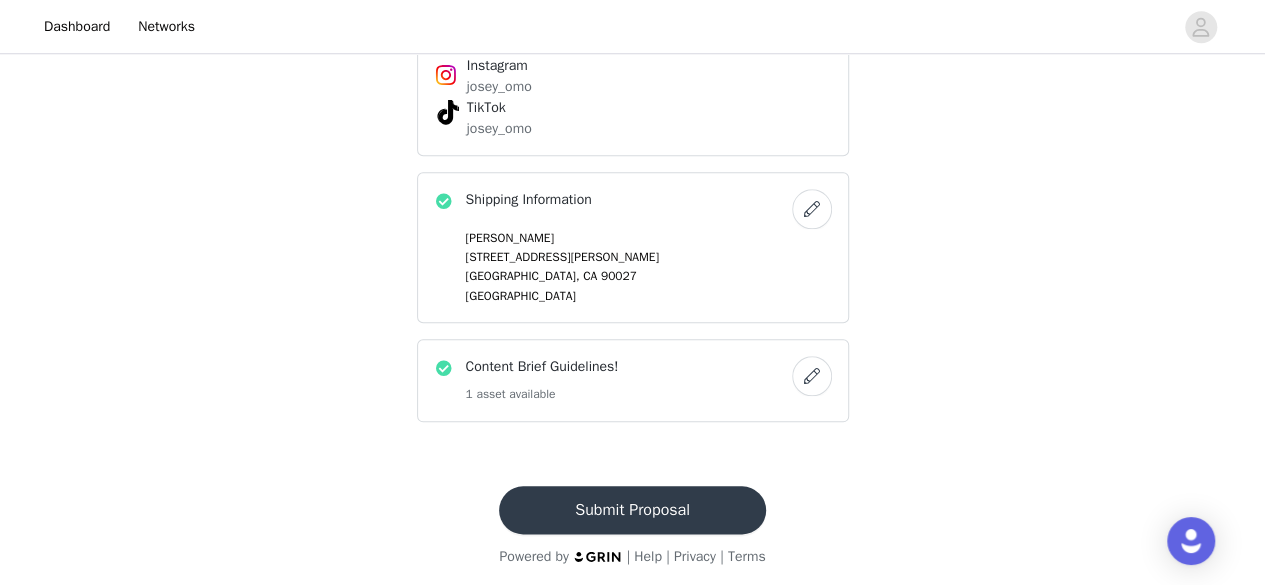 scroll, scrollTop: 0, scrollLeft: 0, axis: both 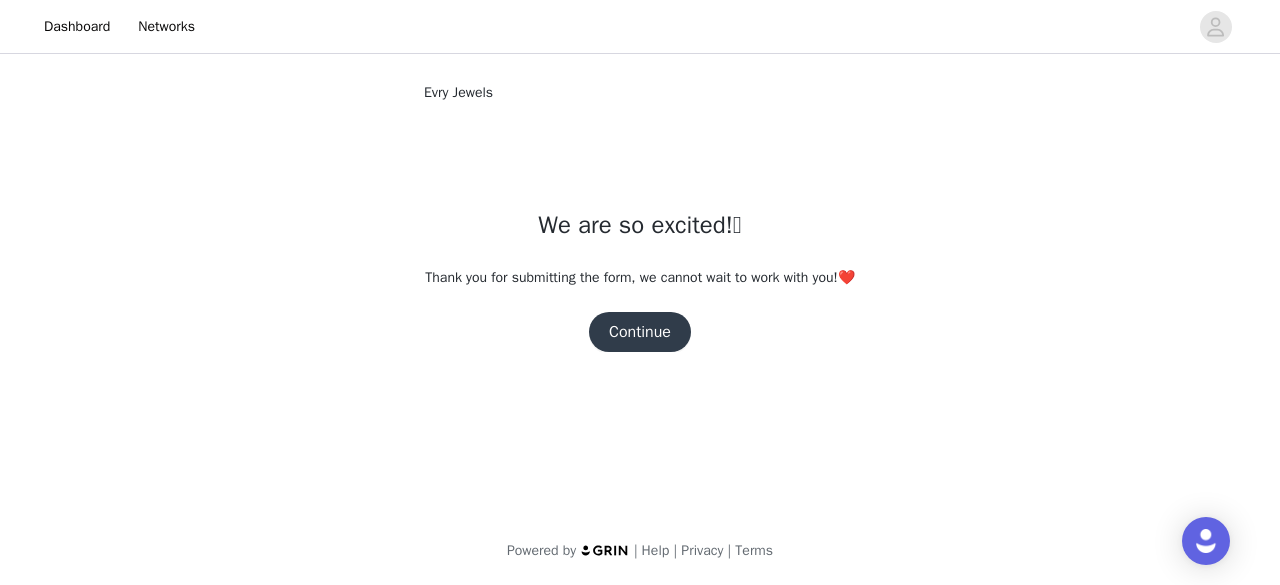 click on "Continue" at bounding box center [640, 332] 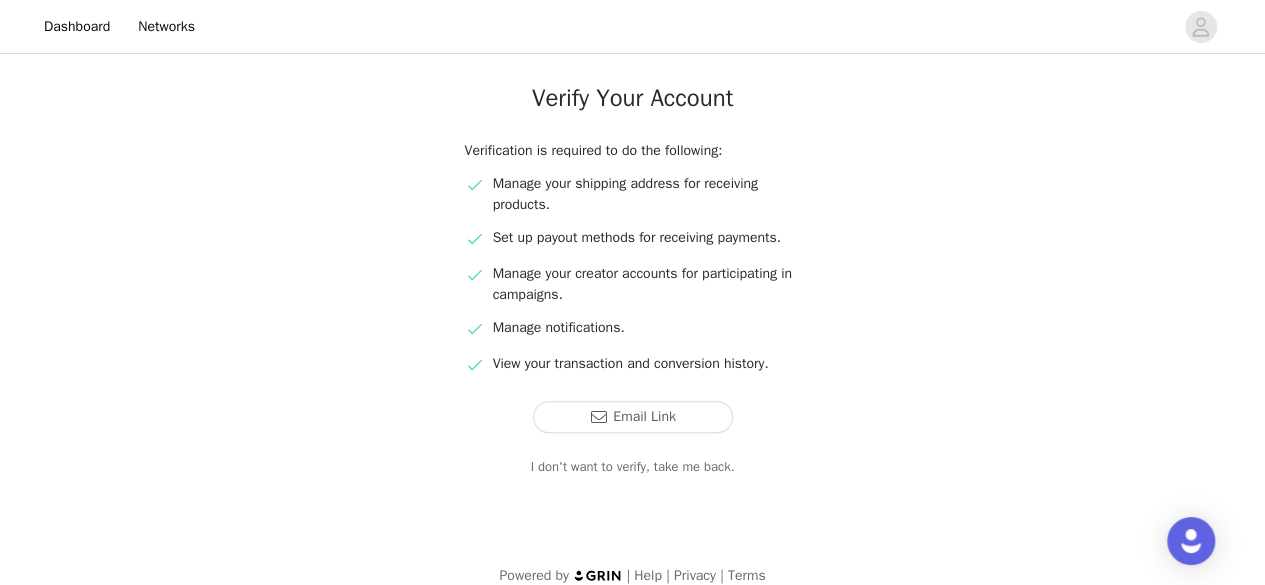 scroll, scrollTop: 154, scrollLeft: 0, axis: vertical 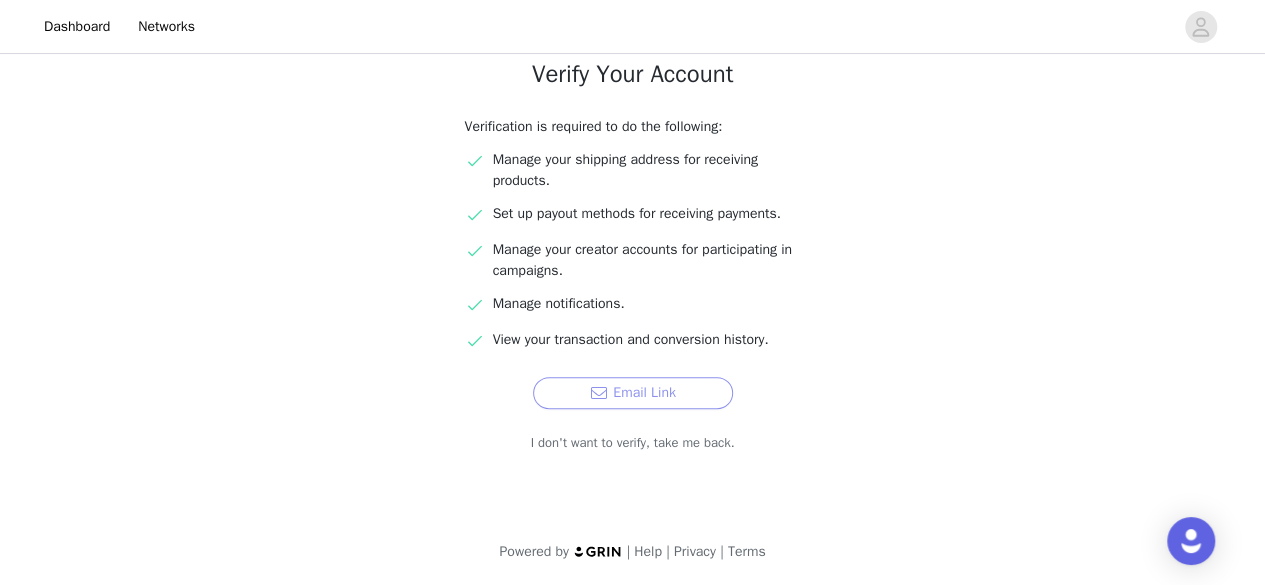 click on "Email Link" at bounding box center [633, 393] 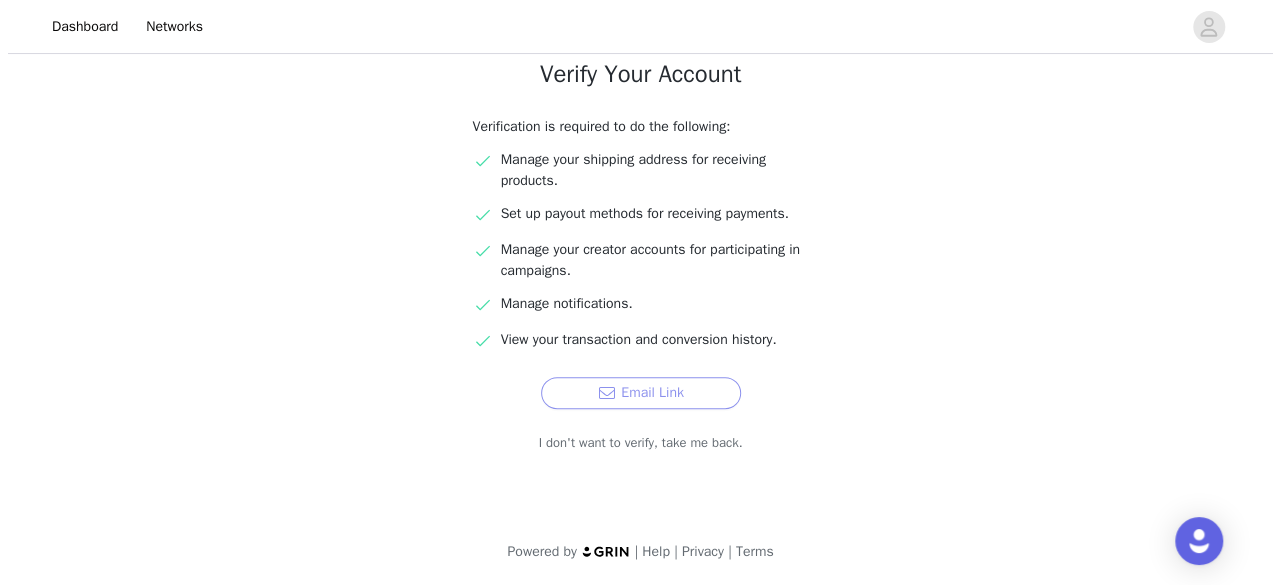 scroll, scrollTop: 0, scrollLeft: 0, axis: both 